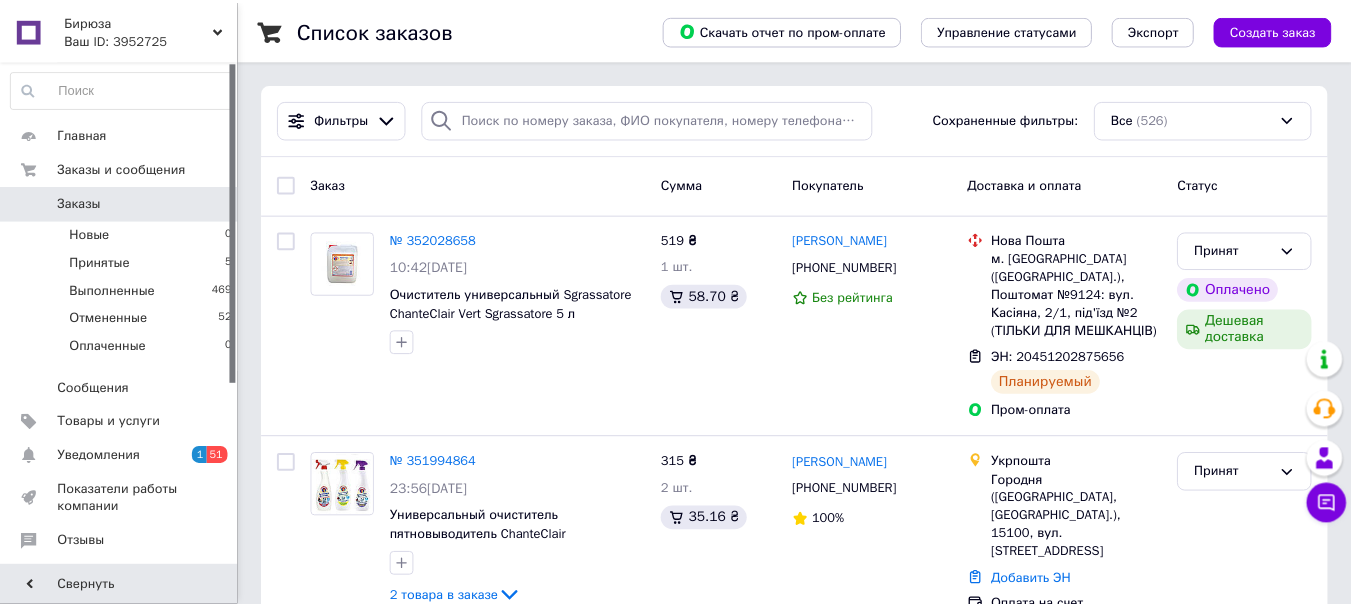 scroll, scrollTop: 37, scrollLeft: 0, axis: vertical 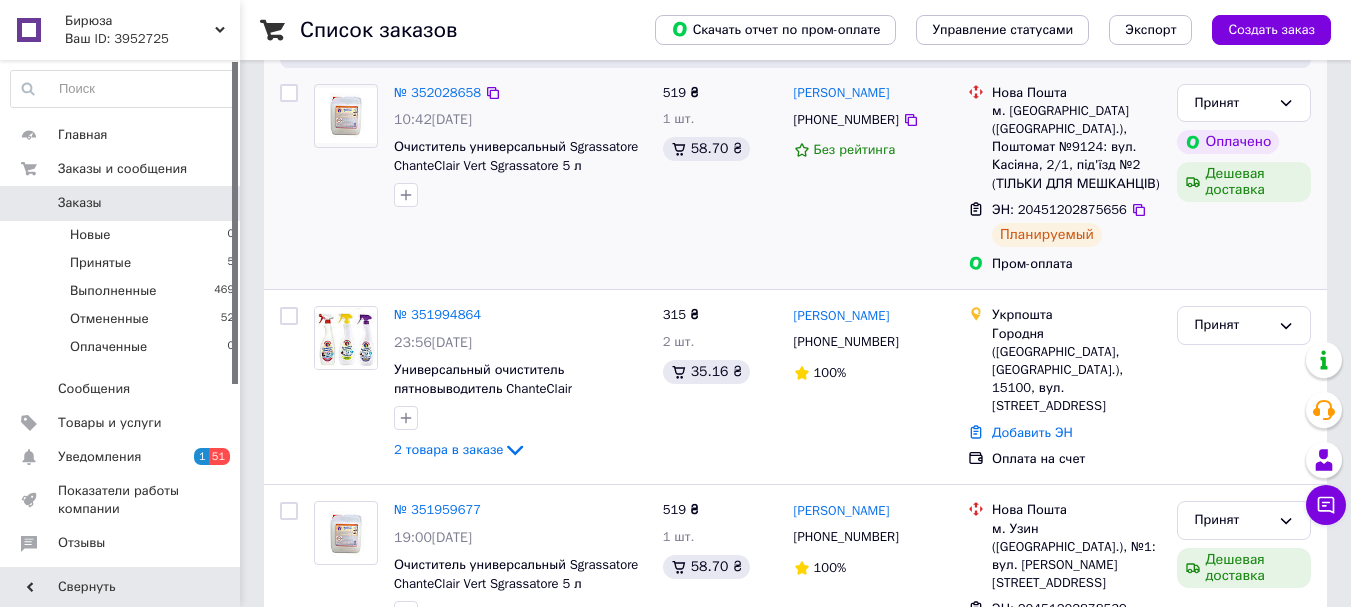 click on "№ 352028658 10:42, 10.07.2025 Очиститель универсальный Sgrassatore ChanteClair Vert Sgrassatore  5 л" at bounding box center (480, 179) 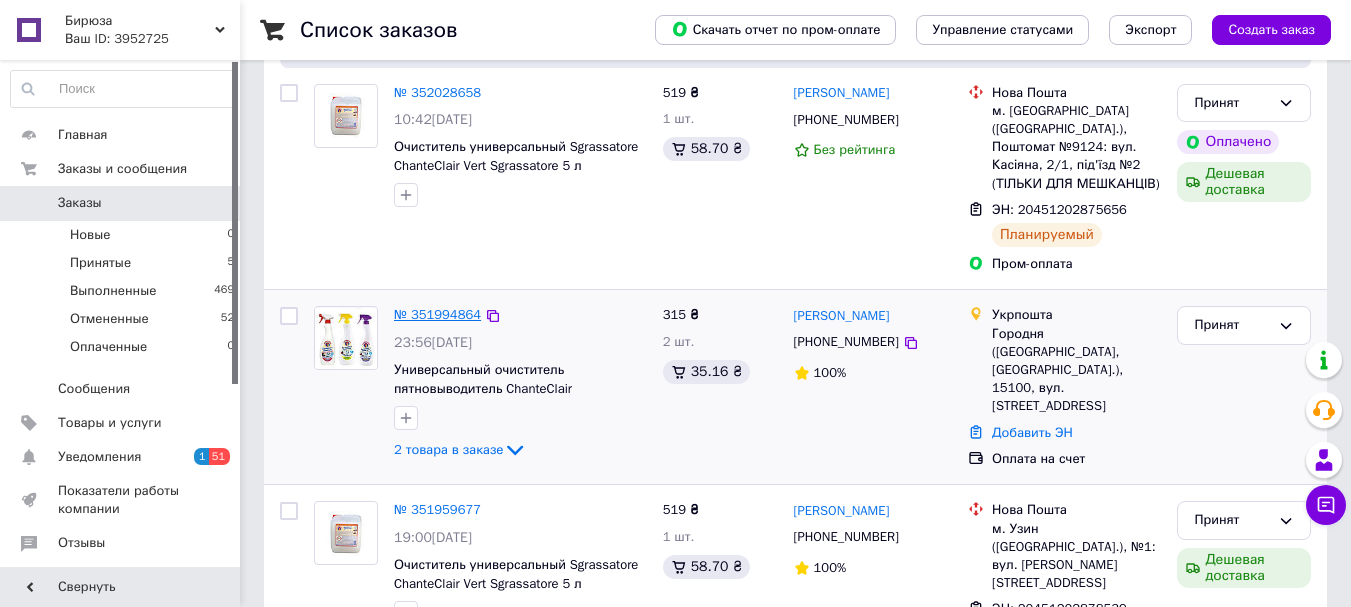 click on "№ 351994864" at bounding box center (437, 314) 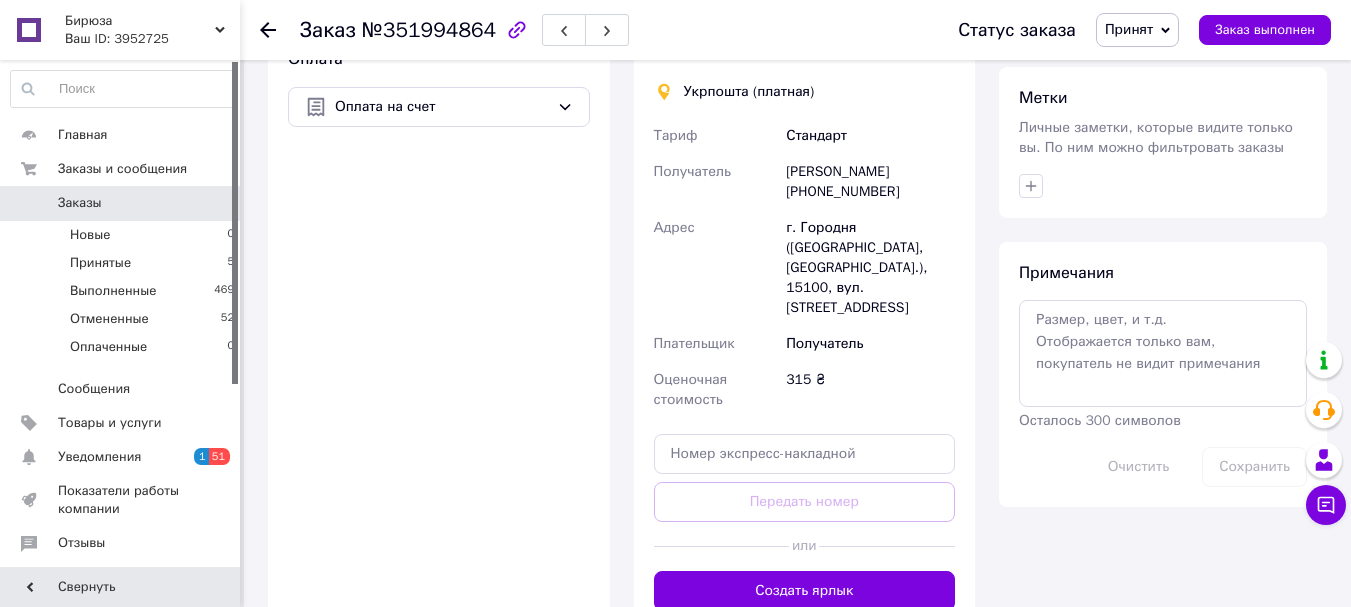 scroll, scrollTop: 900, scrollLeft: 0, axis: vertical 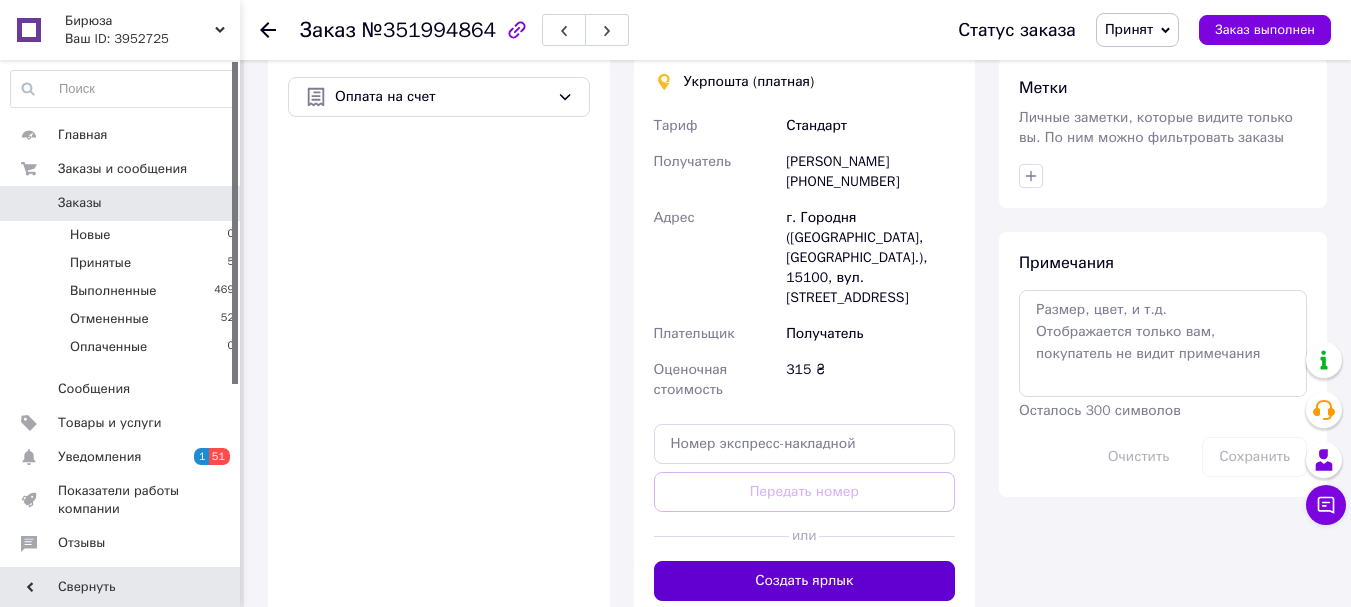 click on "Создать ярлык" at bounding box center [805, 581] 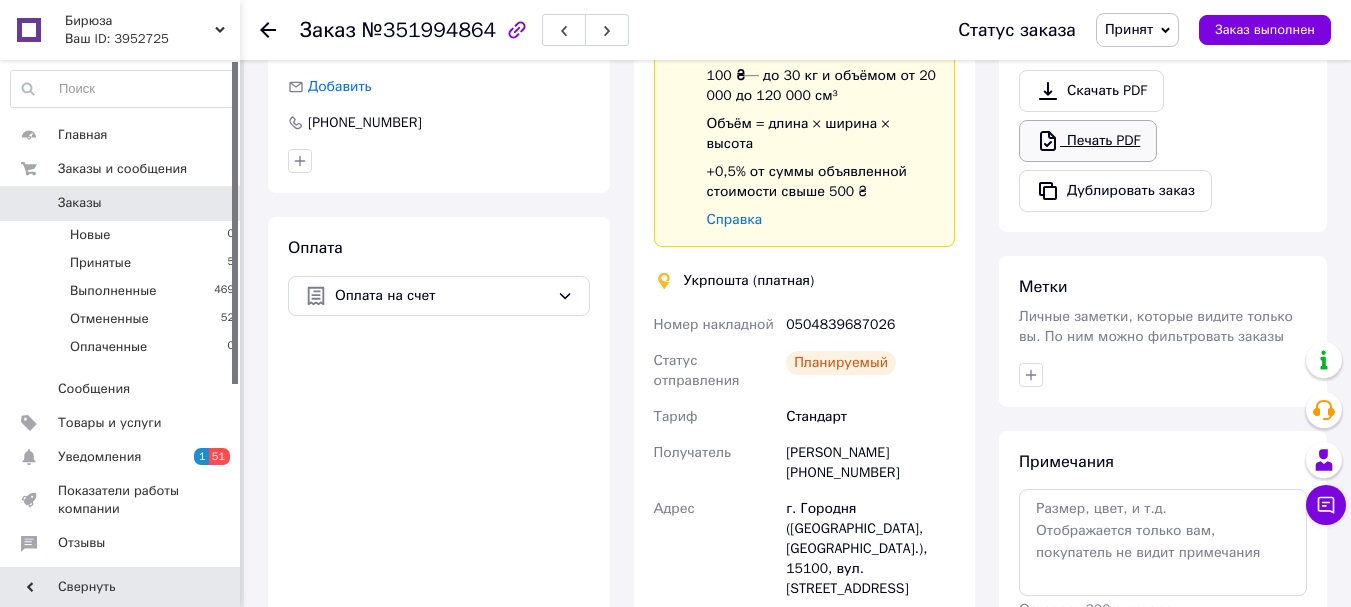 scroll, scrollTop: 600, scrollLeft: 0, axis: vertical 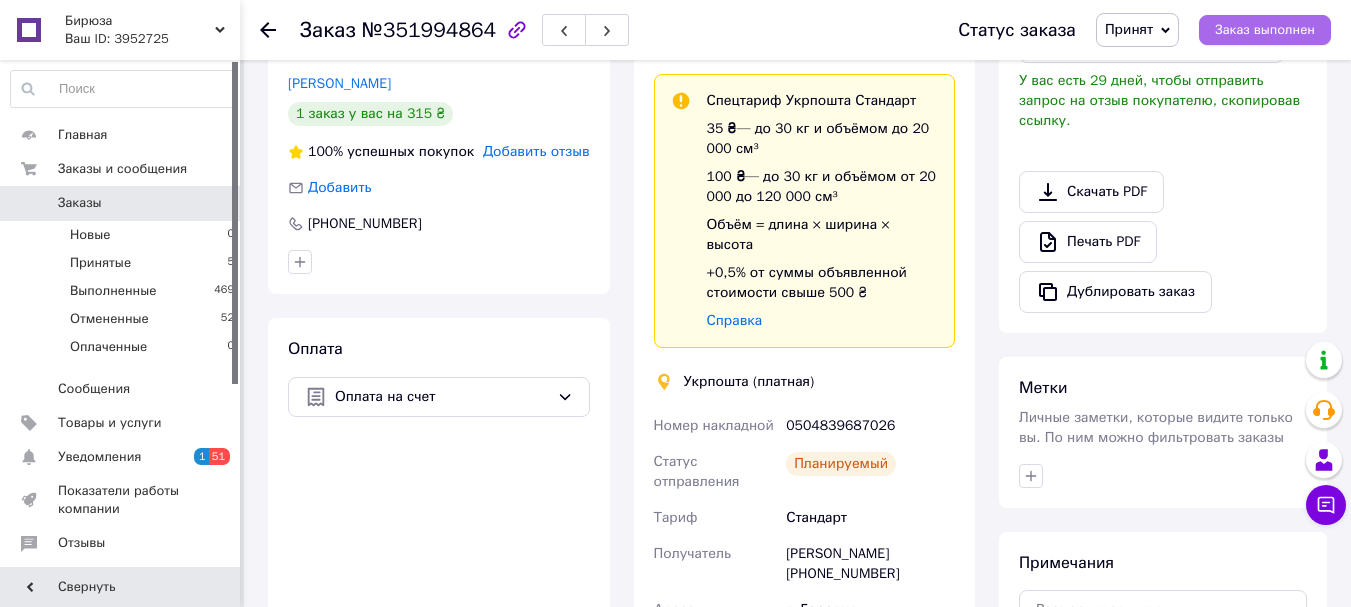 click on "Заказ выполнен" at bounding box center [1265, 30] 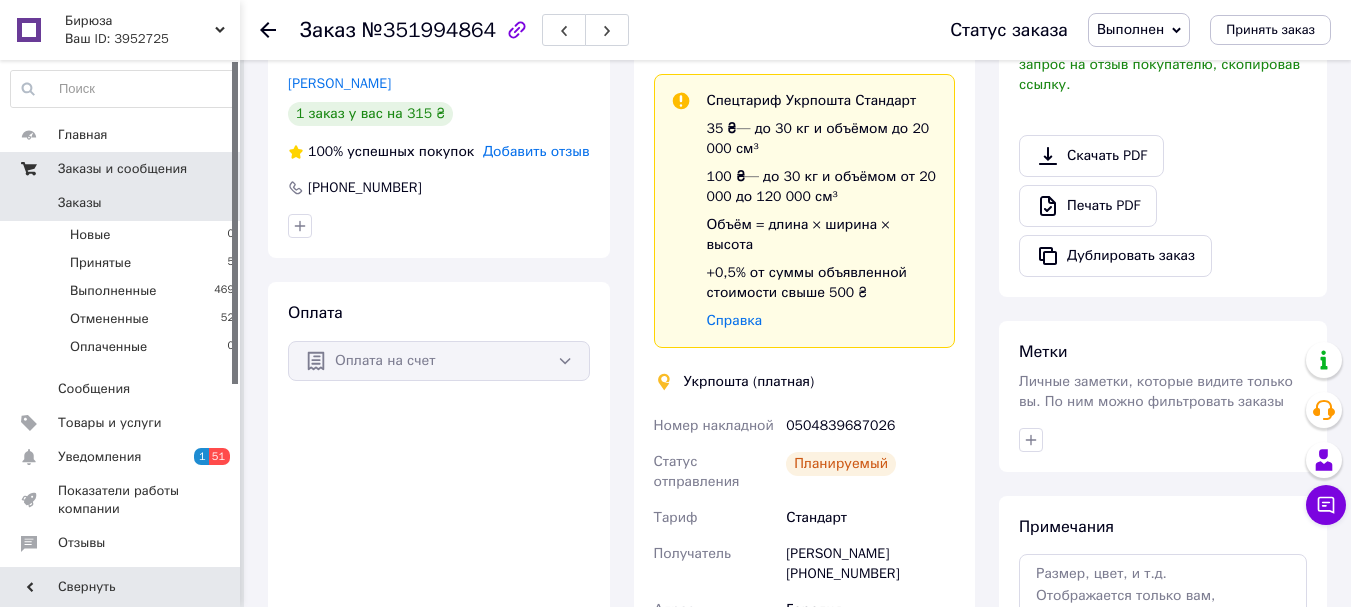 click on "Заказы и сообщения" at bounding box center [122, 169] 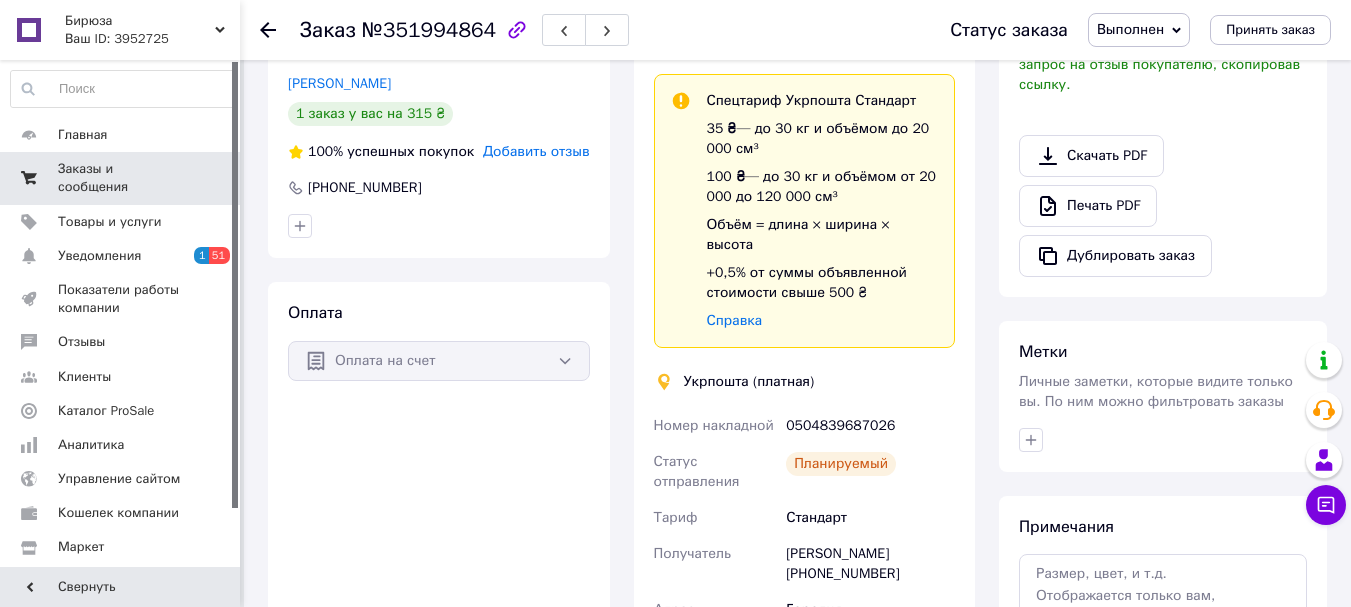 click on "Заказы и сообщения" at bounding box center [121, 178] 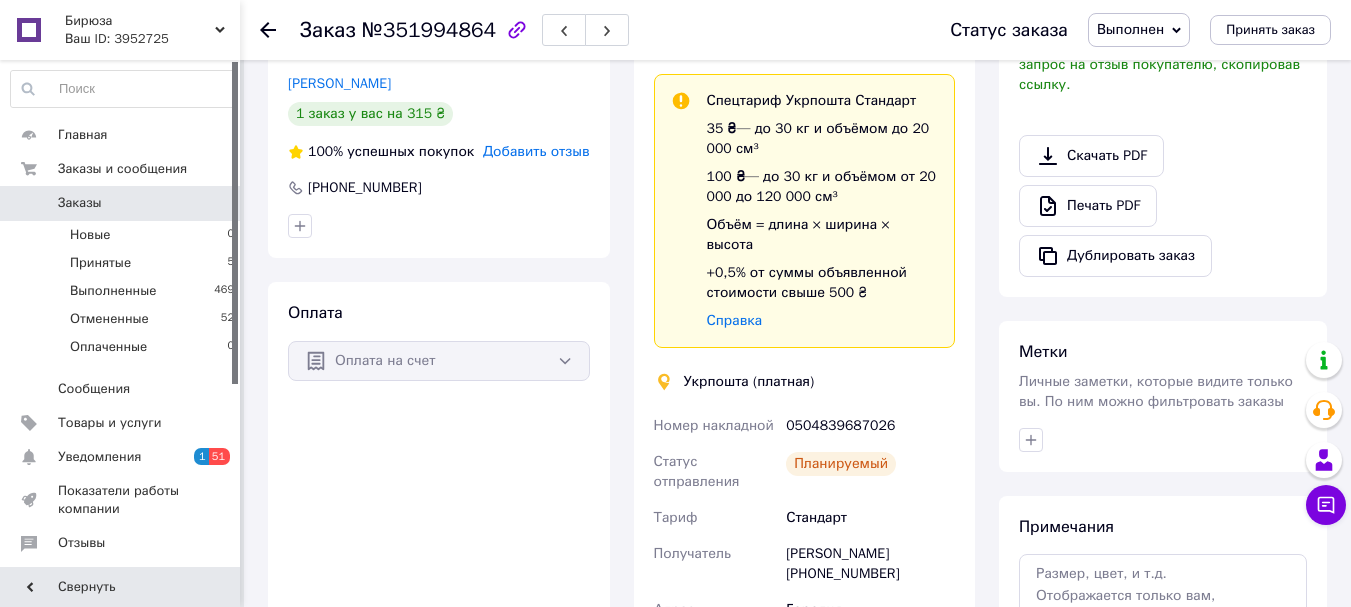 click on "Заказы" at bounding box center (121, 203) 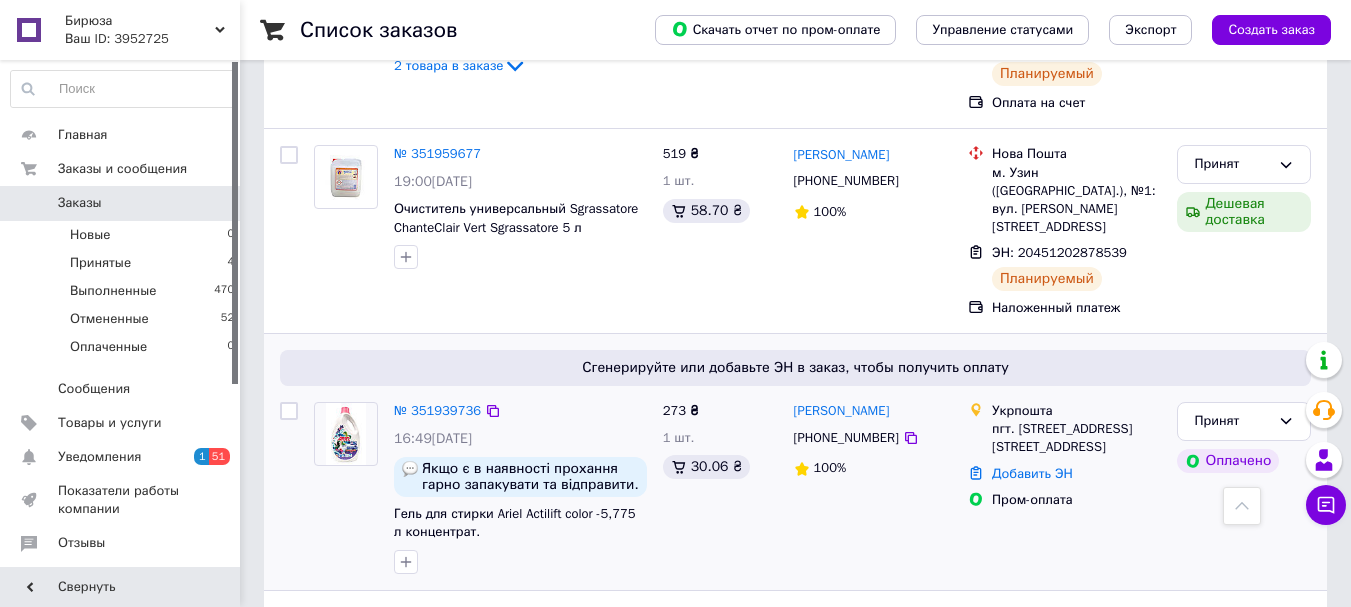 scroll, scrollTop: 600, scrollLeft: 0, axis: vertical 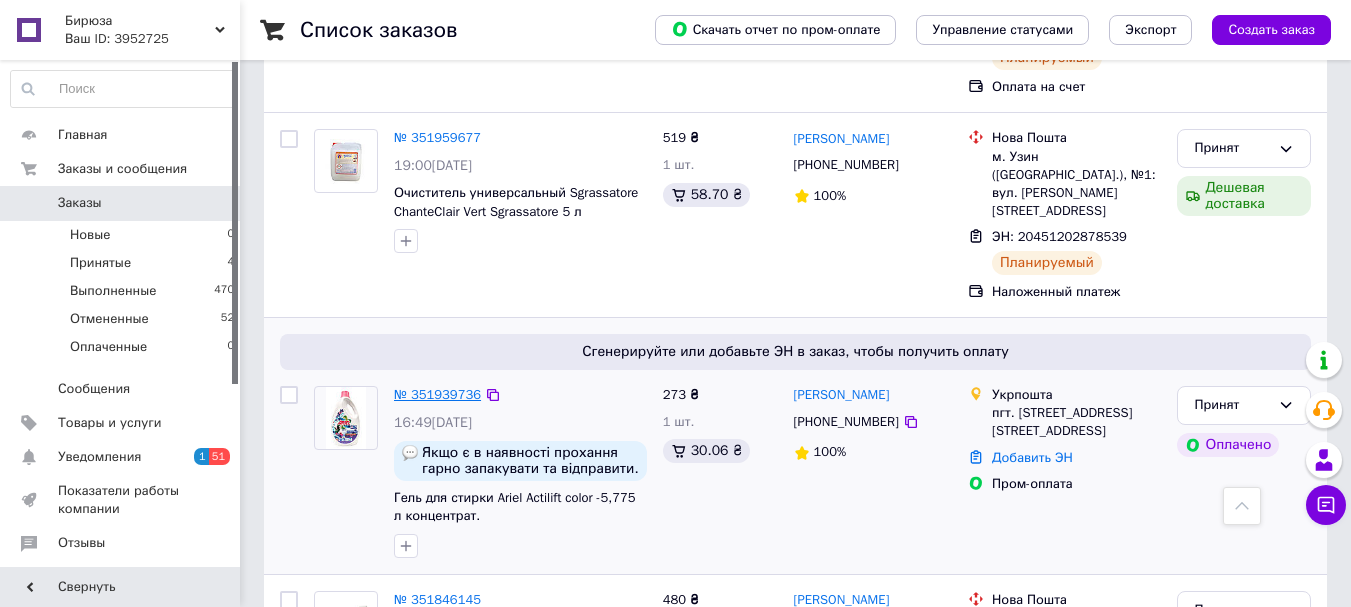 click on "№ 351939736" at bounding box center [437, 394] 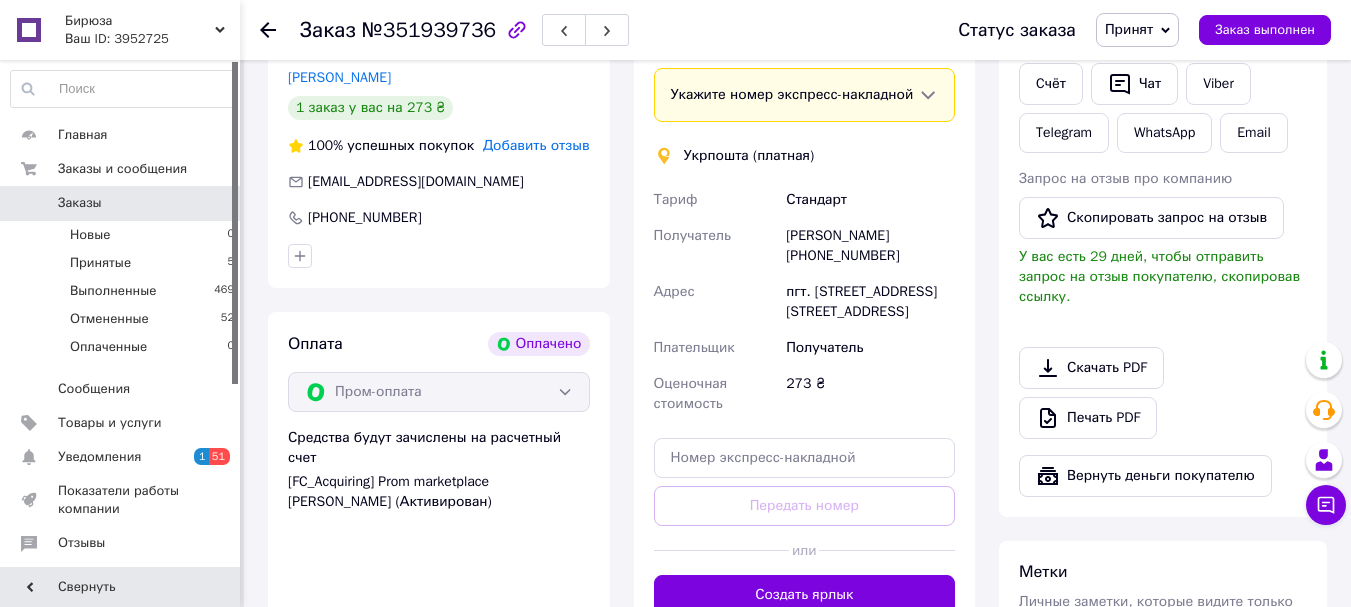 scroll, scrollTop: 600, scrollLeft: 0, axis: vertical 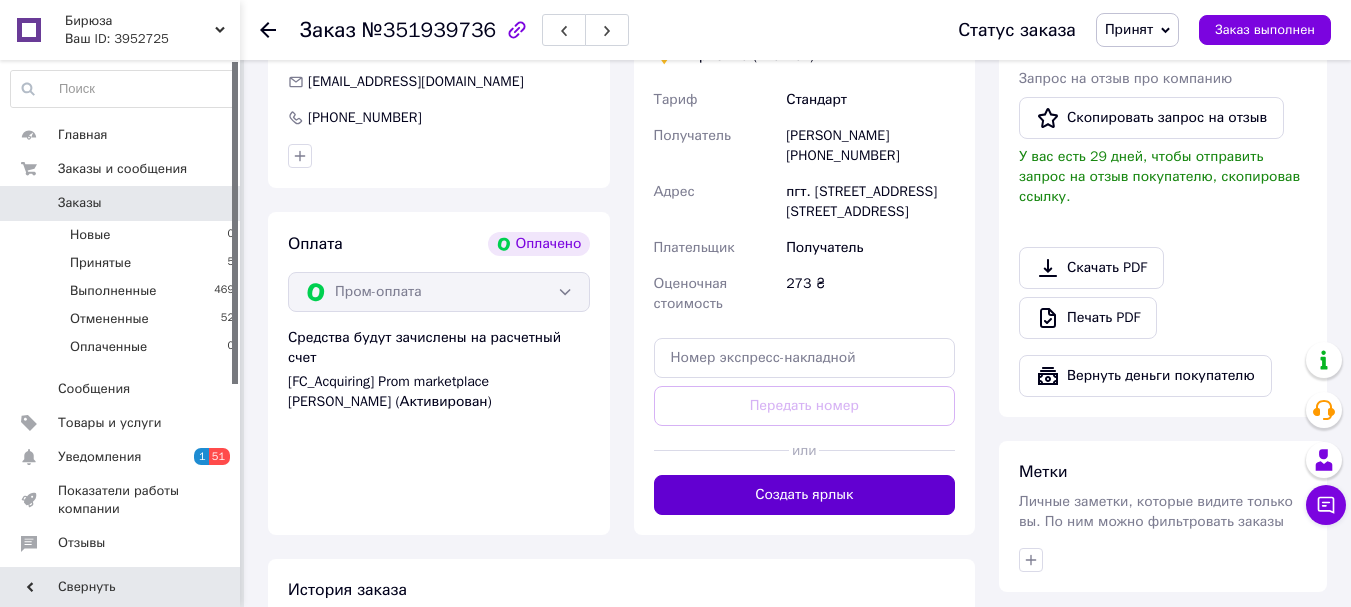 click on "Создать ярлык" at bounding box center [805, 495] 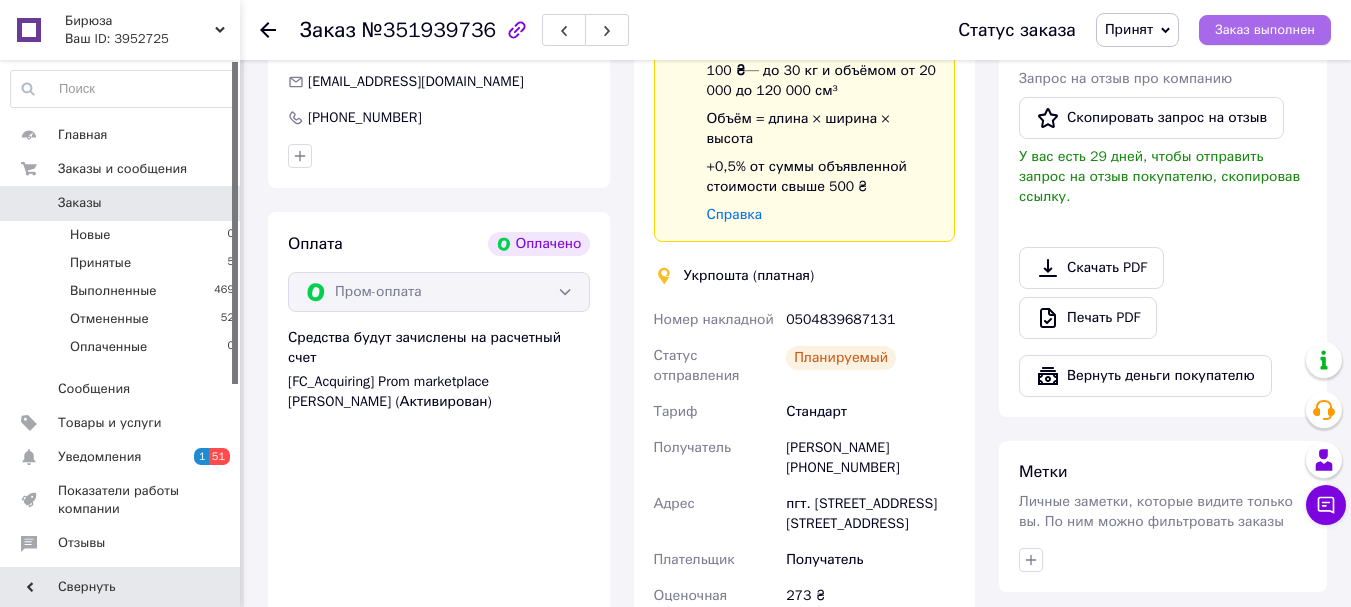 click on "Заказ выполнен" at bounding box center (1265, 30) 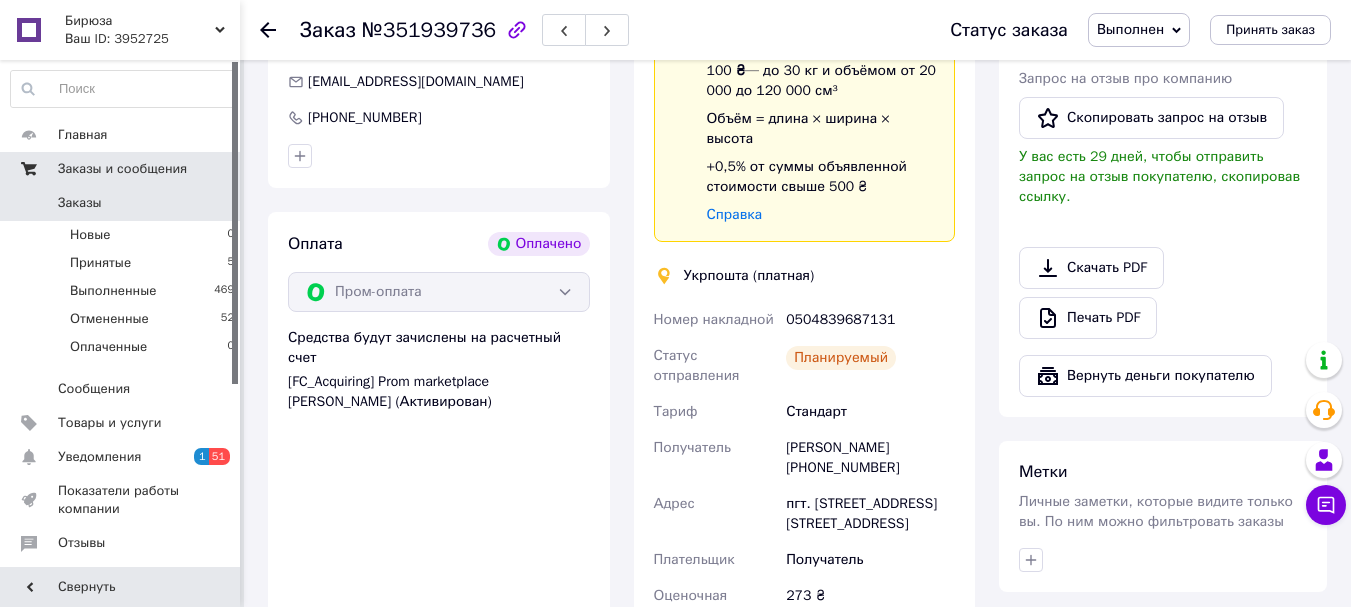 click on "Заказы и сообщения" at bounding box center (122, 169) 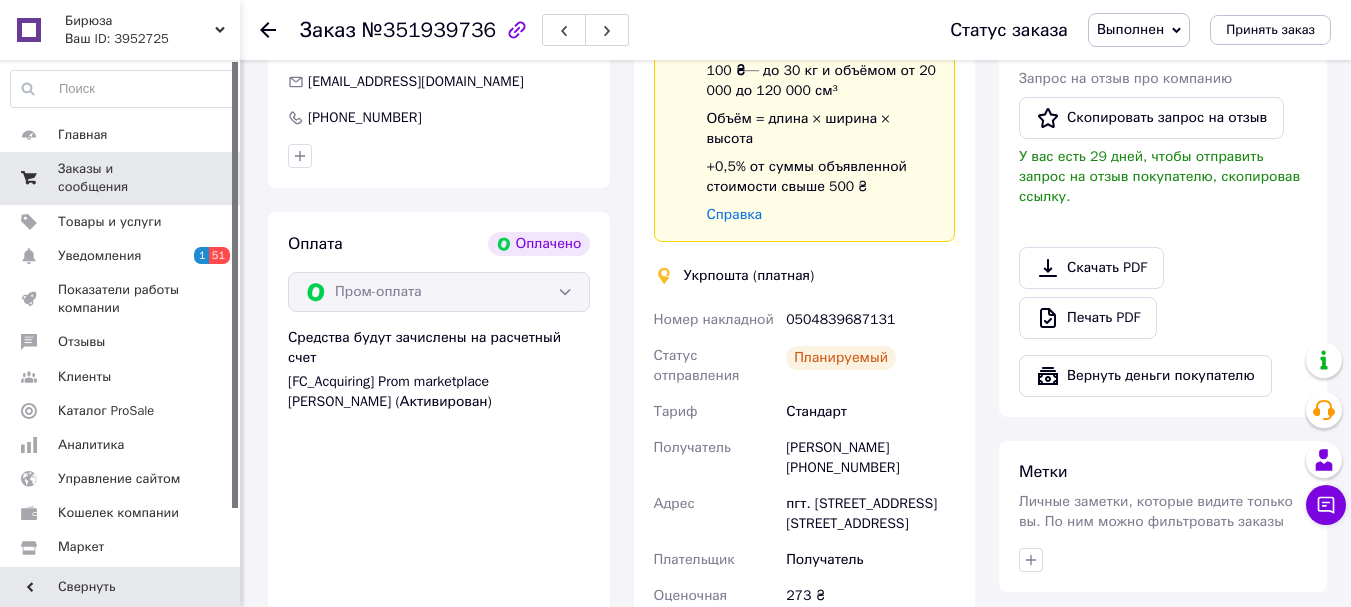 click on "Заказы и сообщения" at bounding box center (121, 178) 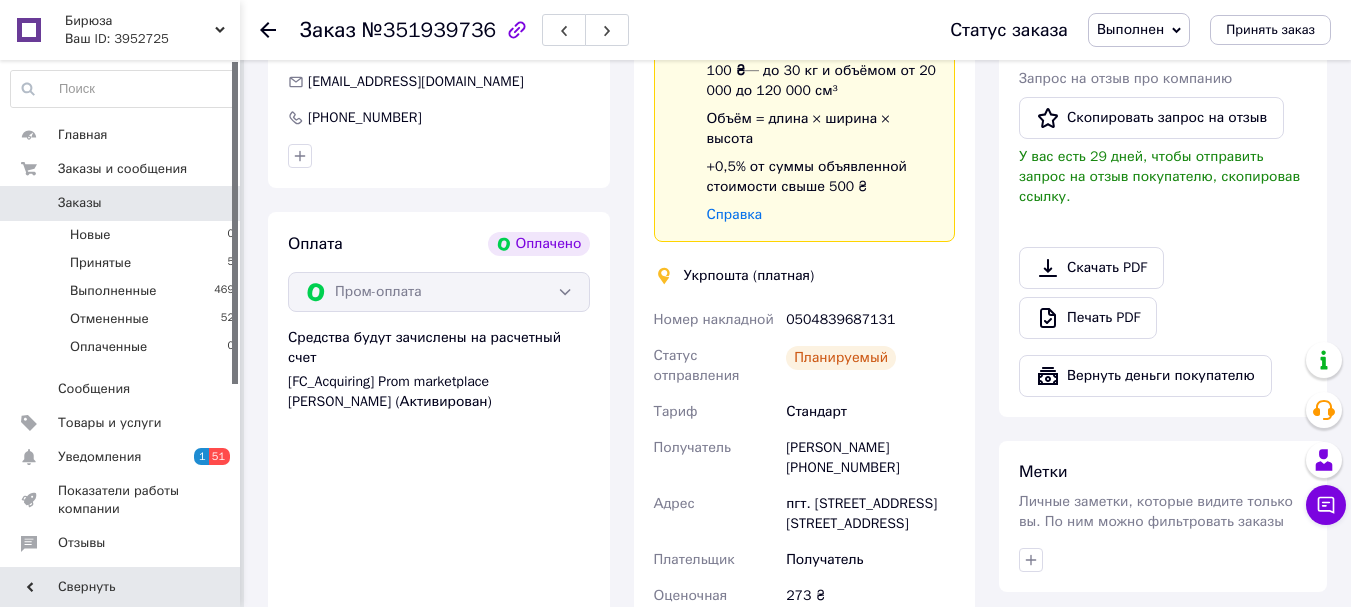 click on "Заказы" at bounding box center (80, 203) 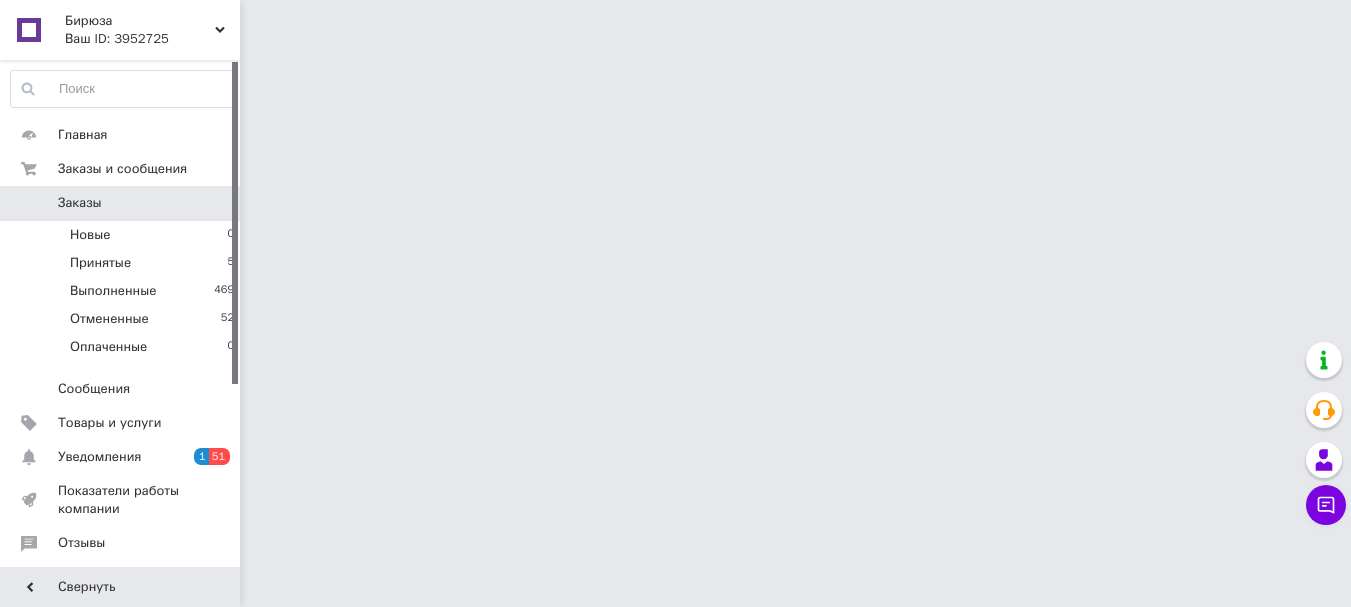 scroll, scrollTop: 0, scrollLeft: 0, axis: both 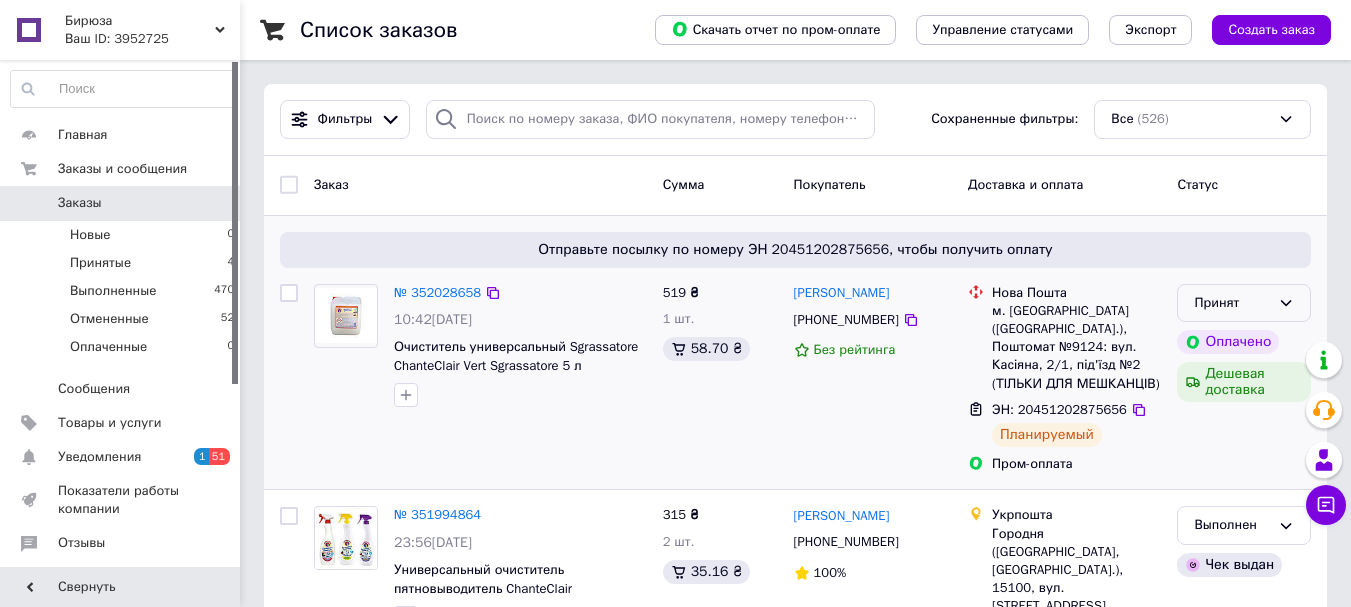 click 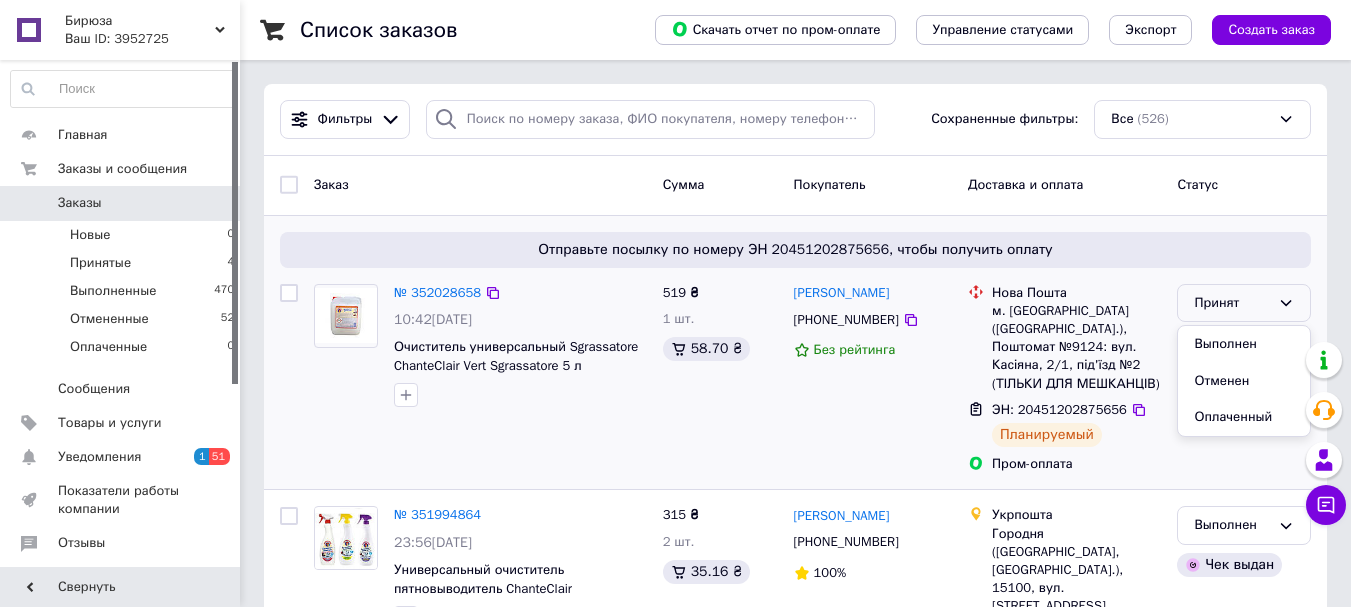 click on "Выполнен" at bounding box center (1244, 344) 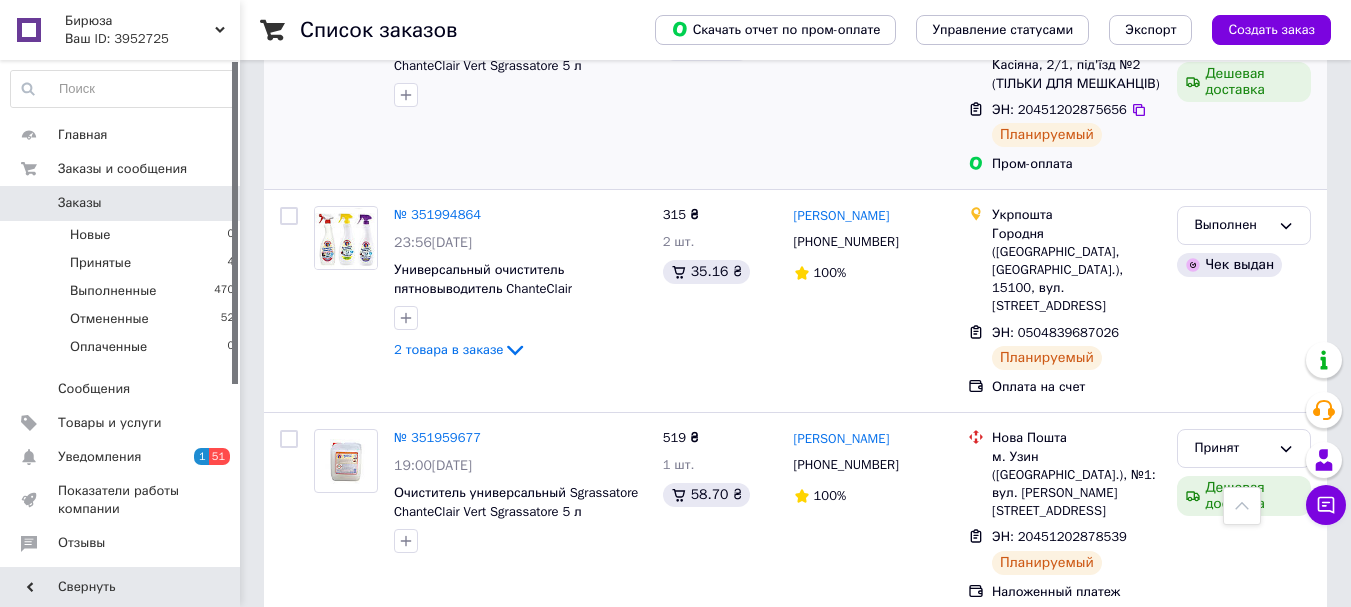 scroll, scrollTop: 400, scrollLeft: 0, axis: vertical 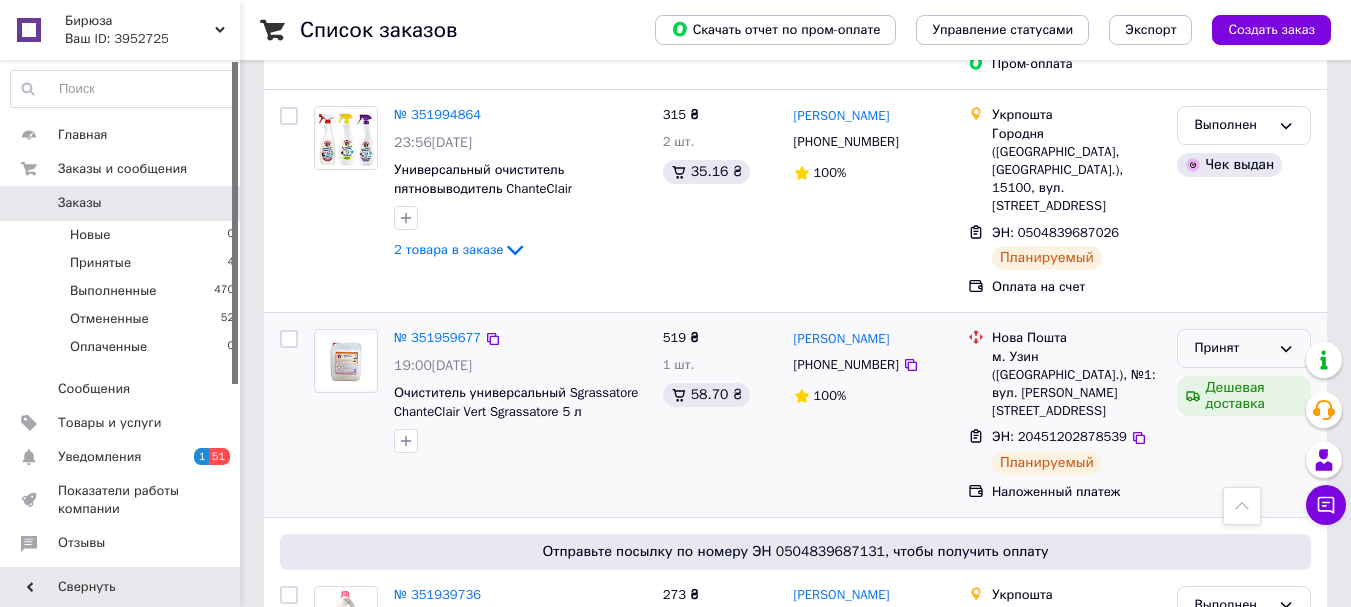 click 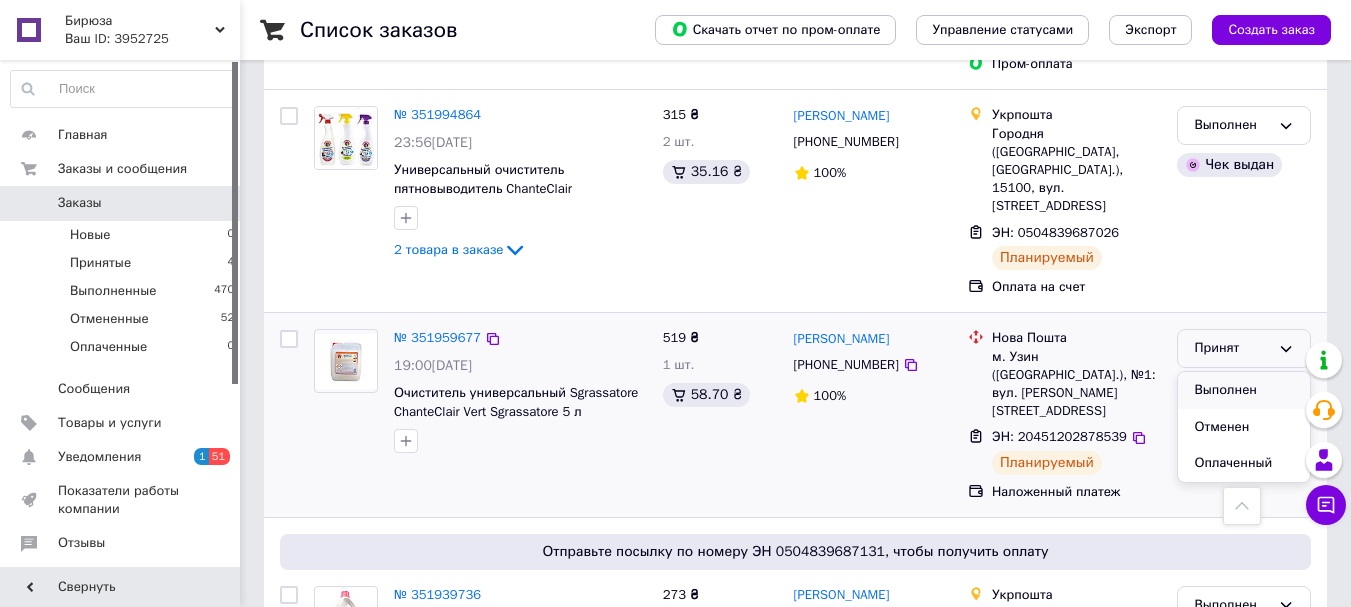 click on "Выполнен" at bounding box center (1244, 390) 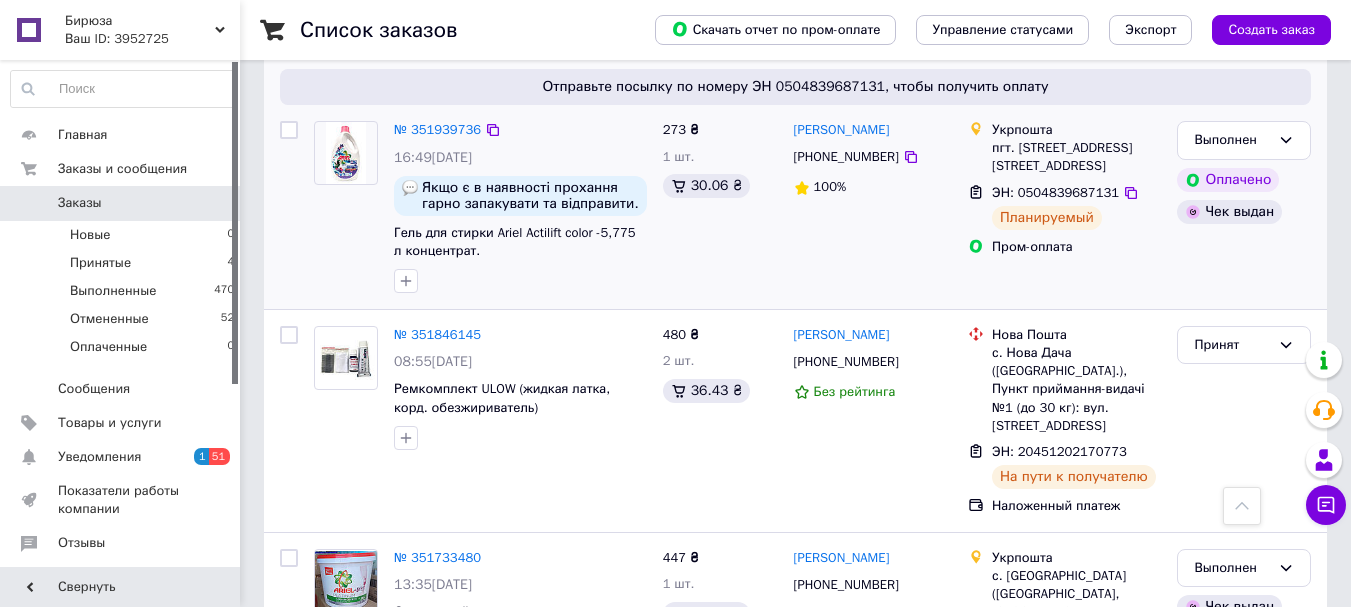 scroll, scrollTop: 900, scrollLeft: 0, axis: vertical 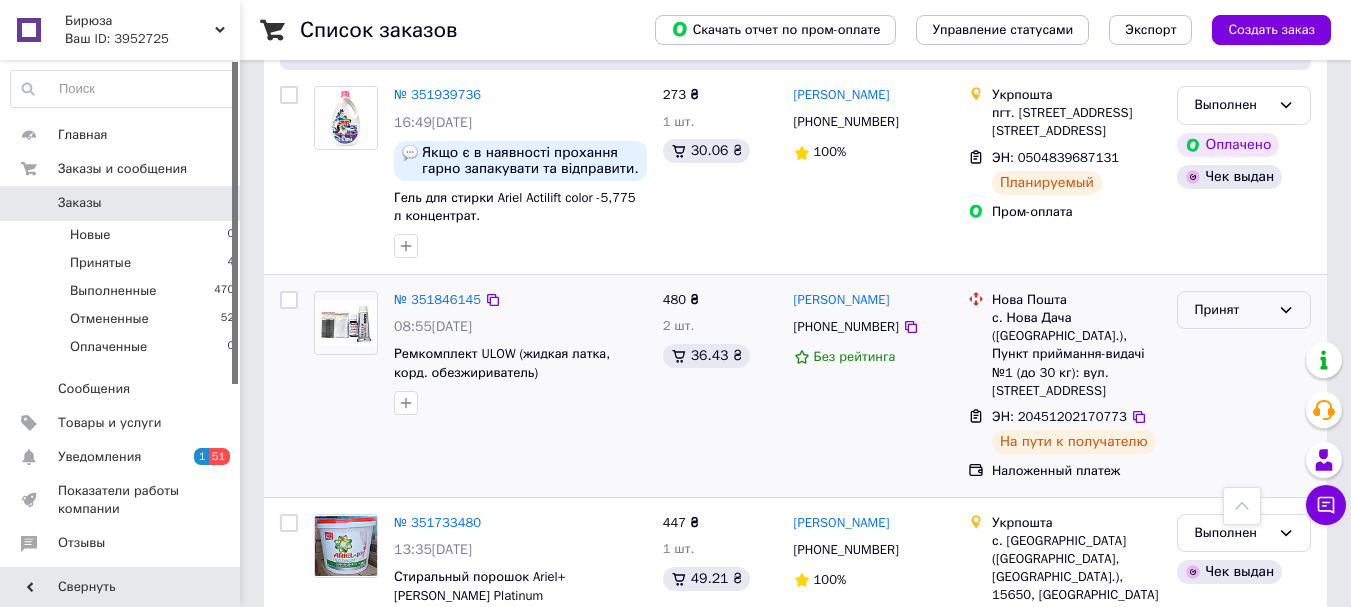 click 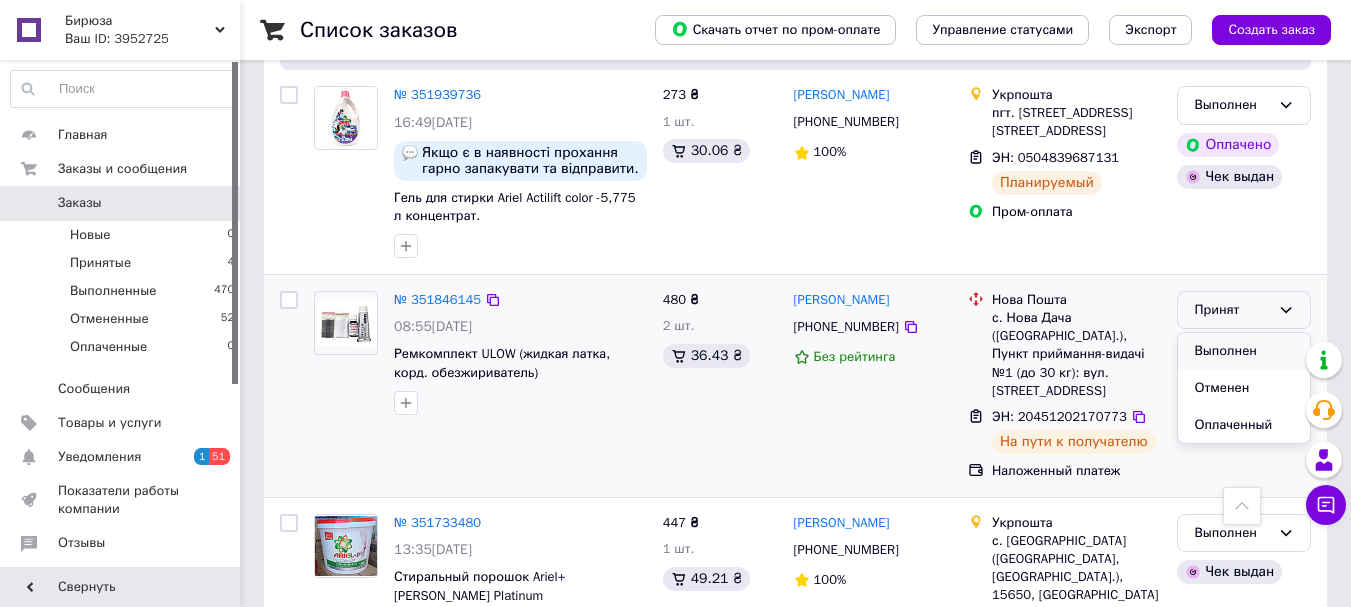 click on "Выполнен" at bounding box center [1244, 351] 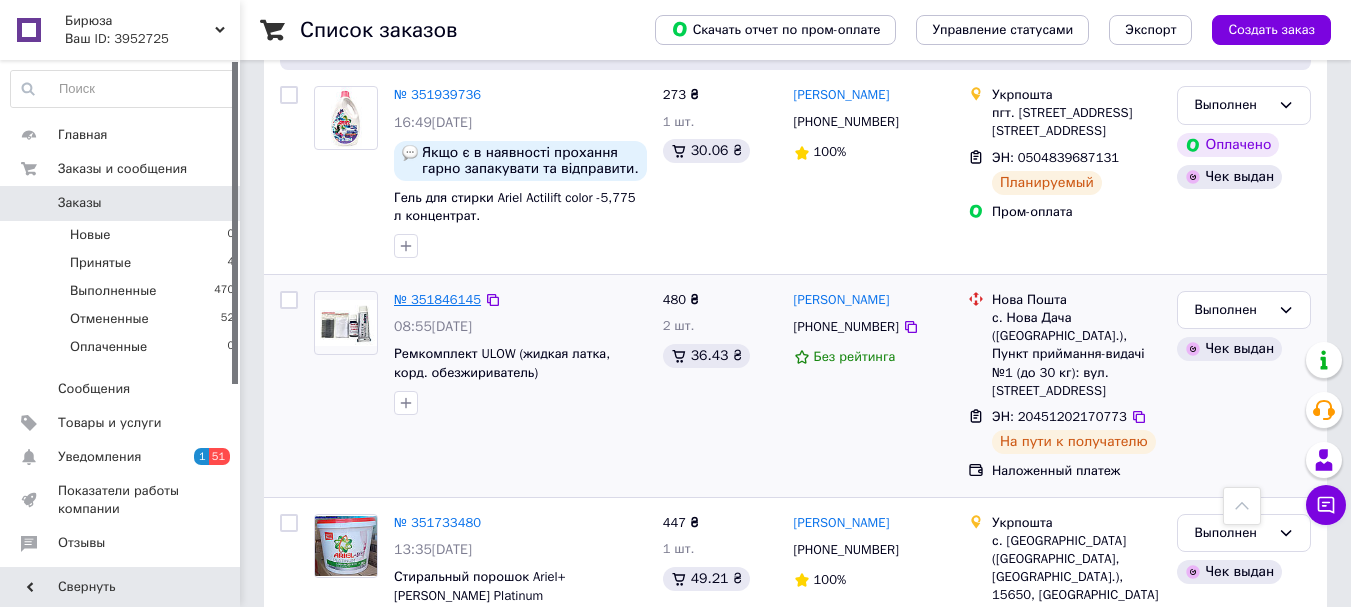 click on "№ 351846145" at bounding box center [437, 299] 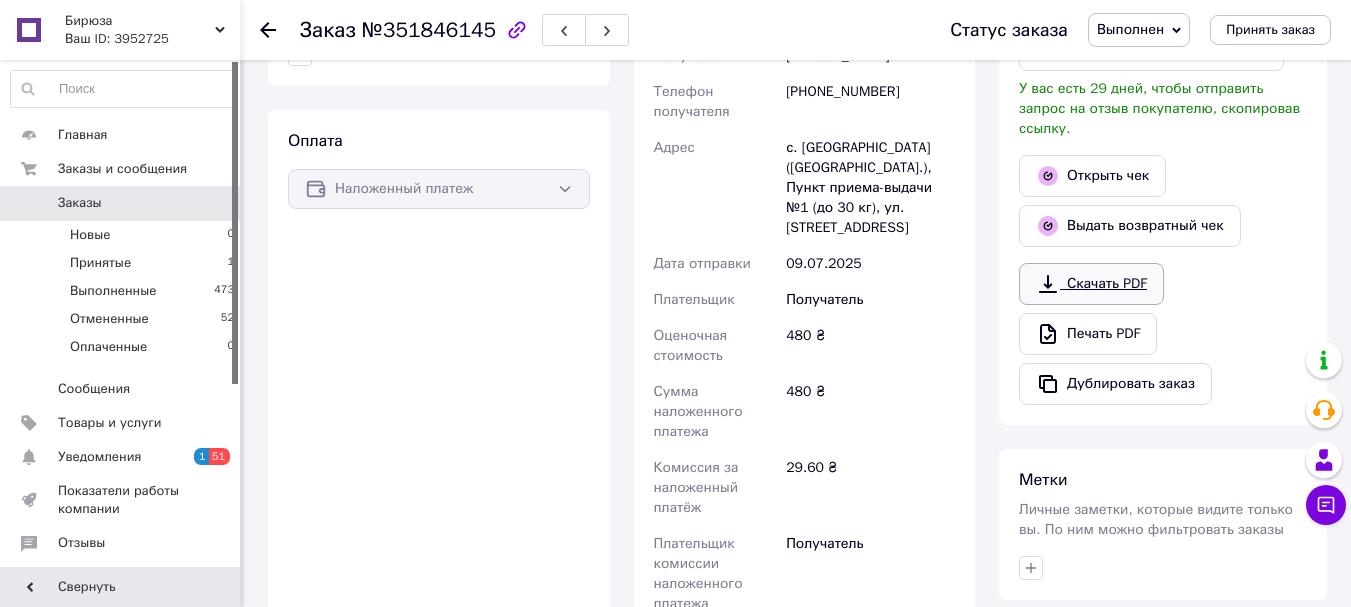 scroll, scrollTop: 500, scrollLeft: 0, axis: vertical 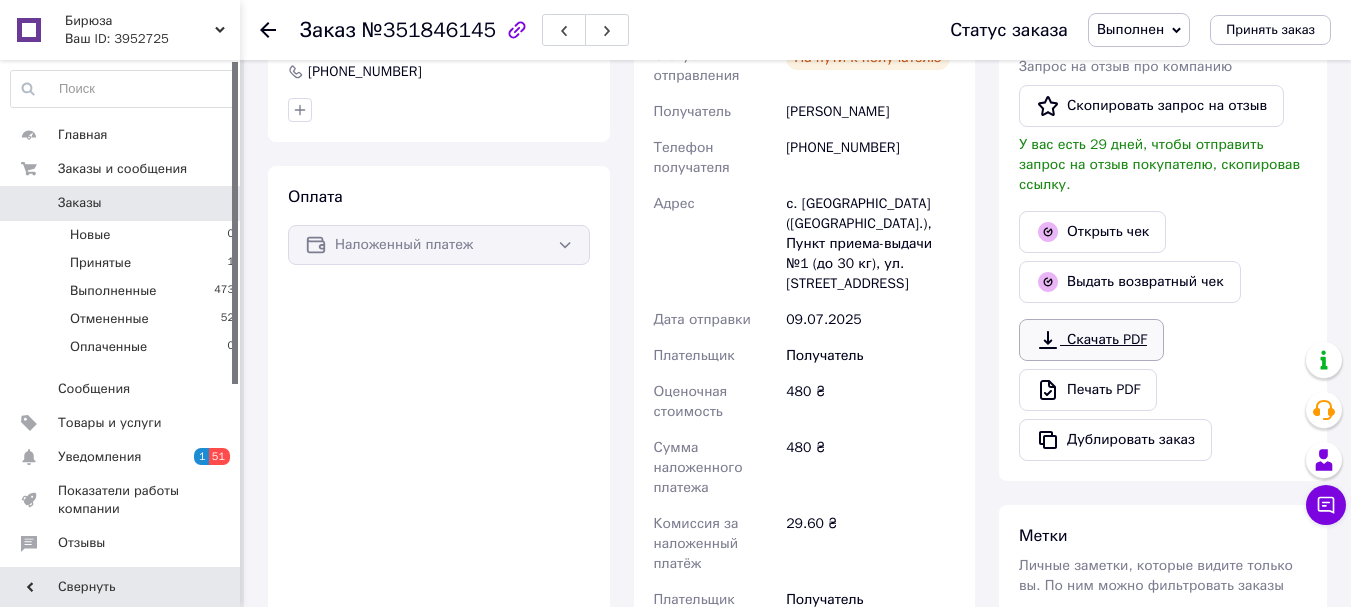 click on "Скачать PDF" at bounding box center (1091, 340) 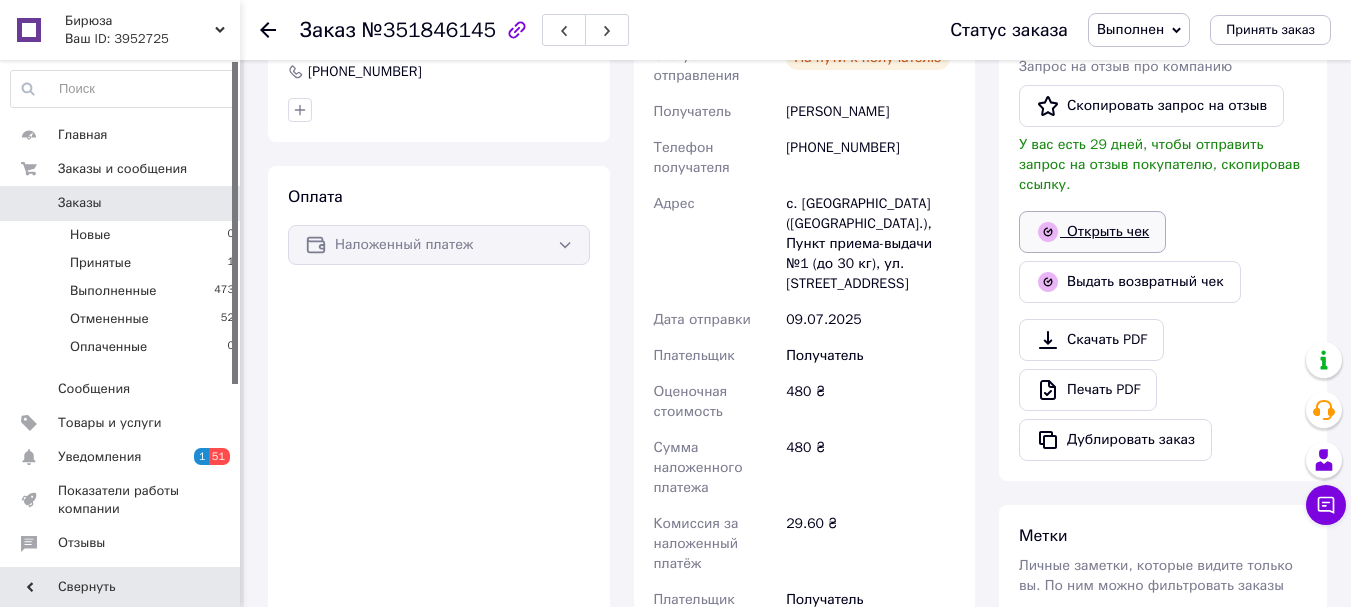 click on "Открыть чек" at bounding box center [1092, 232] 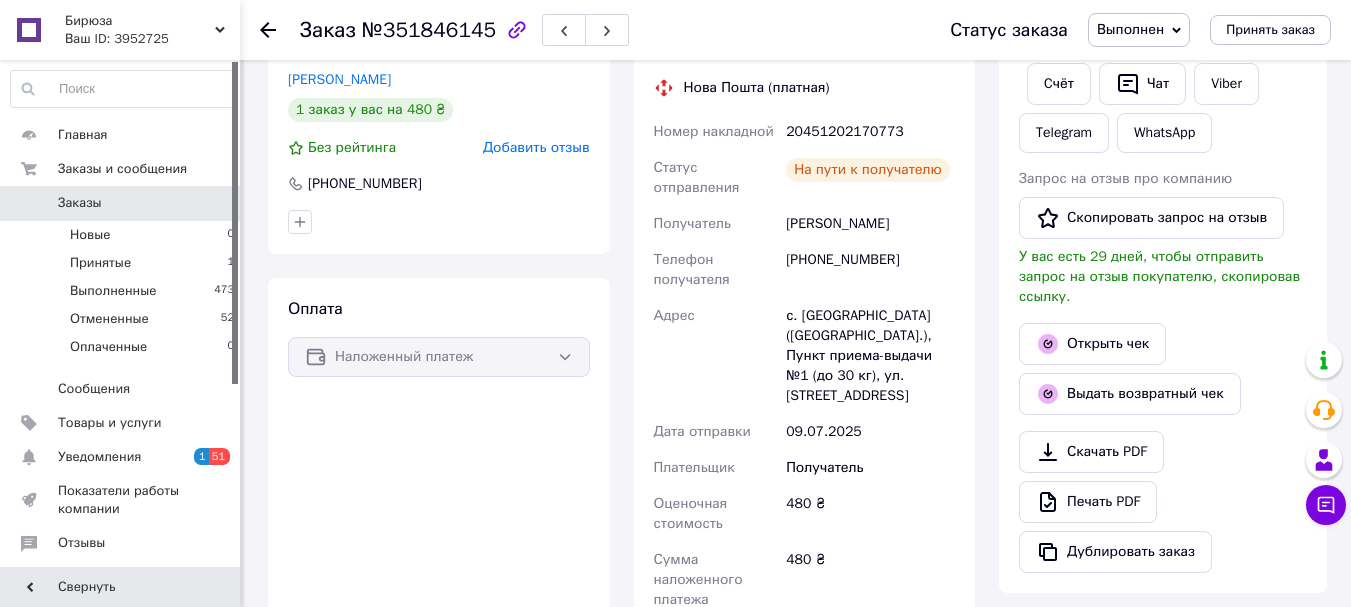 scroll, scrollTop: 300, scrollLeft: 0, axis: vertical 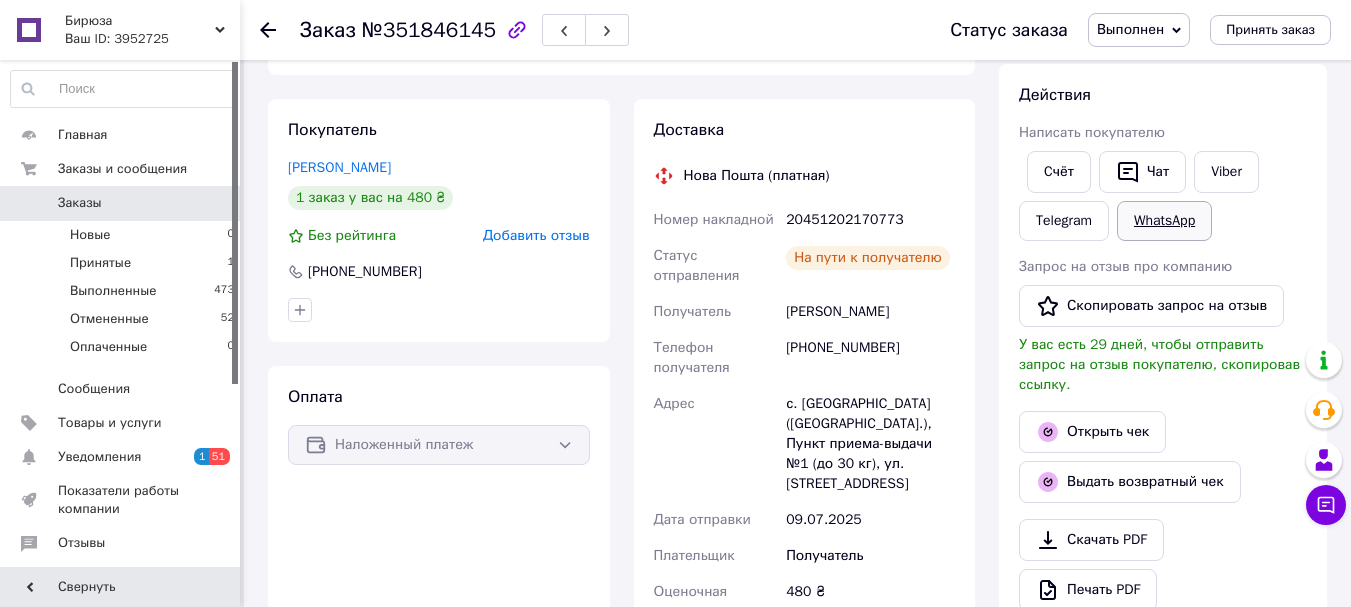 click on "WhatsApp" at bounding box center [1164, 221] 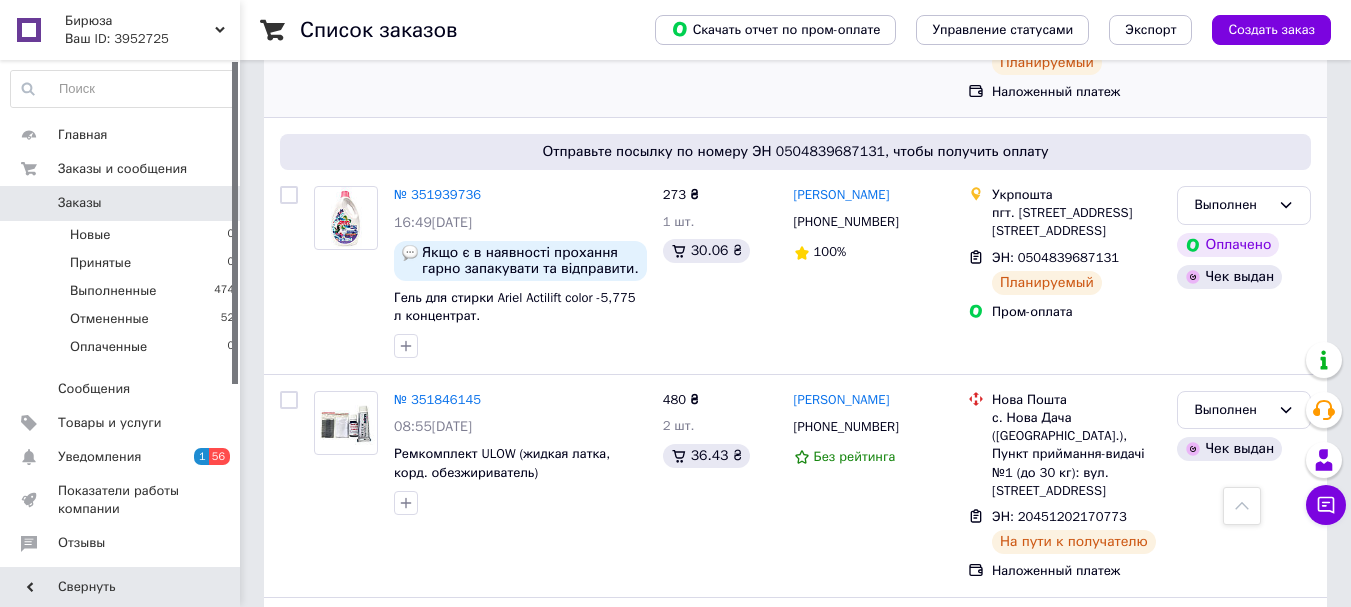 scroll, scrollTop: 900, scrollLeft: 0, axis: vertical 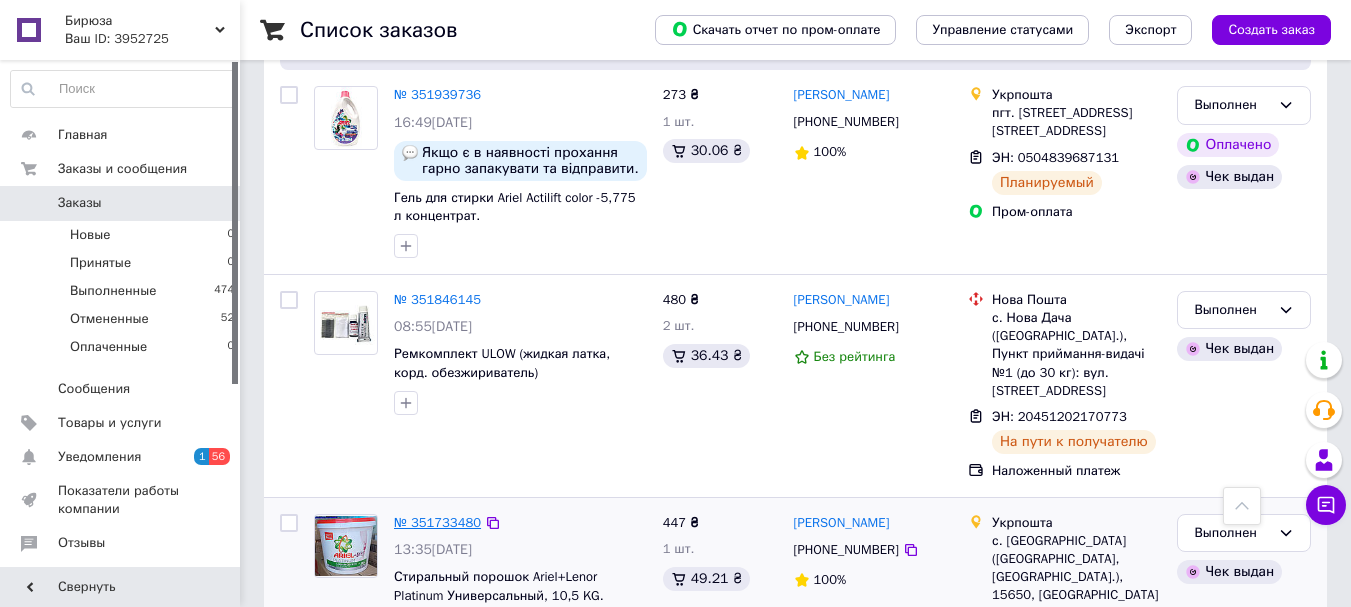 click on "№ 351733480" at bounding box center [437, 522] 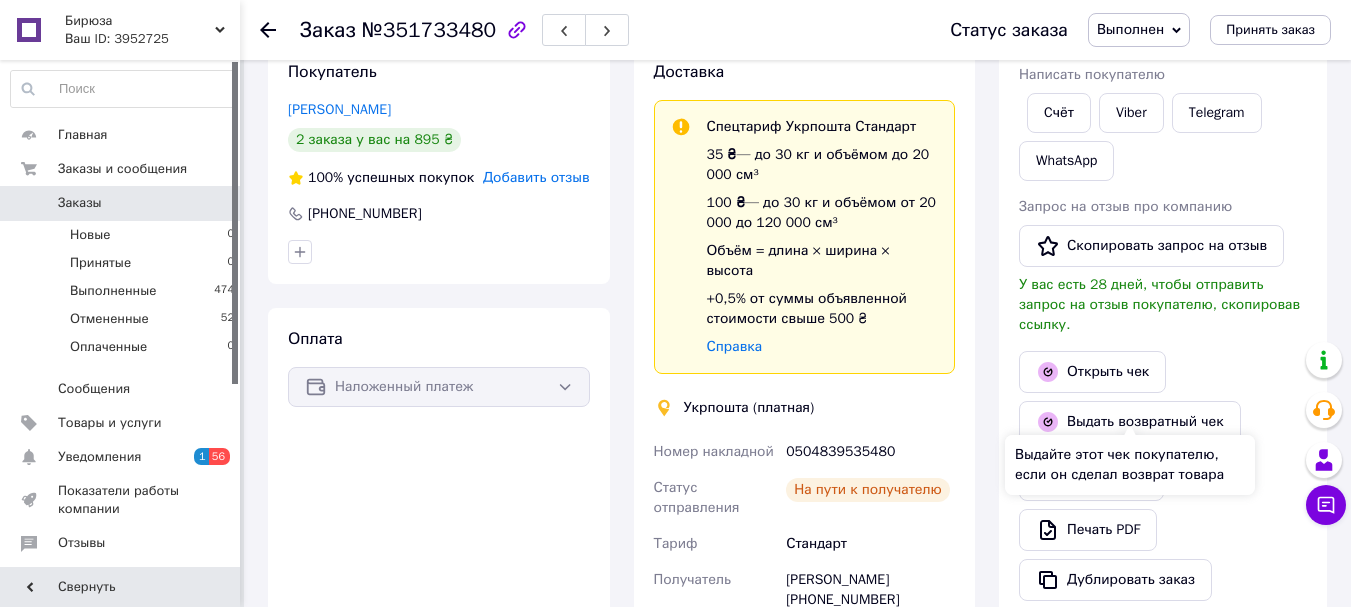 scroll, scrollTop: 300, scrollLeft: 0, axis: vertical 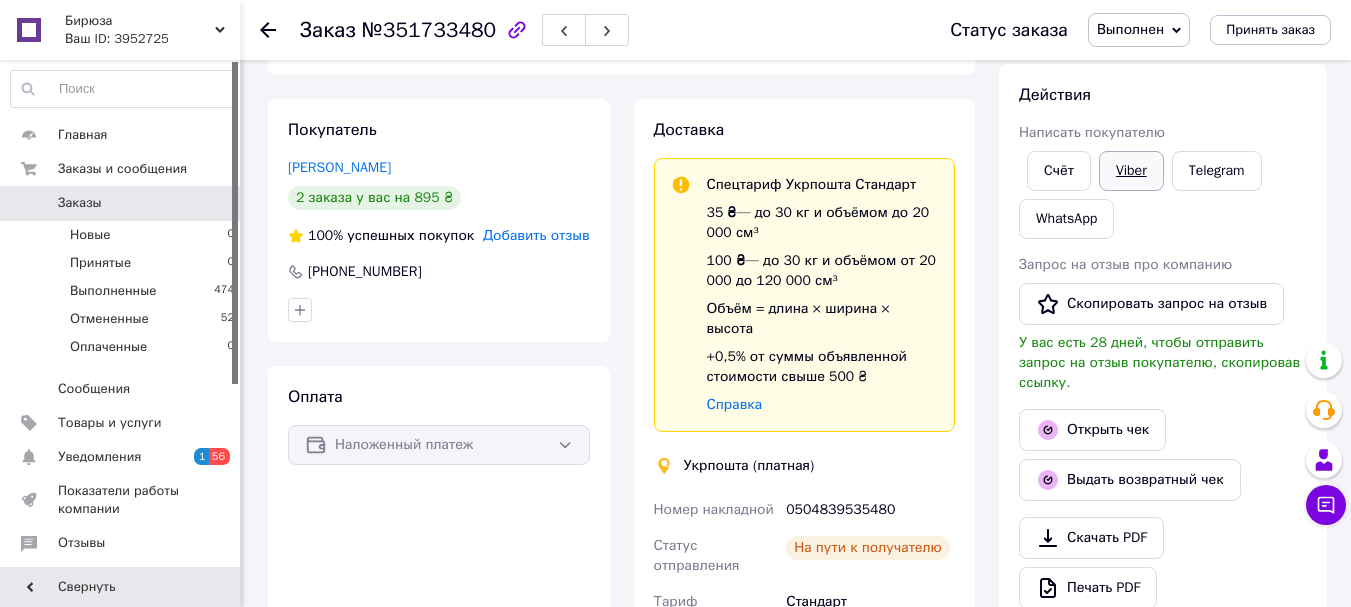 click on "Viber" at bounding box center [1131, 171] 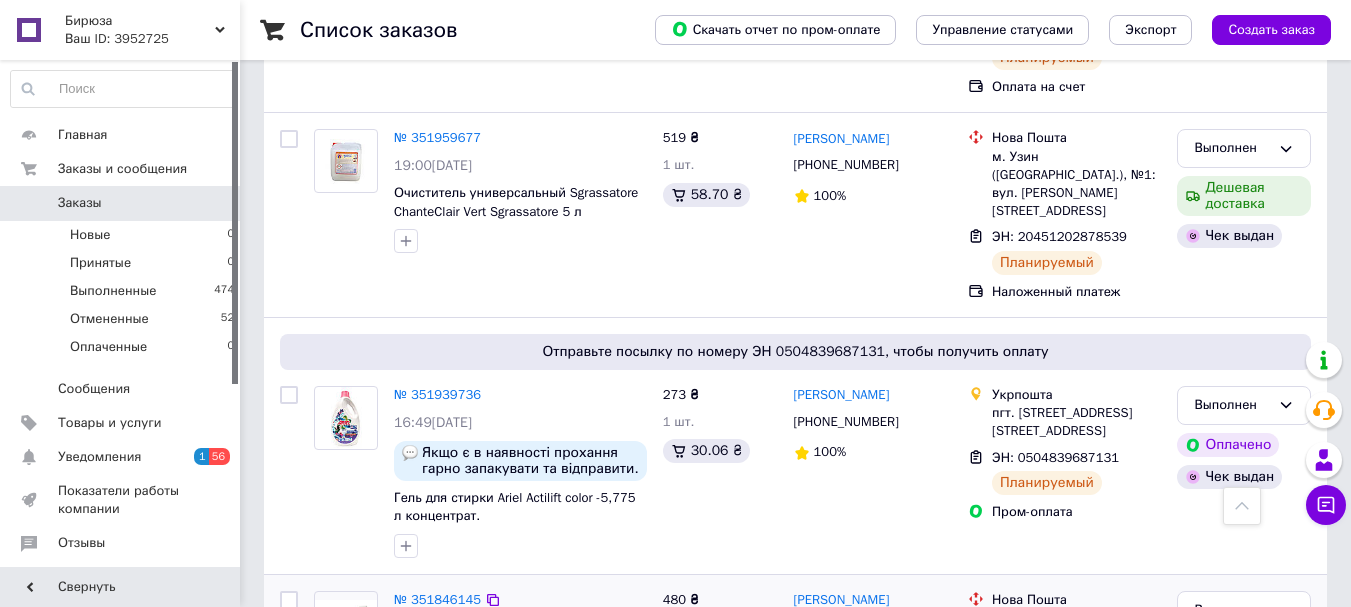 scroll, scrollTop: 700, scrollLeft: 0, axis: vertical 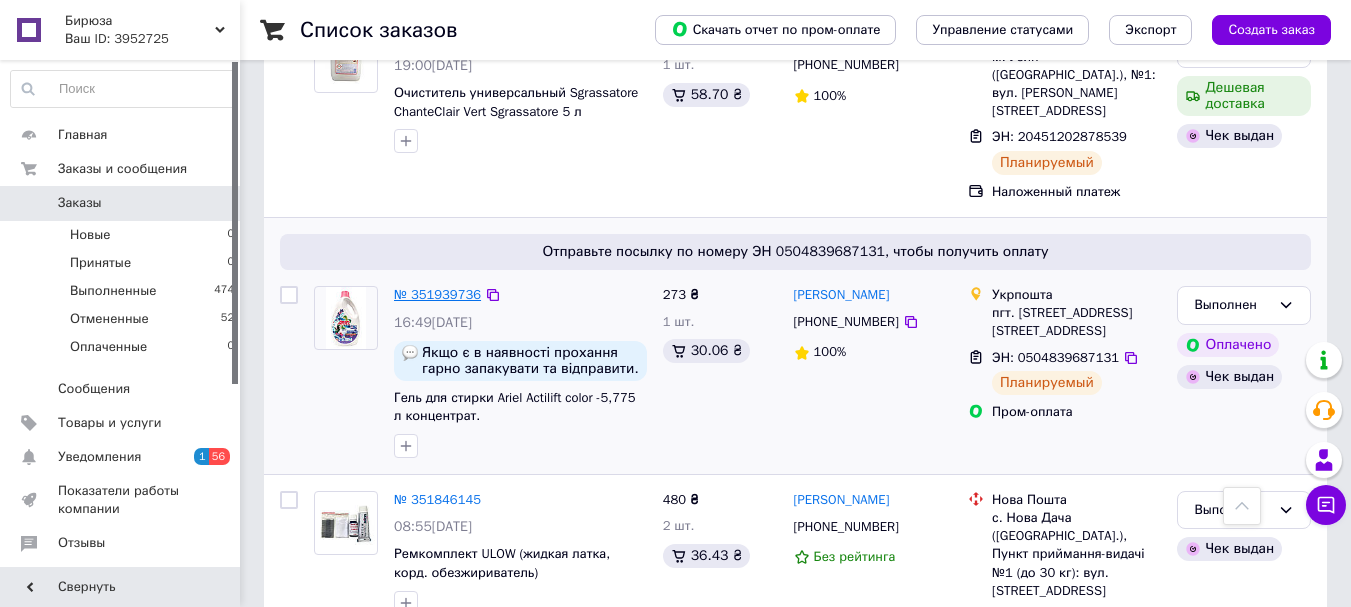 click on "№ 351939736" at bounding box center [437, 294] 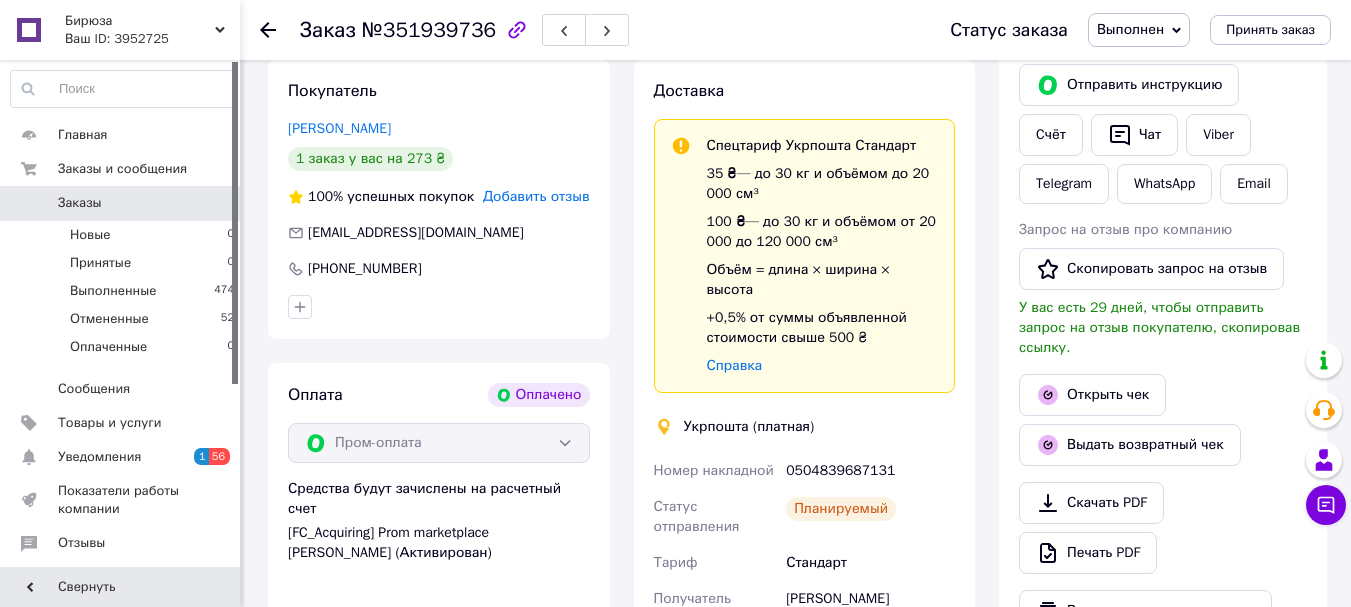 scroll, scrollTop: 400, scrollLeft: 0, axis: vertical 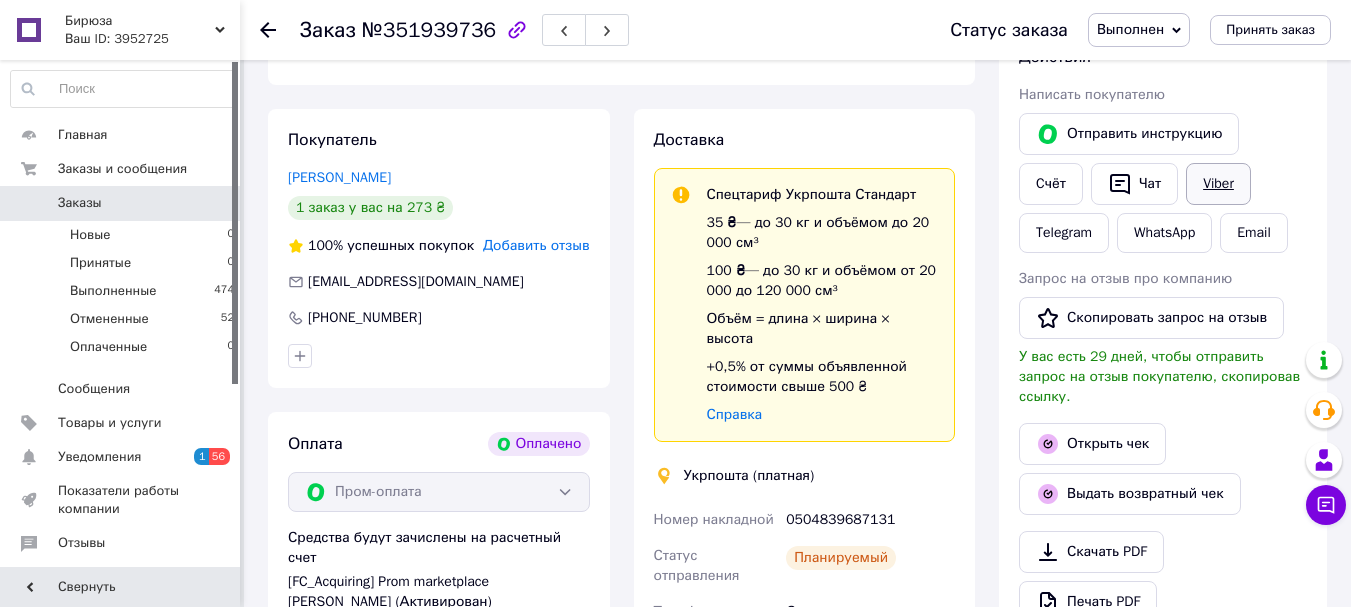 click on "Viber" at bounding box center [1218, 184] 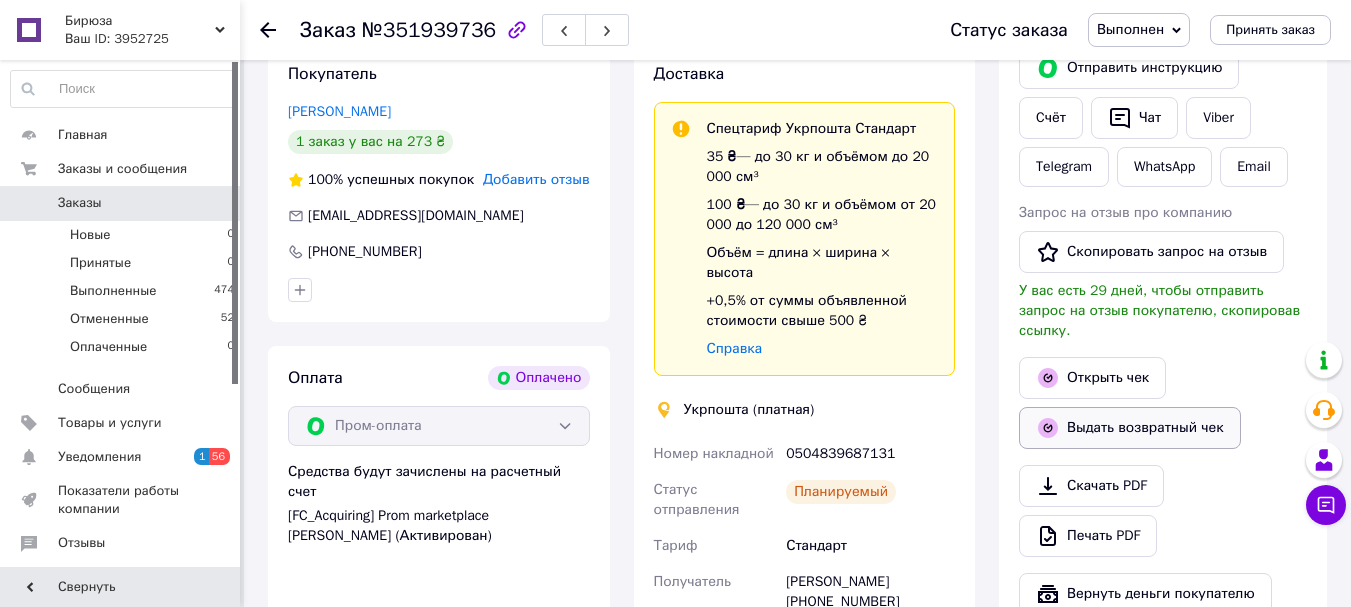 scroll, scrollTop: 500, scrollLeft: 0, axis: vertical 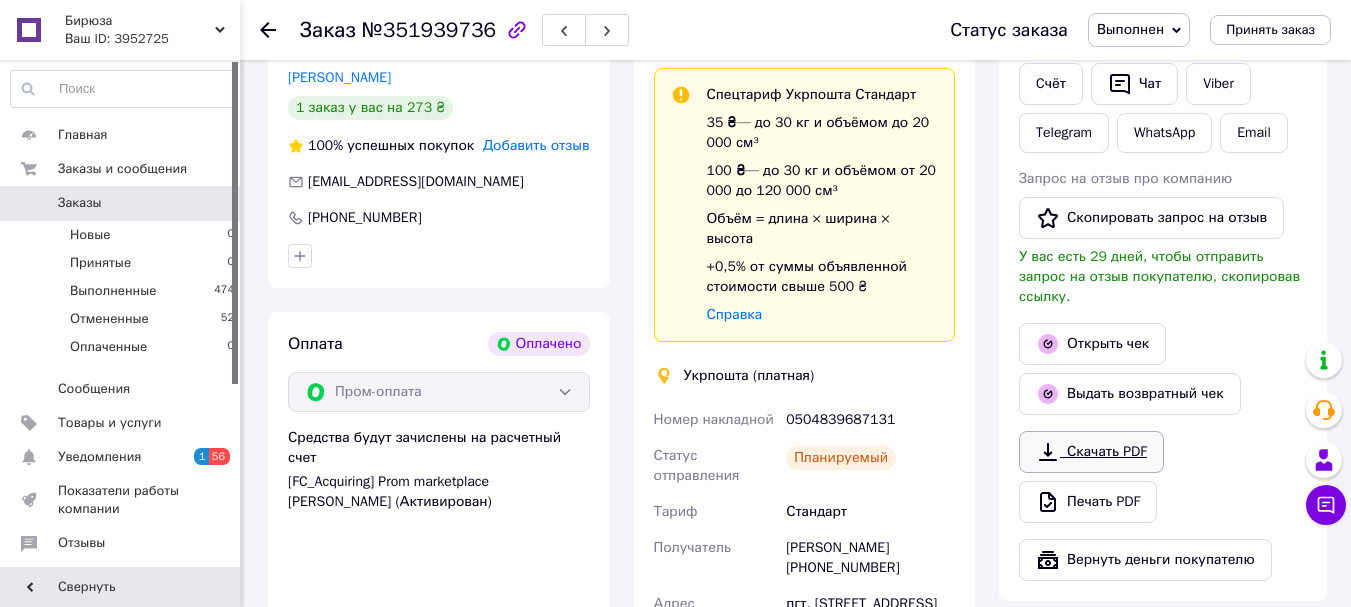click on "Скачать PDF" at bounding box center (1091, 452) 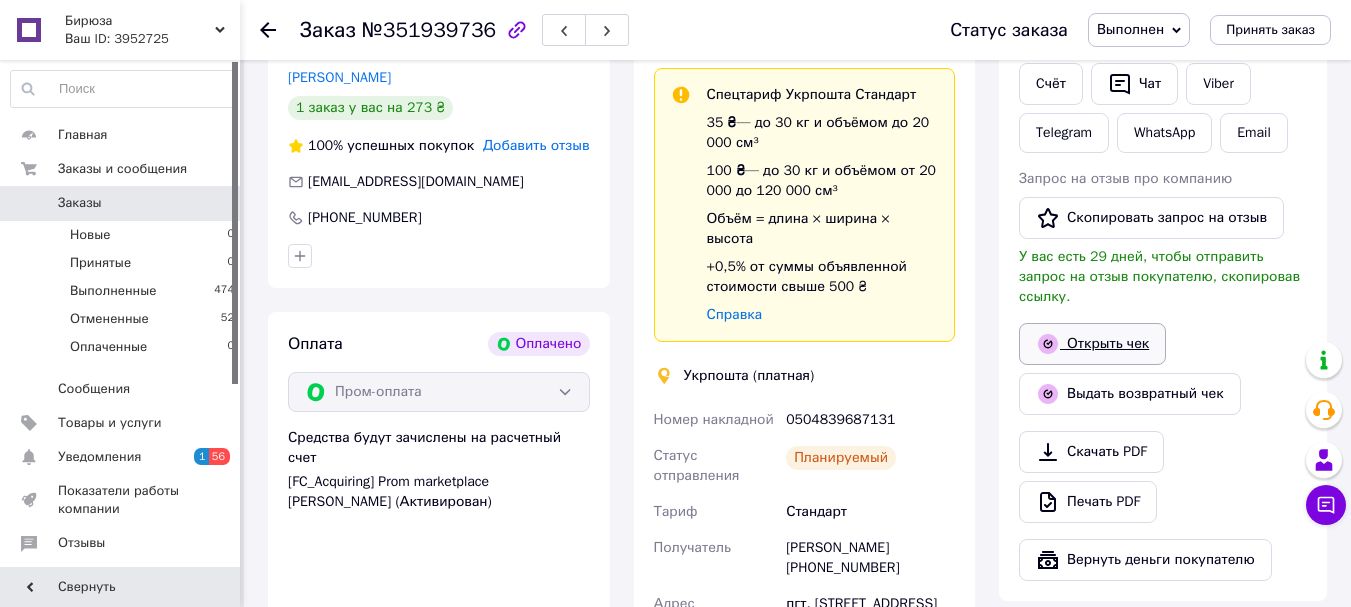 click on "Открыть чек" at bounding box center [1092, 344] 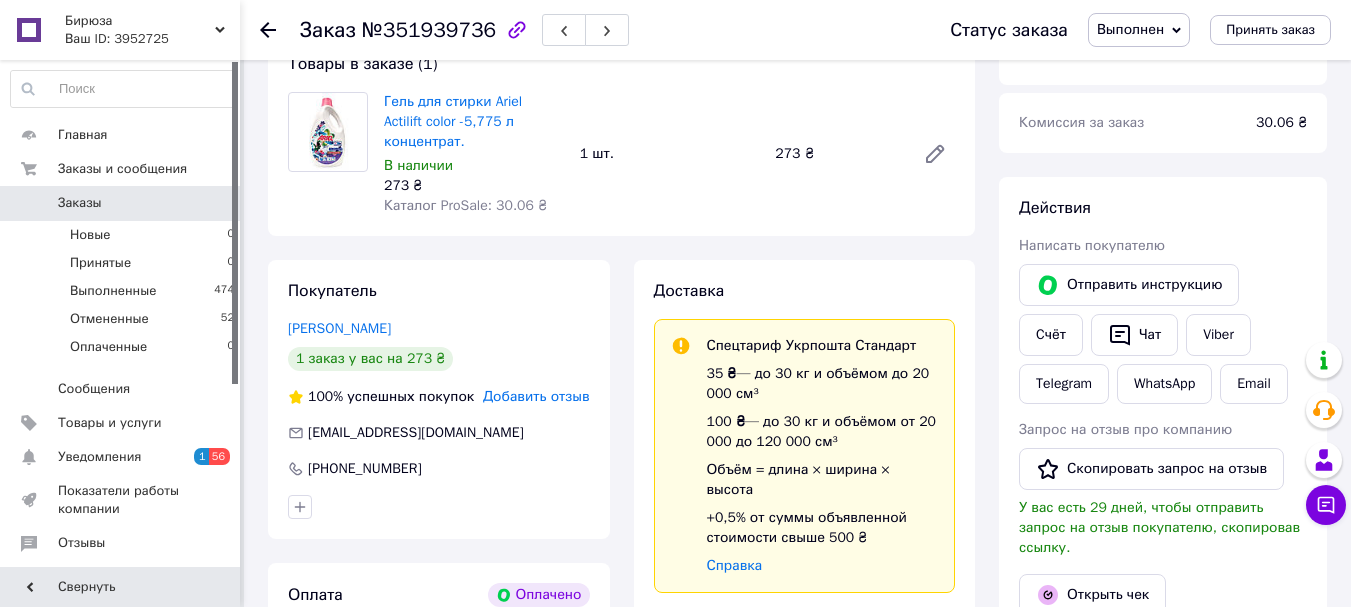 scroll, scrollTop: 300, scrollLeft: 0, axis: vertical 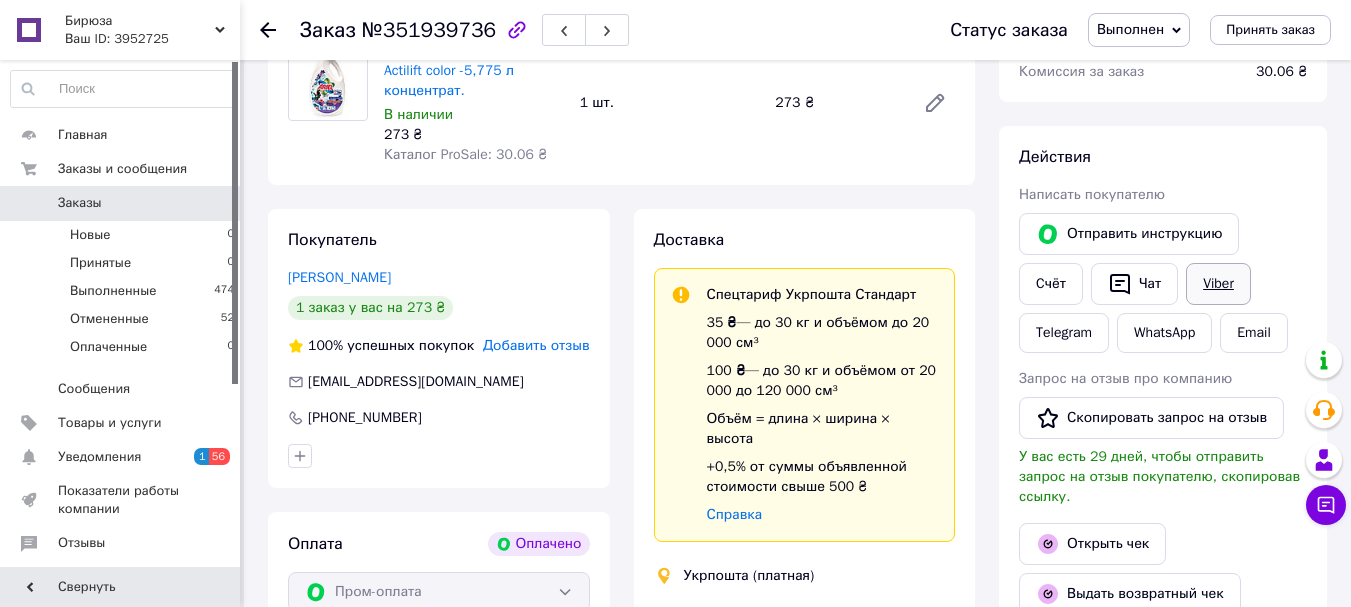 click on "Viber" at bounding box center (1218, 284) 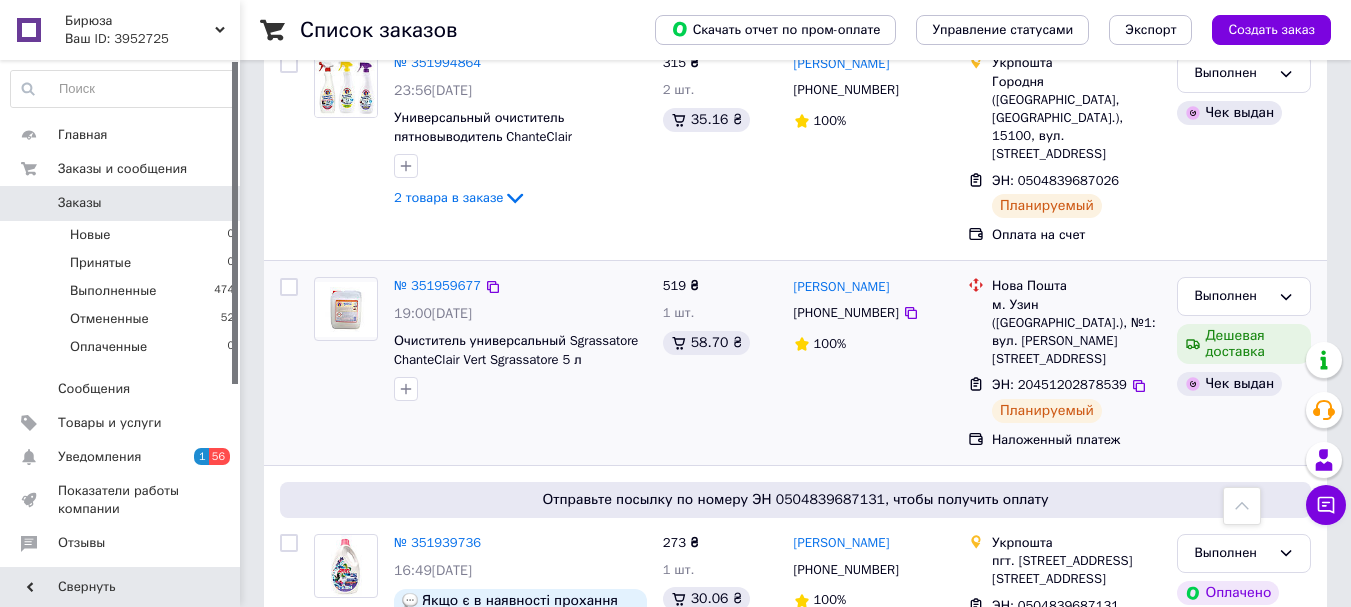 scroll, scrollTop: 552, scrollLeft: 0, axis: vertical 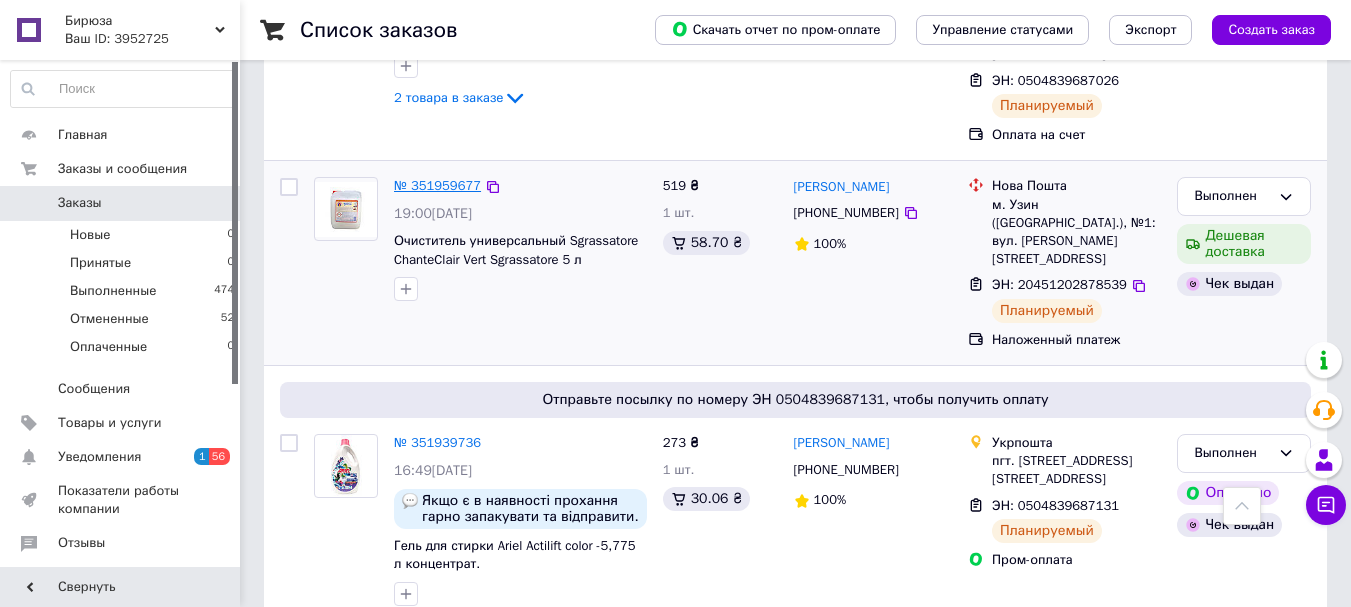 click on "№ 351959677" at bounding box center (437, 185) 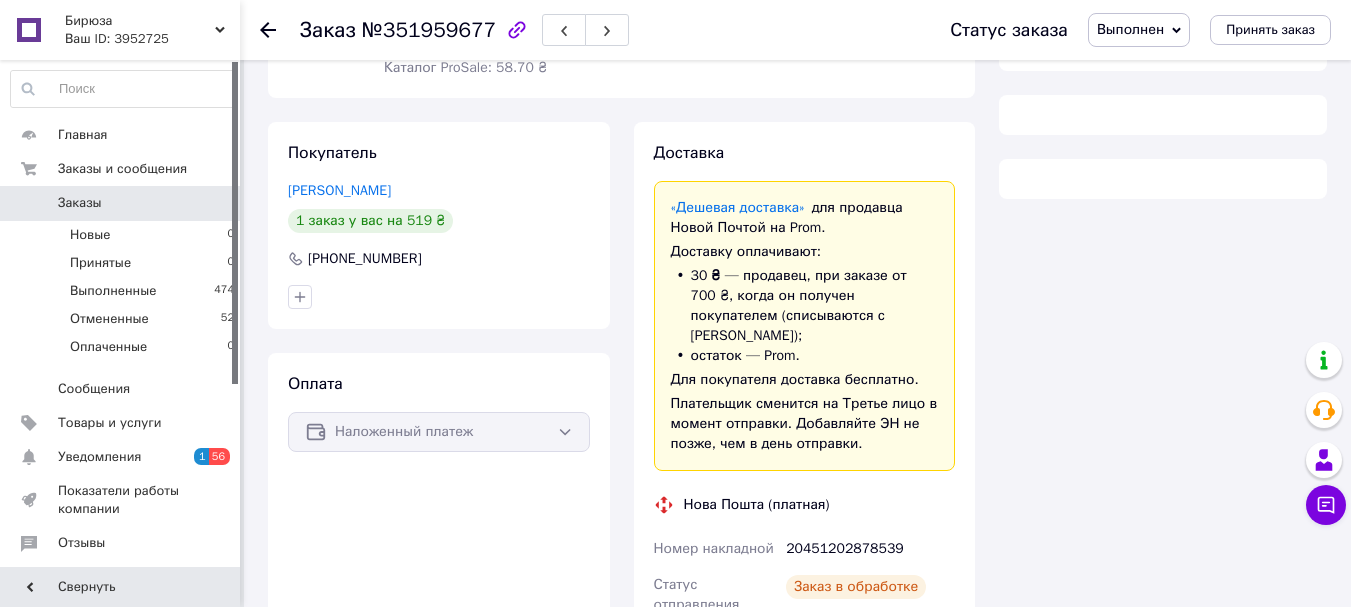 scroll, scrollTop: 552, scrollLeft: 0, axis: vertical 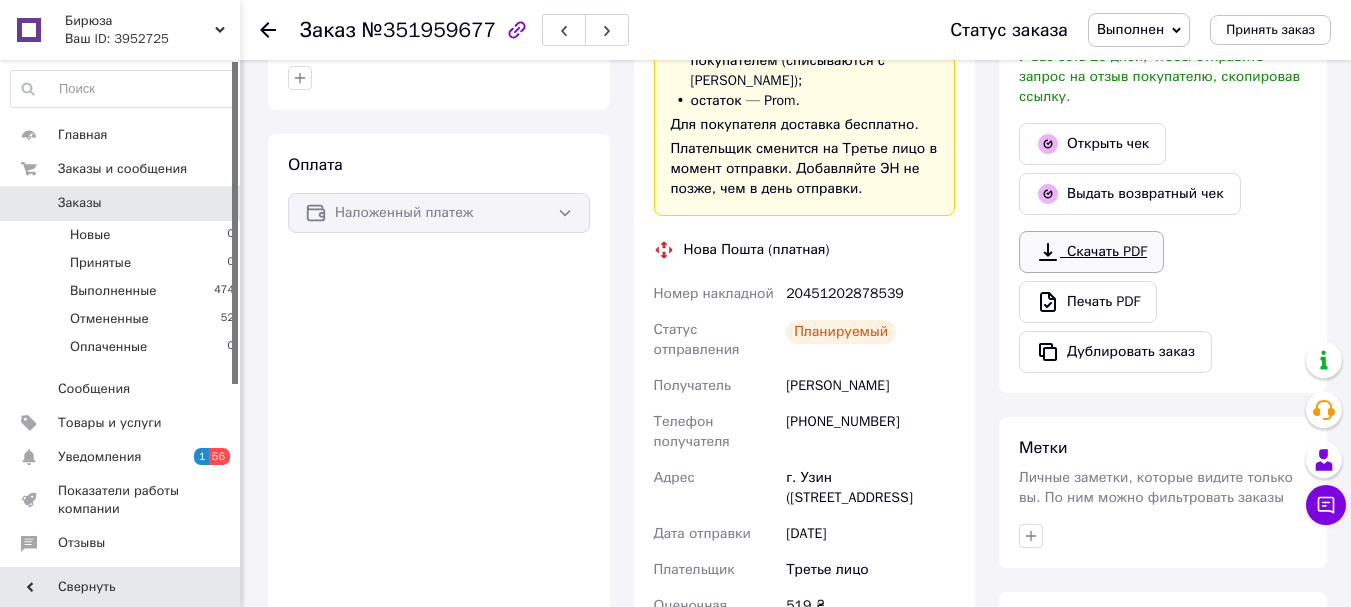 click on "Скачать PDF" at bounding box center [1091, 252] 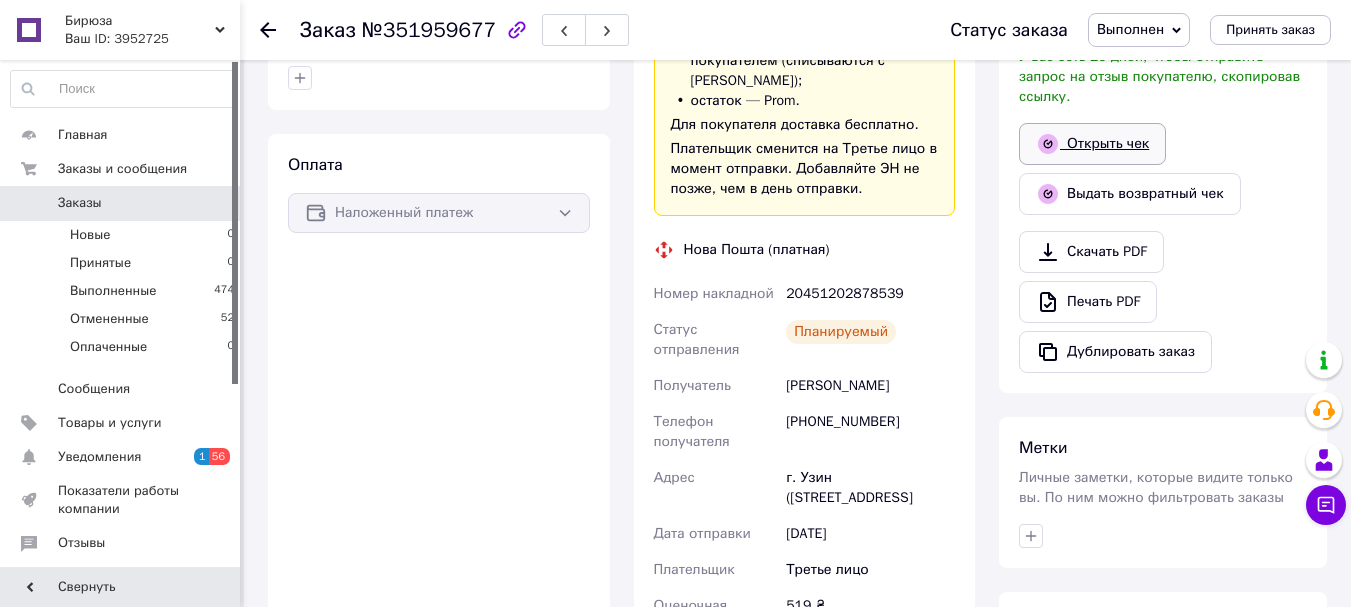 click on "Открыть чек" at bounding box center (1092, 144) 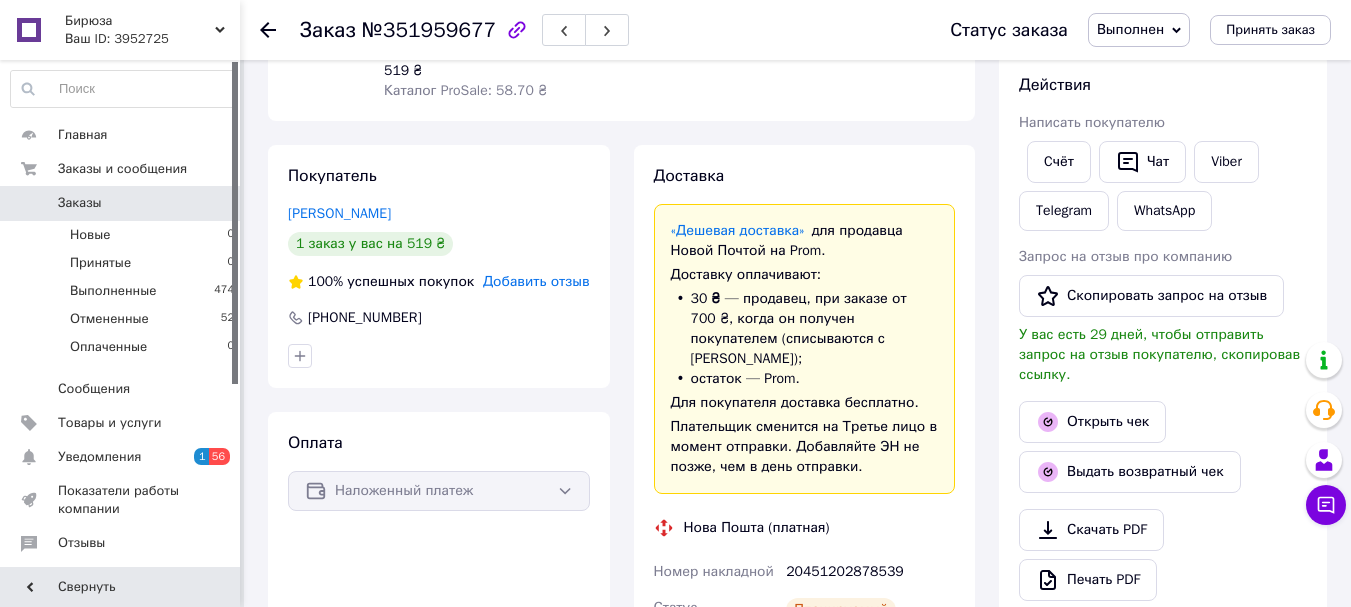 scroll, scrollTop: 252, scrollLeft: 0, axis: vertical 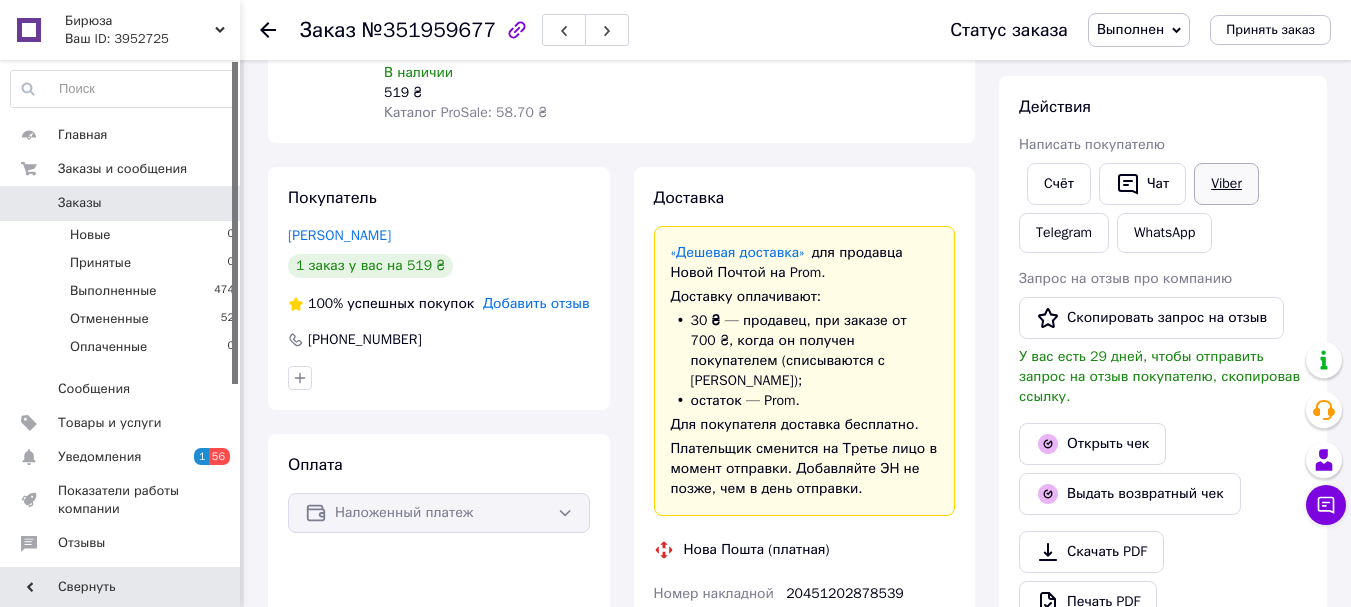 click on "Viber" at bounding box center (1226, 184) 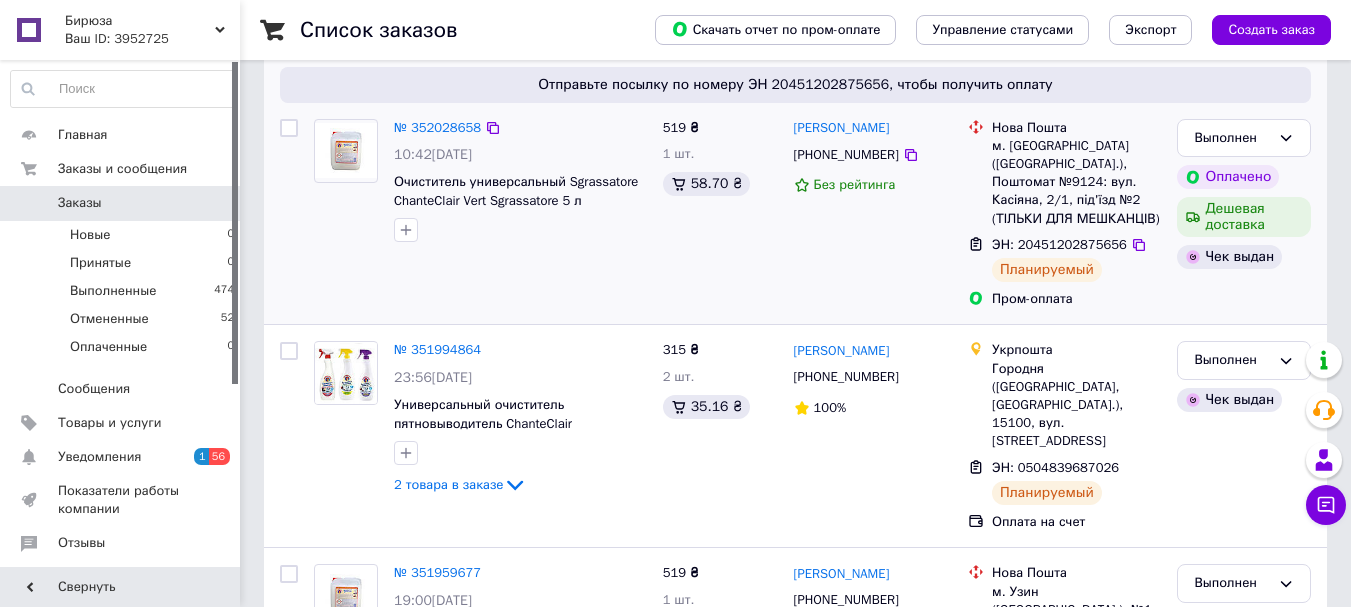 scroll, scrollTop: 200, scrollLeft: 0, axis: vertical 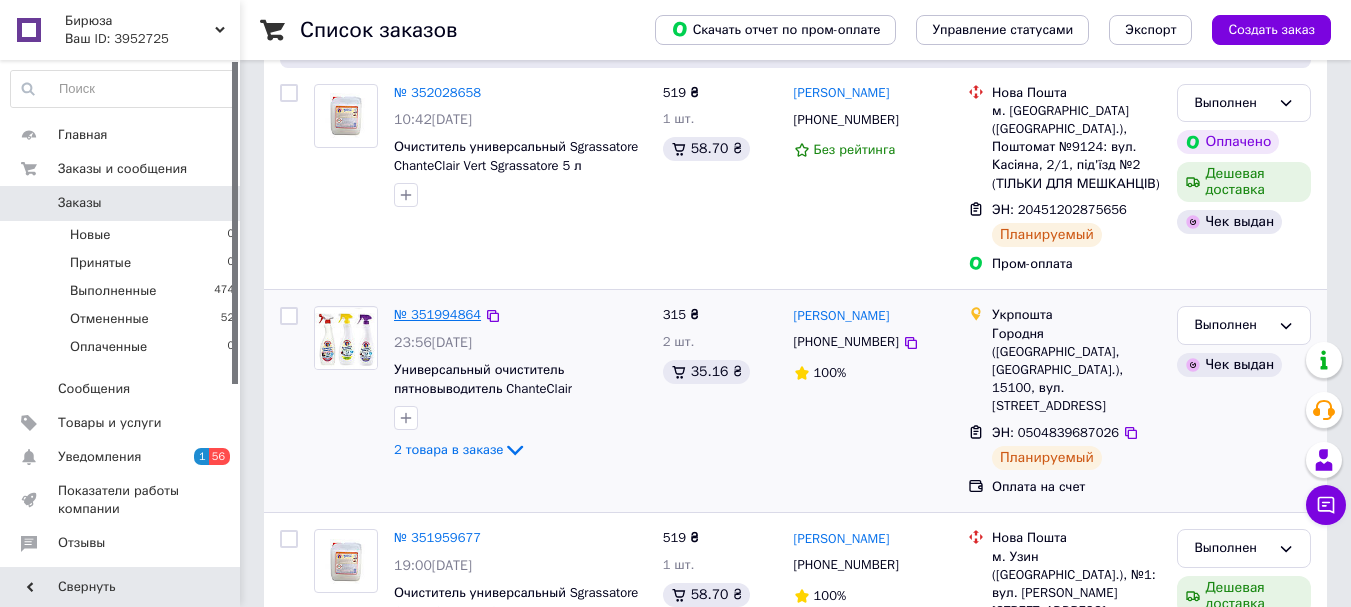 click on "№ 351994864" at bounding box center [437, 314] 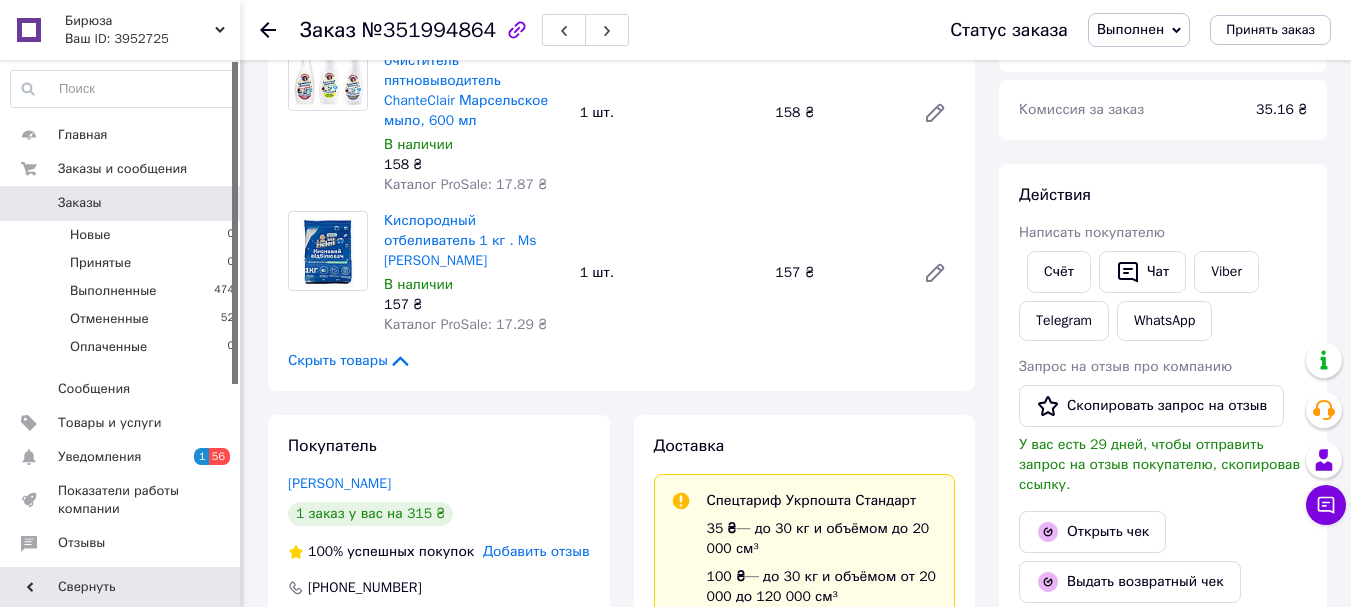 scroll, scrollTop: 300, scrollLeft: 0, axis: vertical 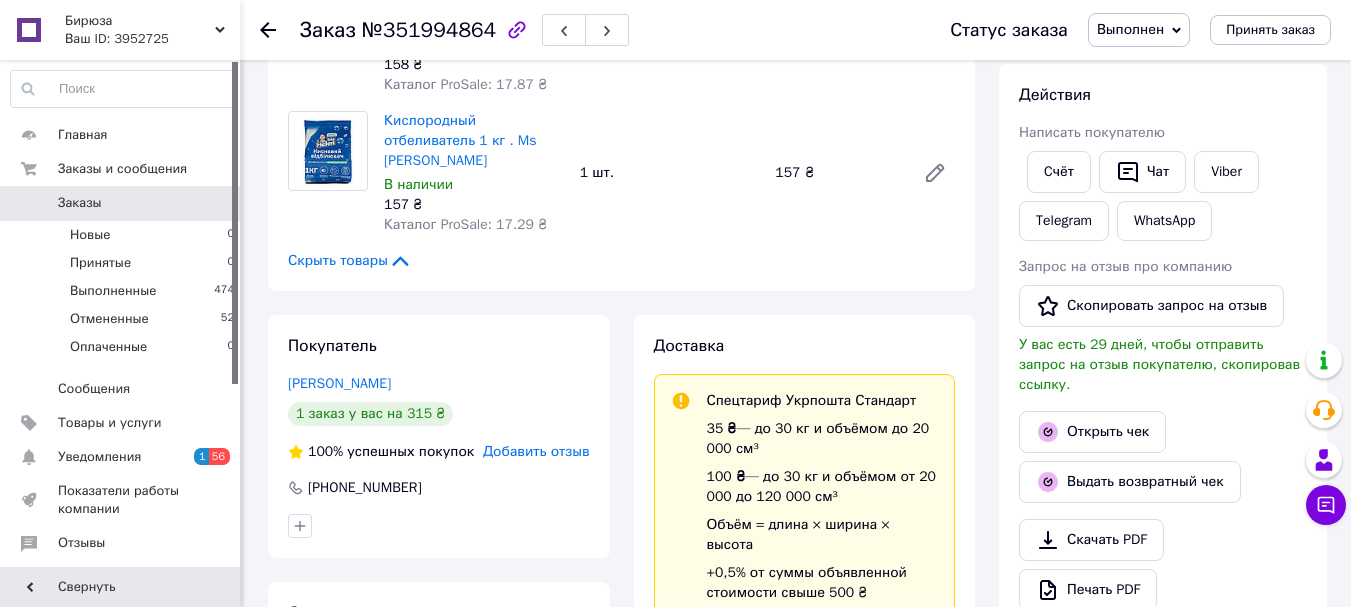 click on "Скачать PDF" at bounding box center (1091, 540) 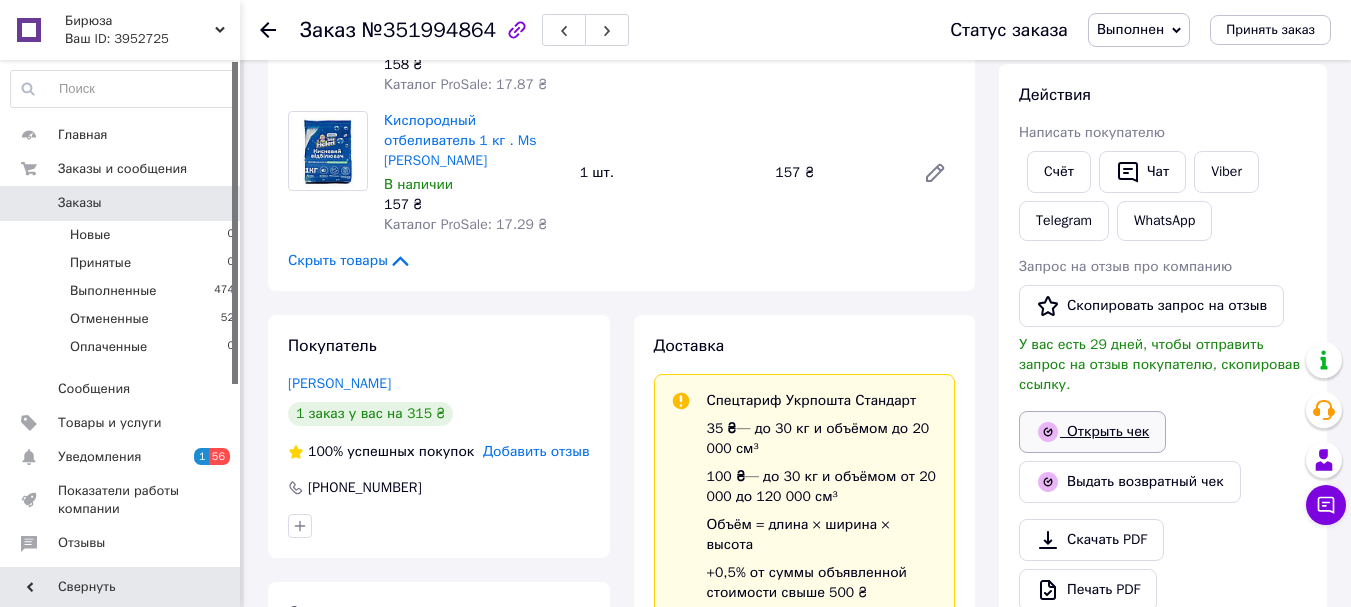 click on "Открыть чек" at bounding box center (1092, 432) 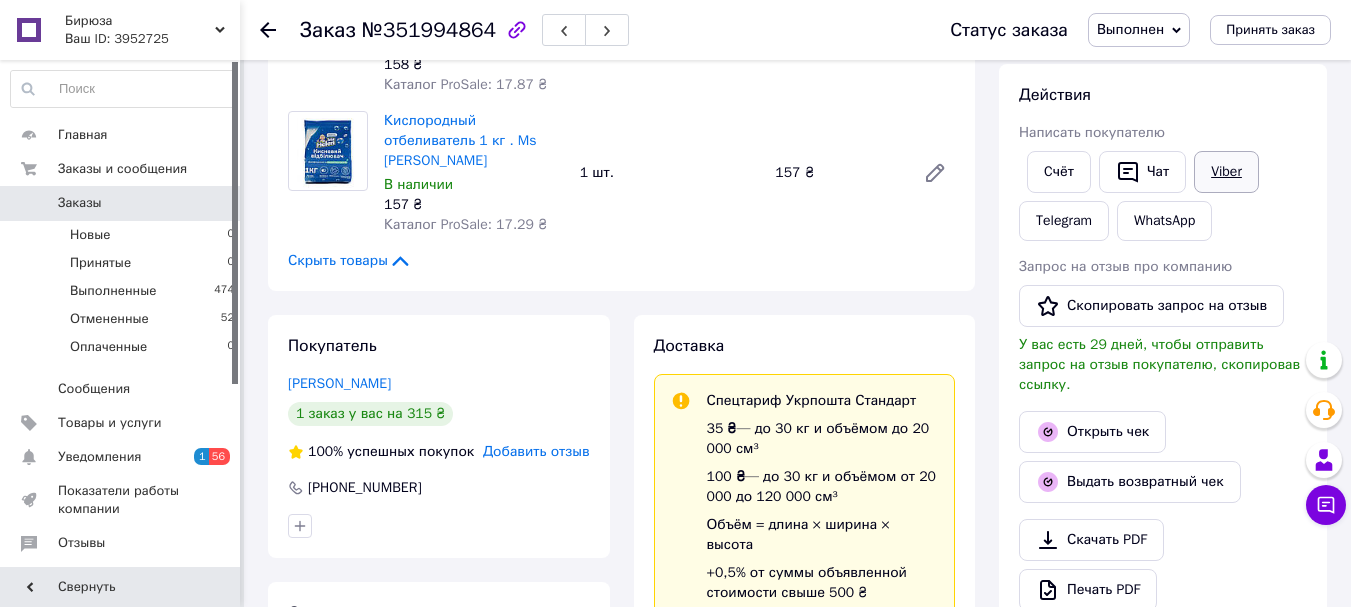 click on "Viber" at bounding box center [1226, 172] 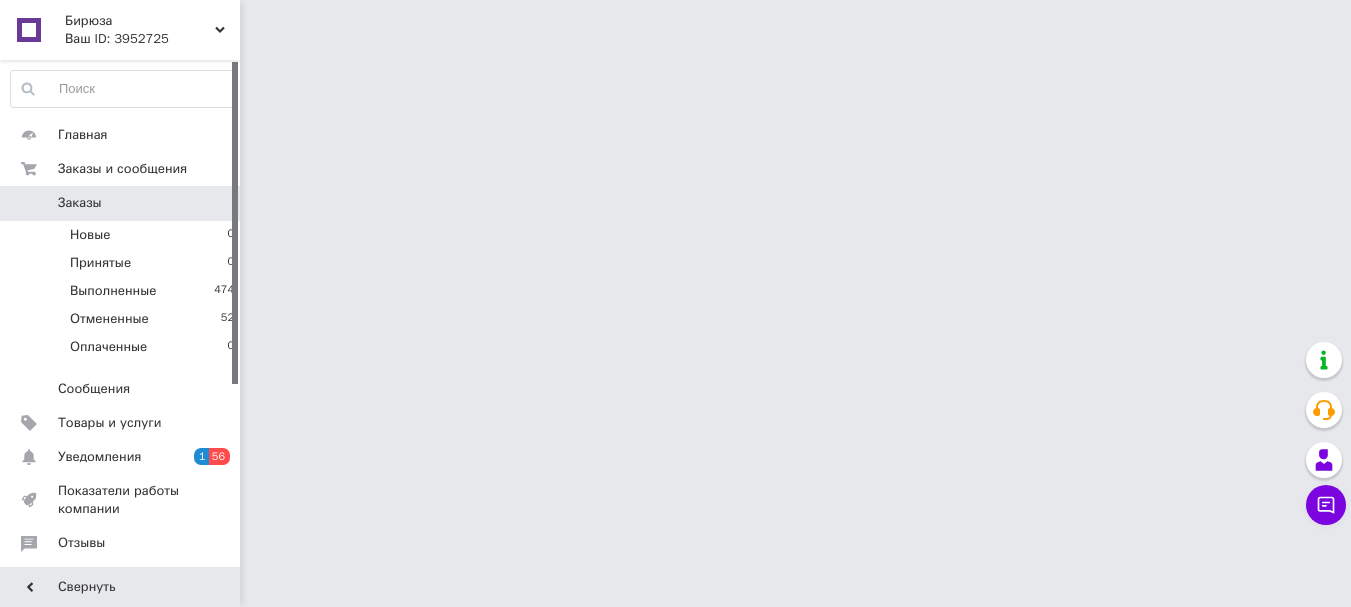 scroll, scrollTop: 0, scrollLeft: 0, axis: both 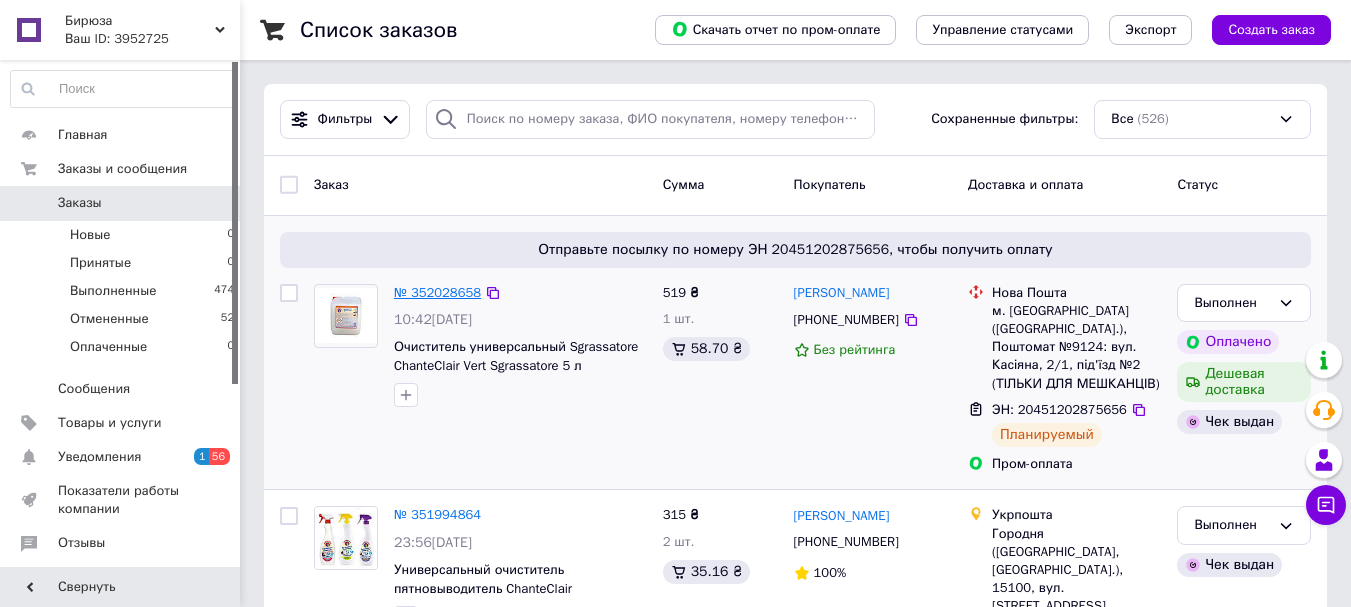 click on "№ 352028658" at bounding box center [437, 292] 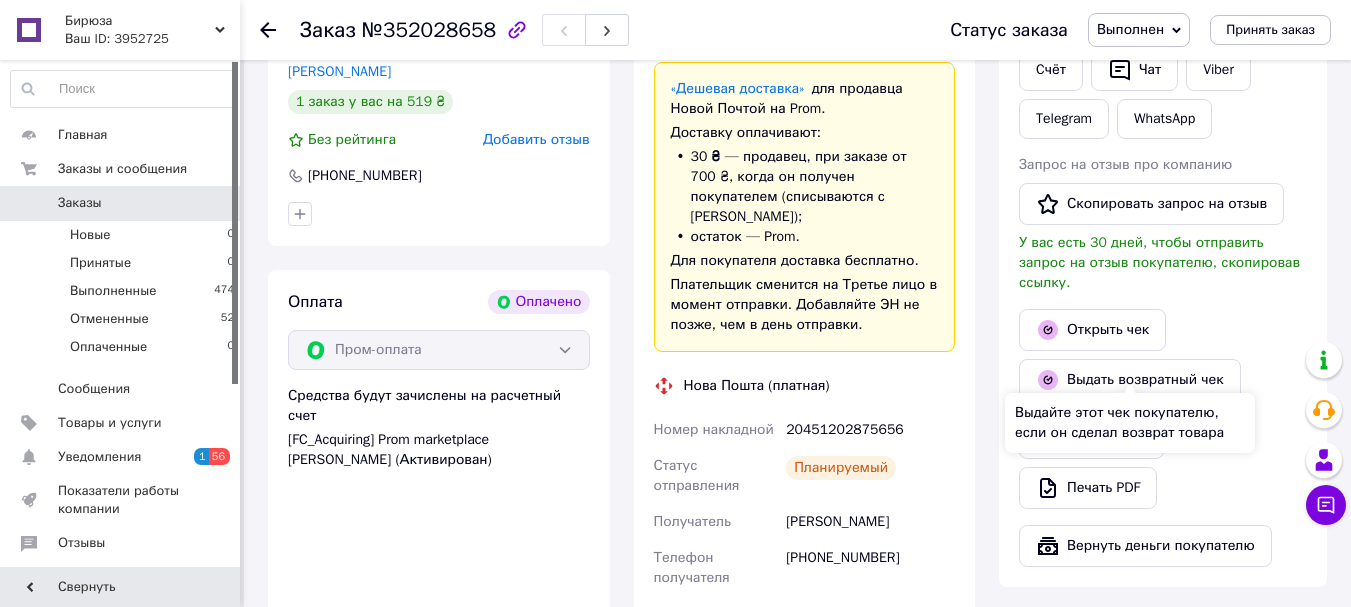scroll, scrollTop: 500, scrollLeft: 0, axis: vertical 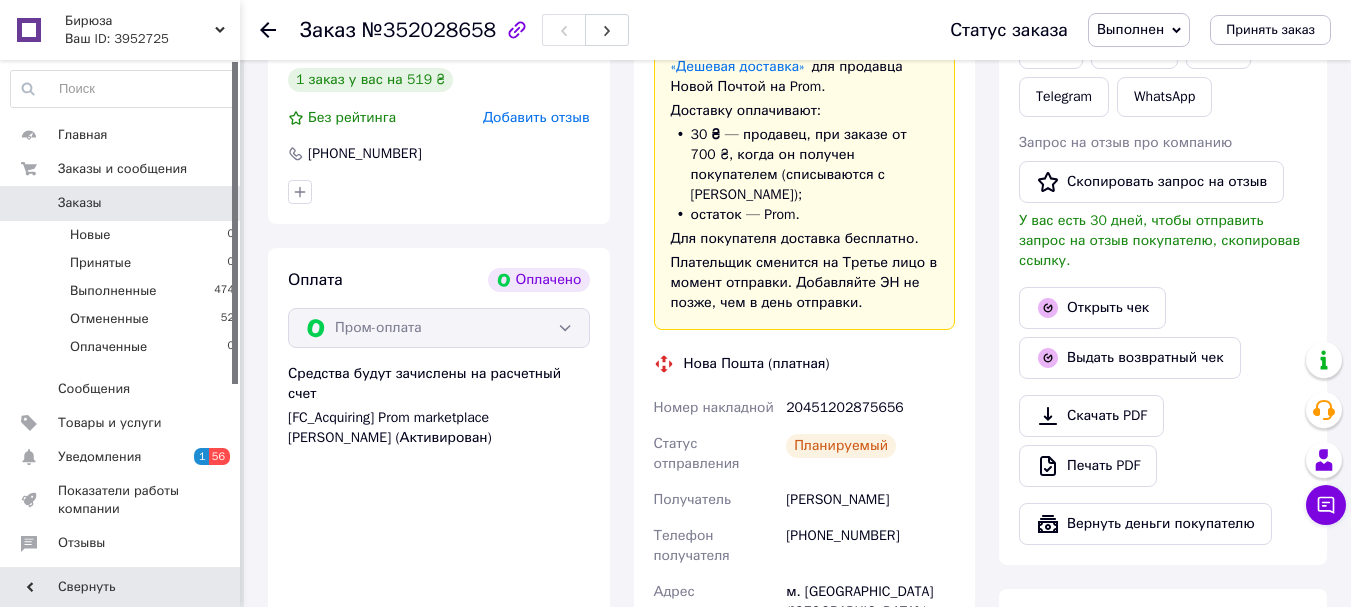click on "Скачать PDF" at bounding box center (1091, 416) 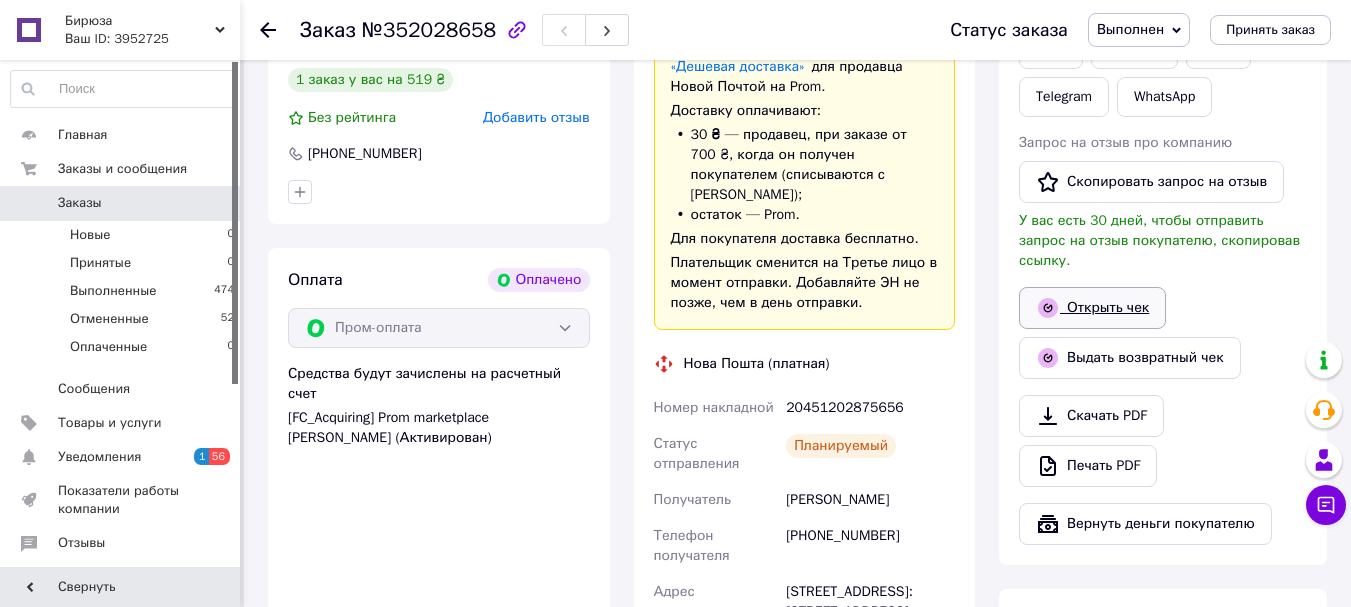 click on "Открыть чек" at bounding box center (1092, 308) 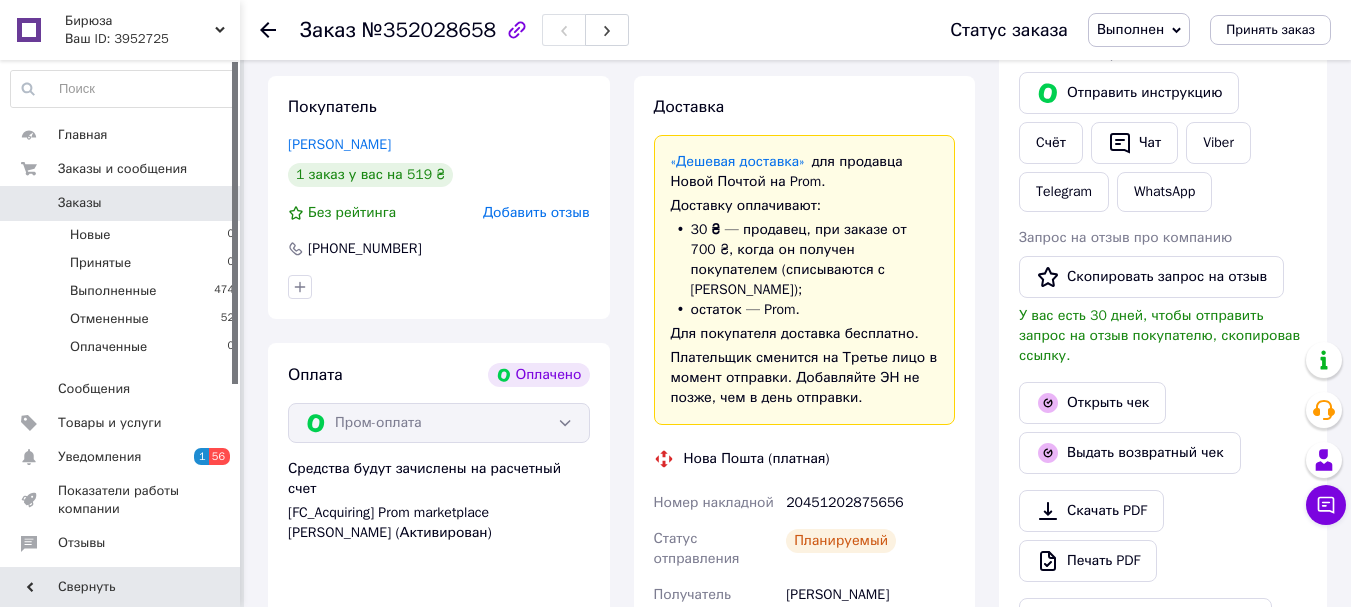 scroll, scrollTop: 400, scrollLeft: 0, axis: vertical 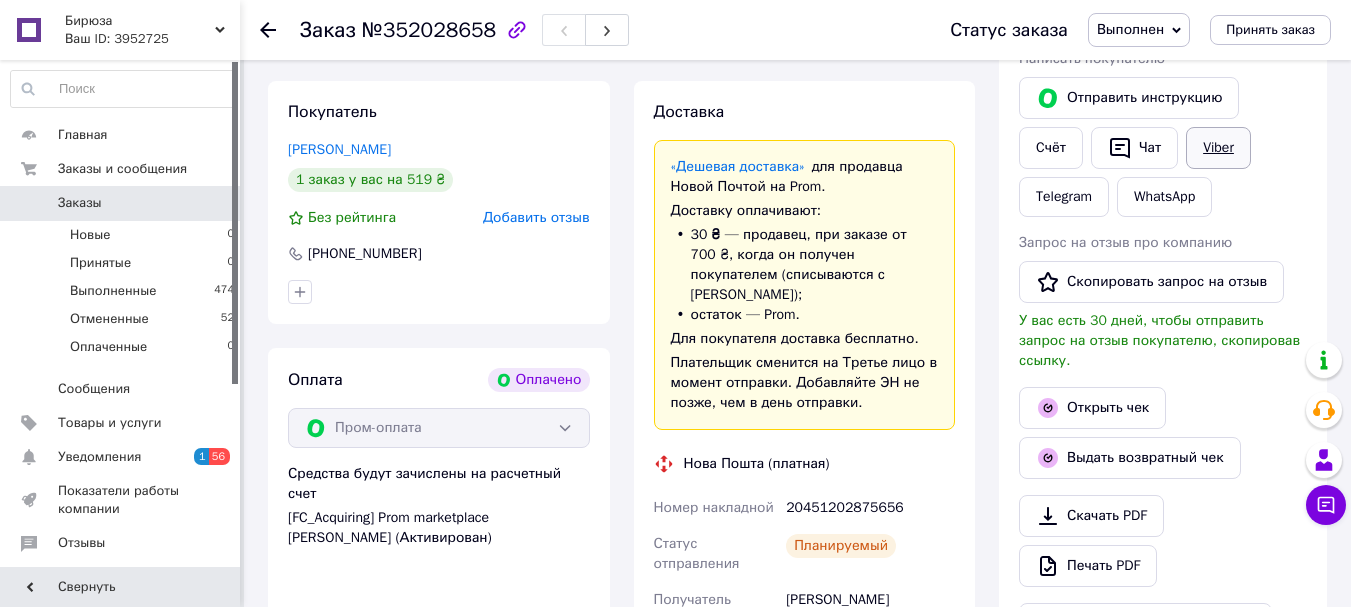 click on "Viber" at bounding box center (1218, 148) 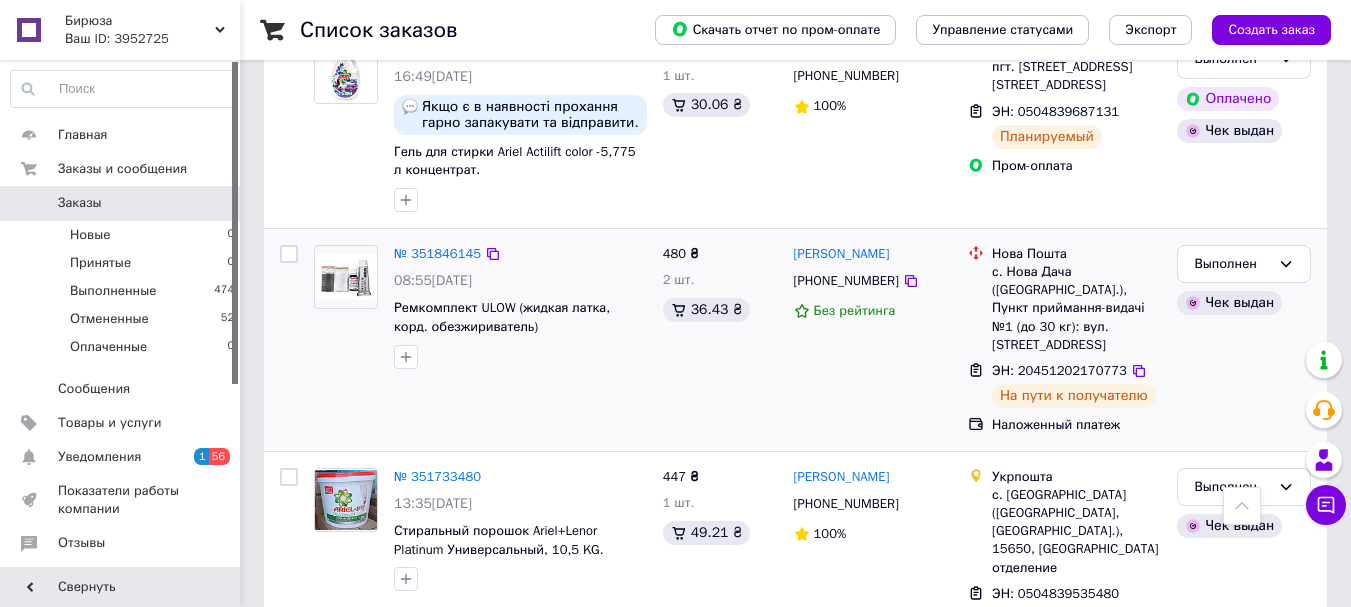 scroll, scrollTop: 1000, scrollLeft: 0, axis: vertical 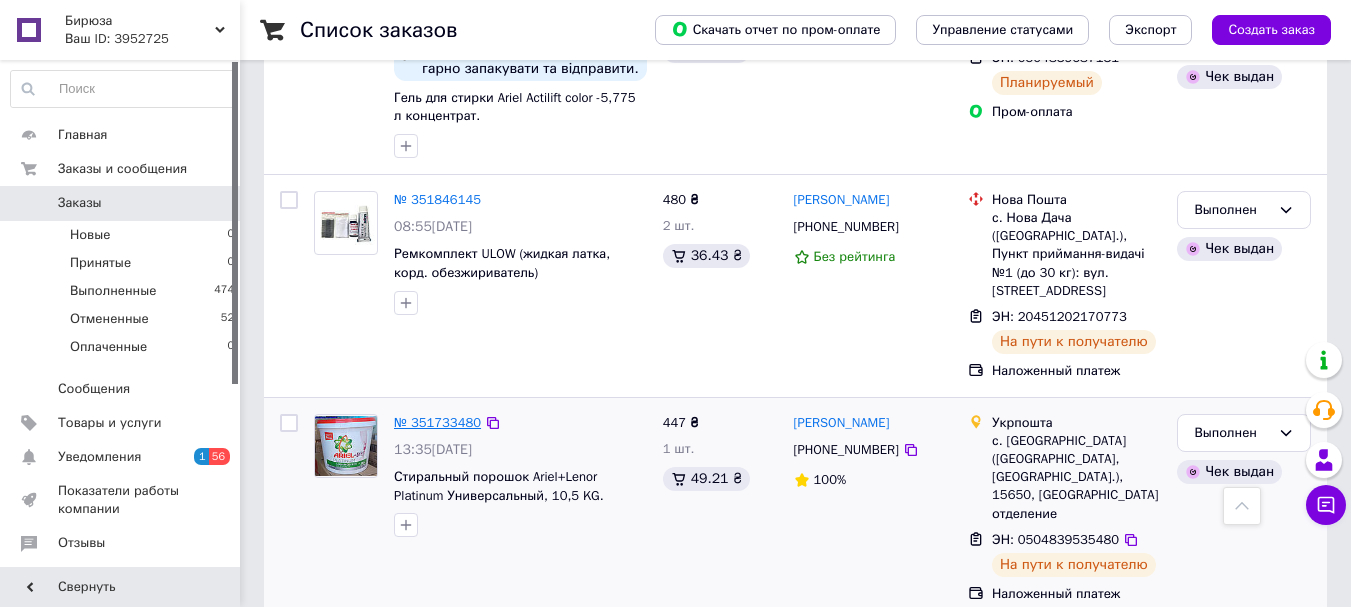 click on "№ 351733480" at bounding box center (437, 422) 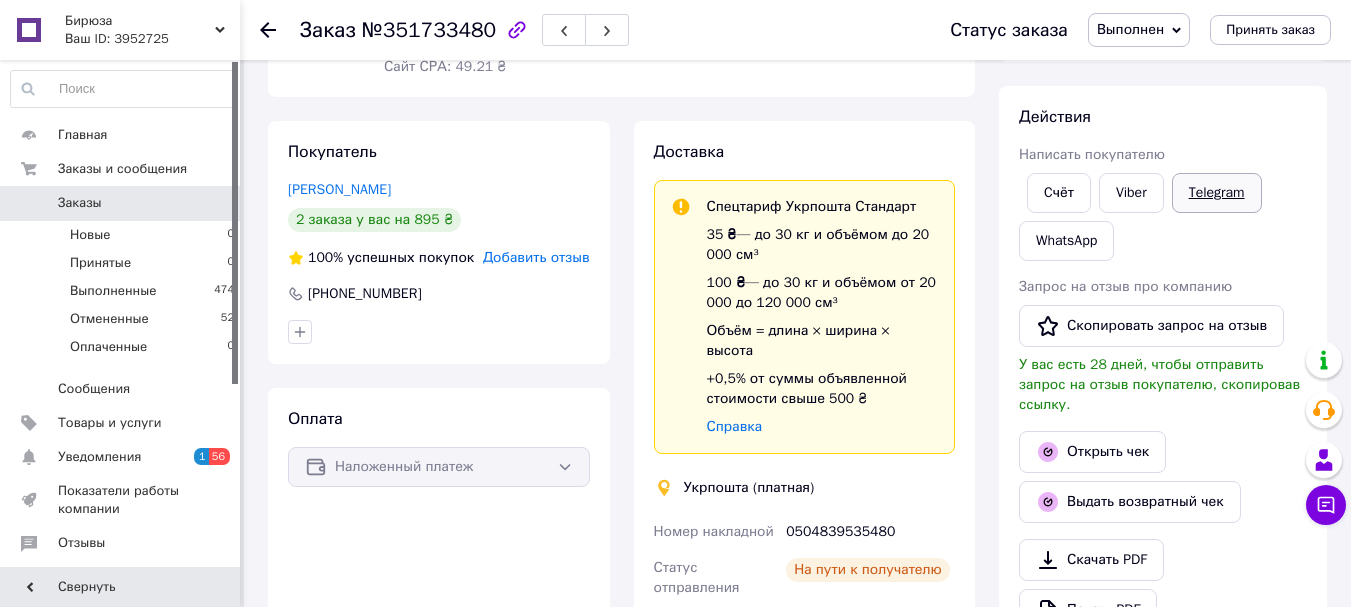scroll, scrollTop: 200, scrollLeft: 0, axis: vertical 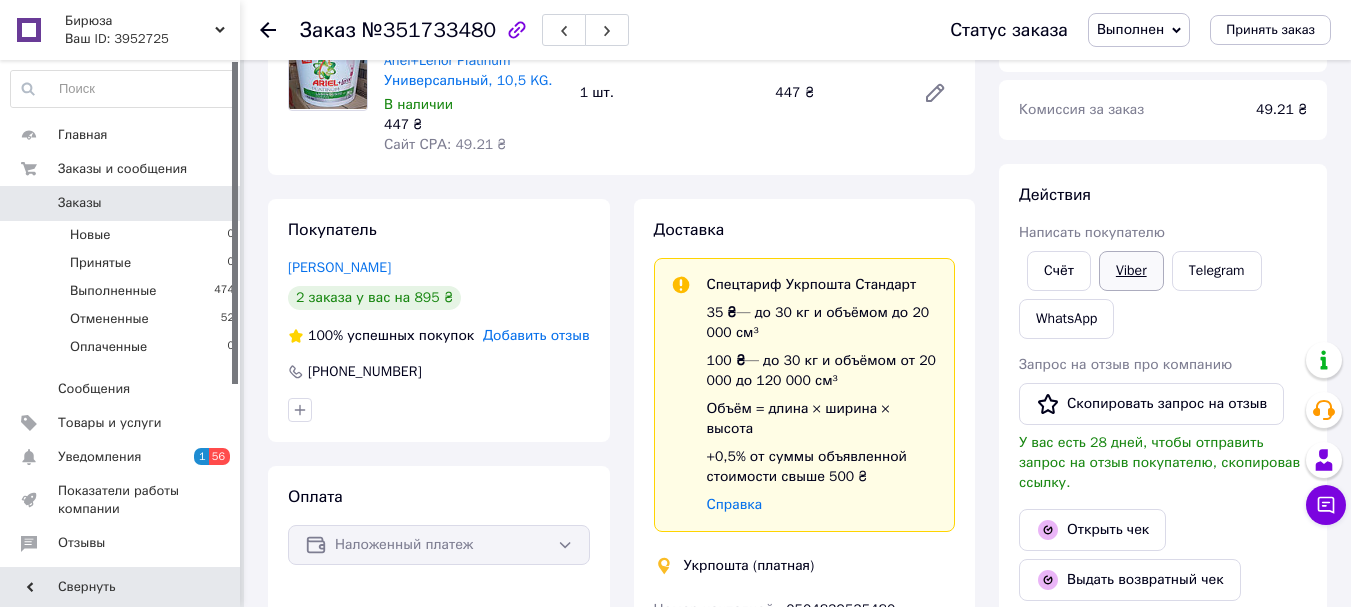 click on "Viber" at bounding box center [1131, 271] 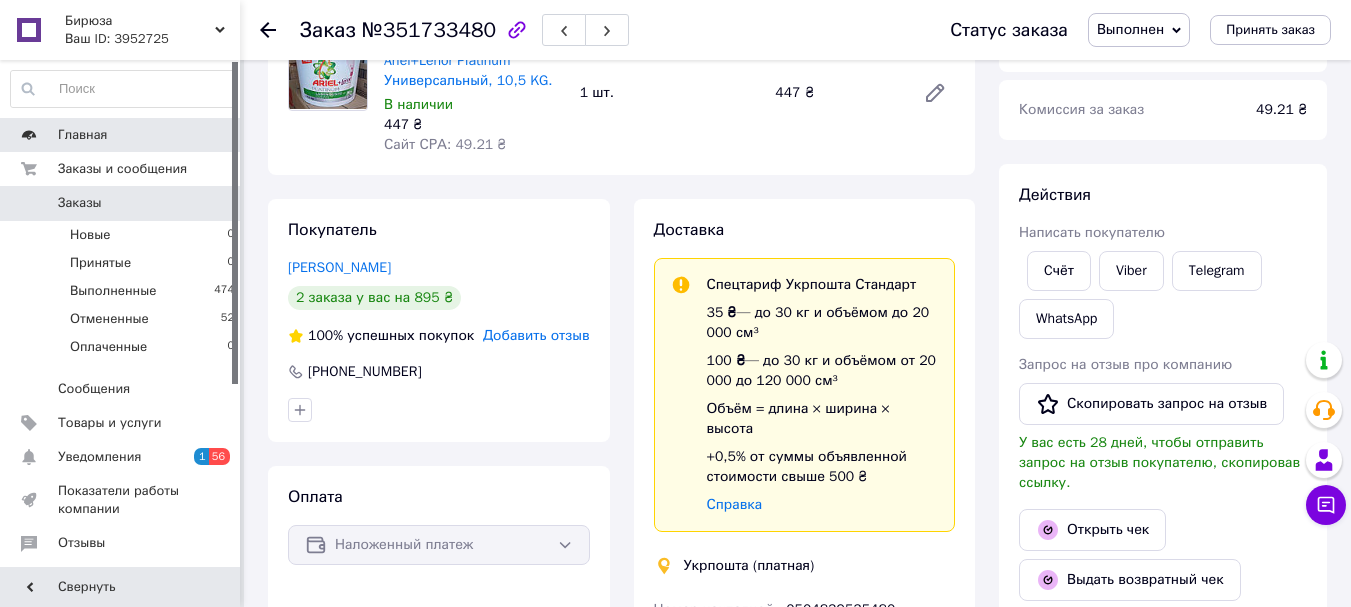 click on "Главная" at bounding box center [121, 135] 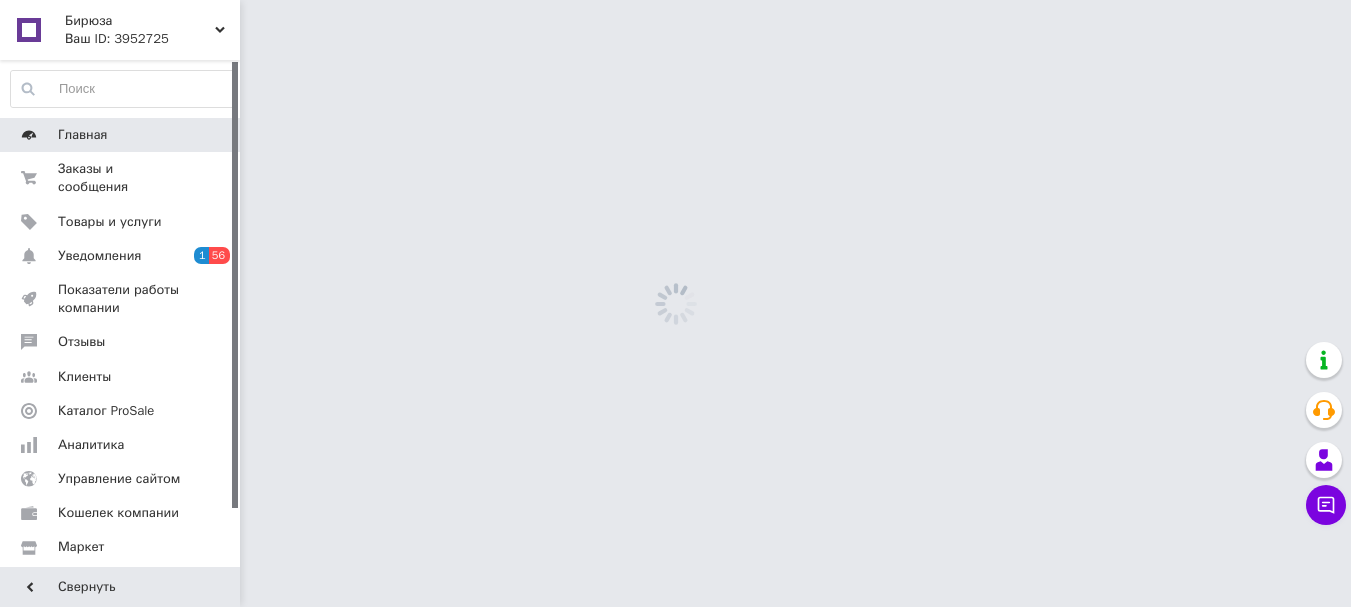 scroll, scrollTop: 0, scrollLeft: 0, axis: both 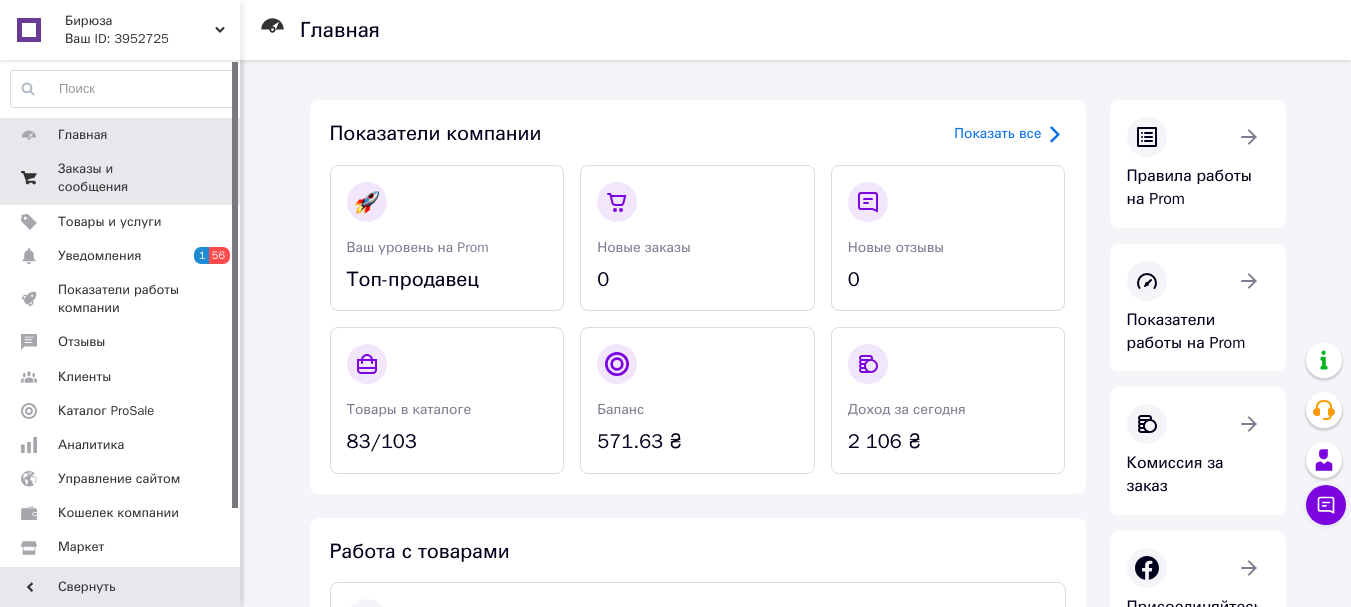 click on "Заказы и сообщения" at bounding box center (121, 178) 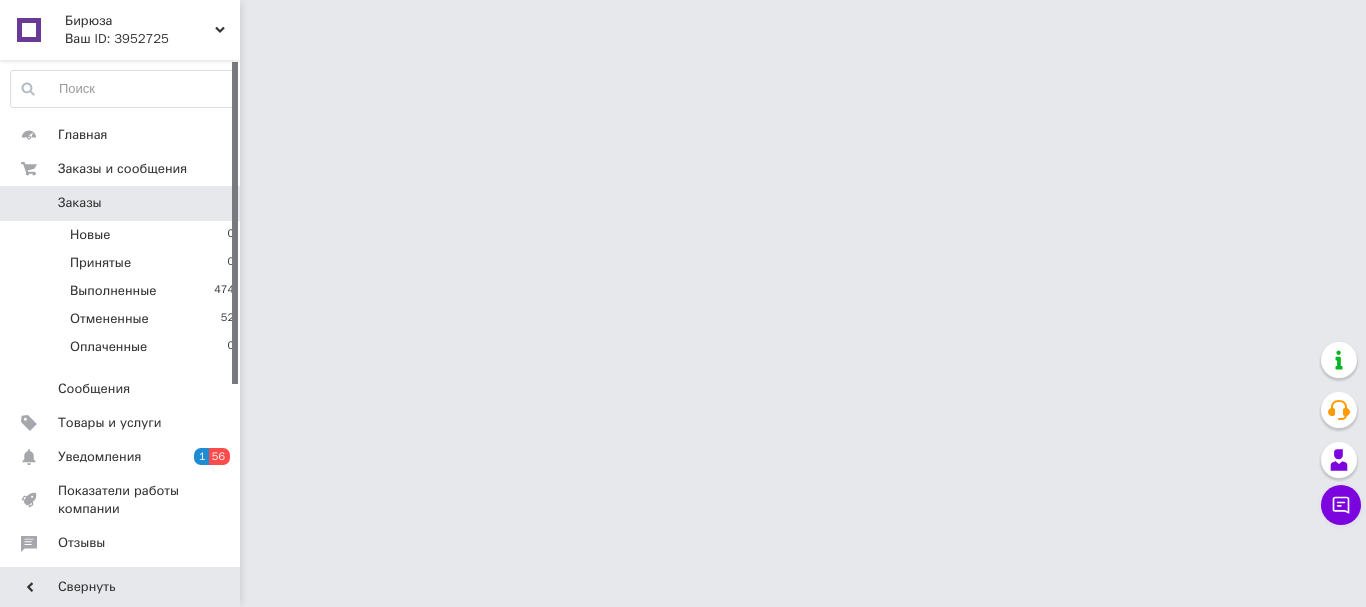 click on "Заказы" at bounding box center (121, 203) 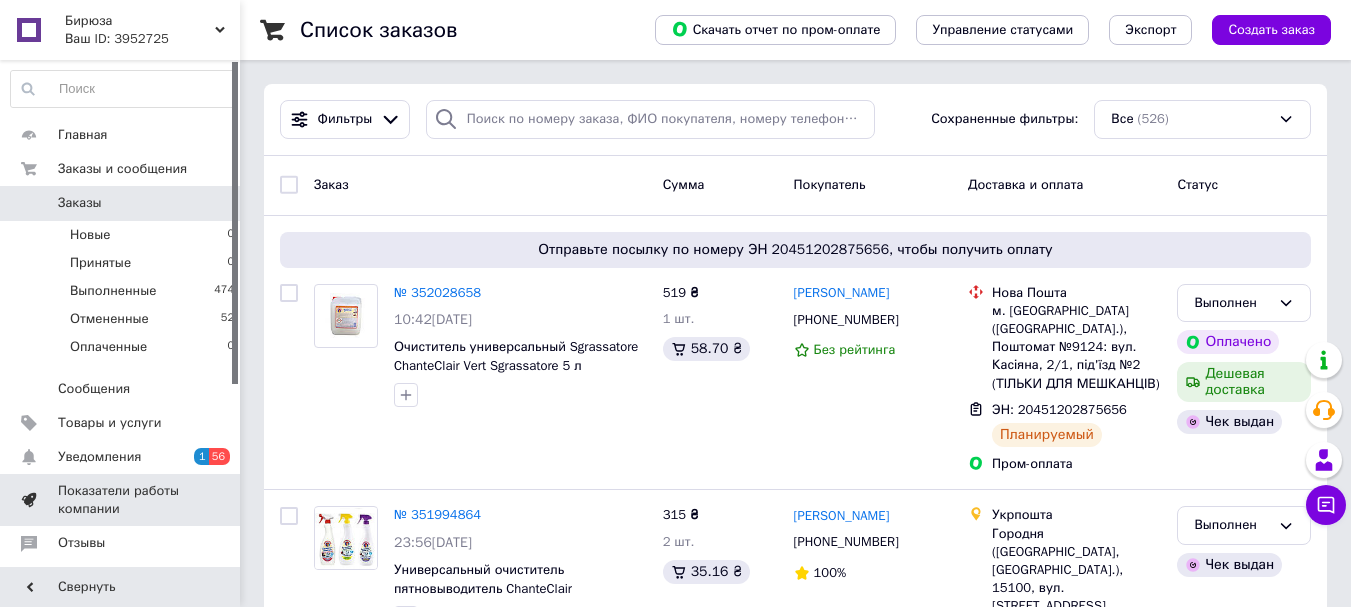 click on "Показатели работы компании" at bounding box center [121, 500] 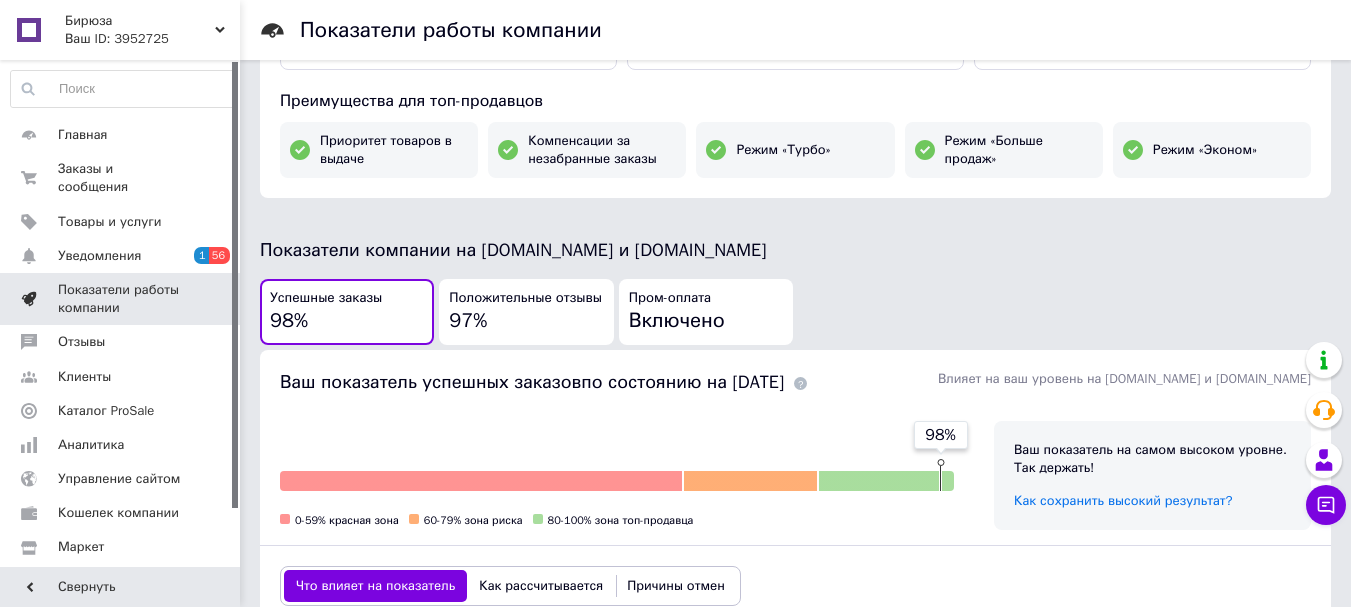 scroll, scrollTop: 300, scrollLeft: 0, axis: vertical 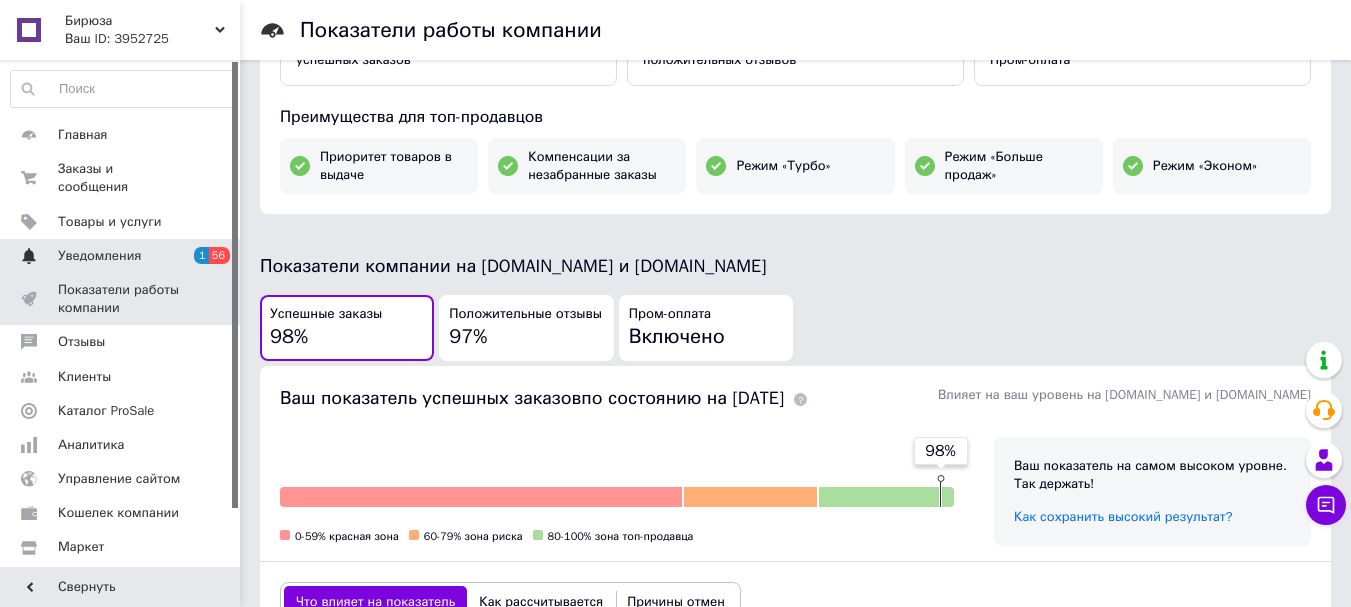 click on "Уведомления" at bounding box center [99, 256] 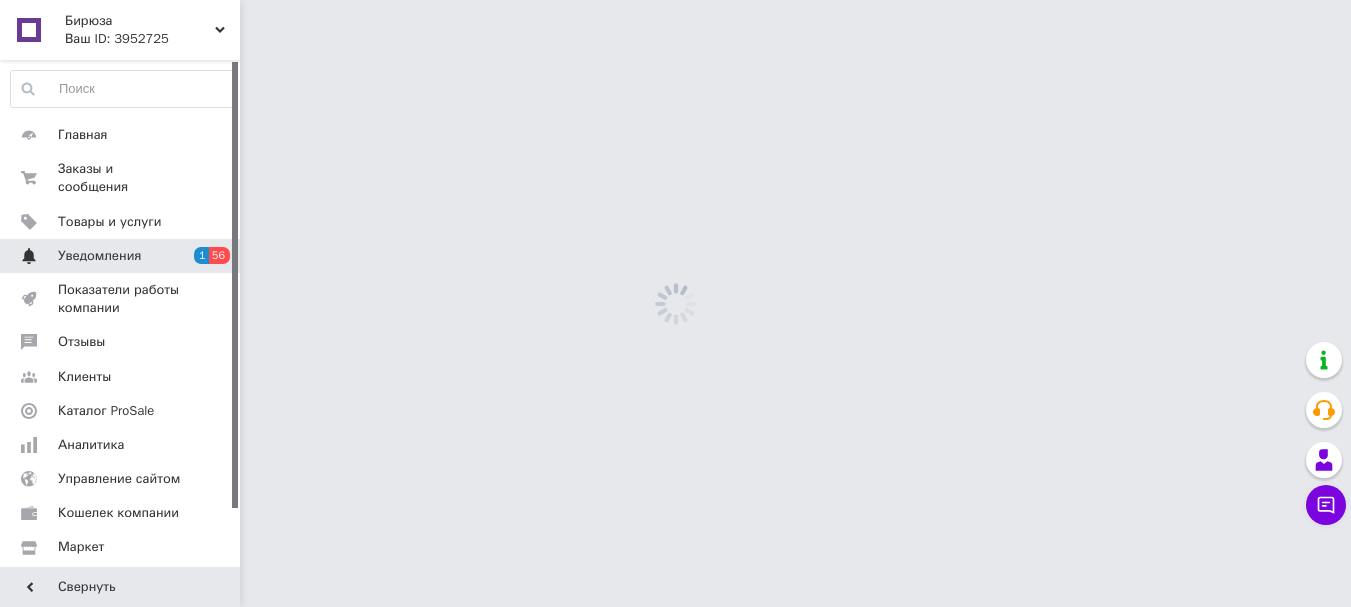 scroll, scrollTop: 0, scrollLeft: 0, axis: both 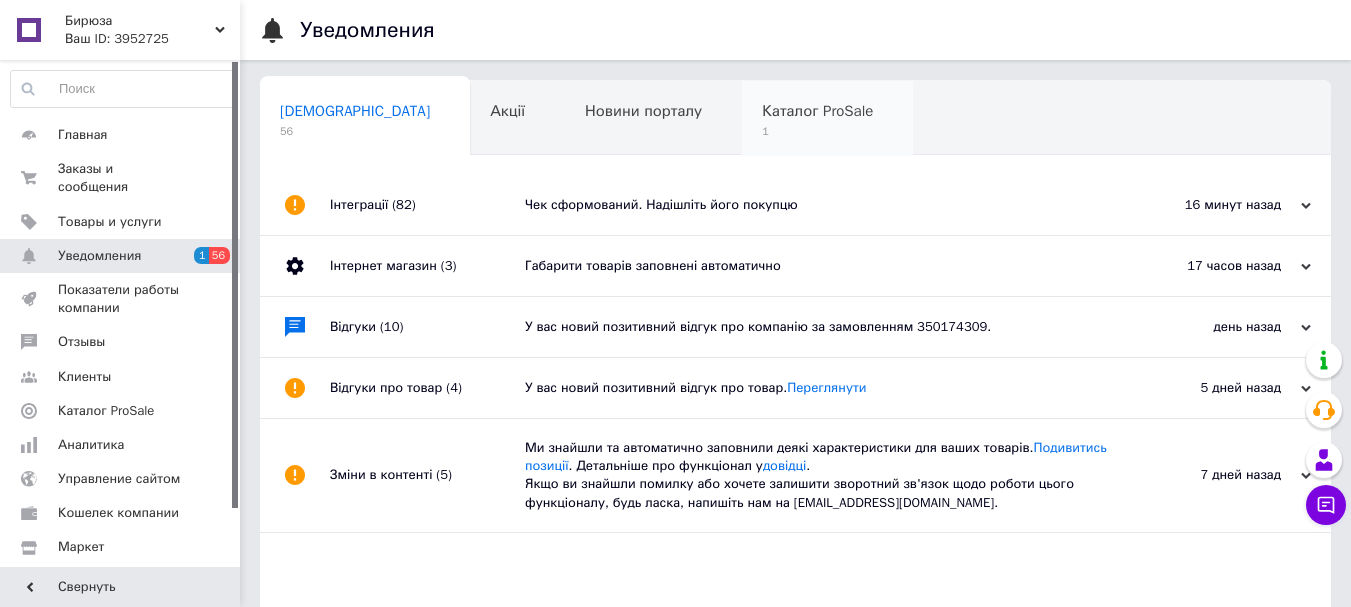 click on "Каталог ProSale" at bounding box center [817, 111] 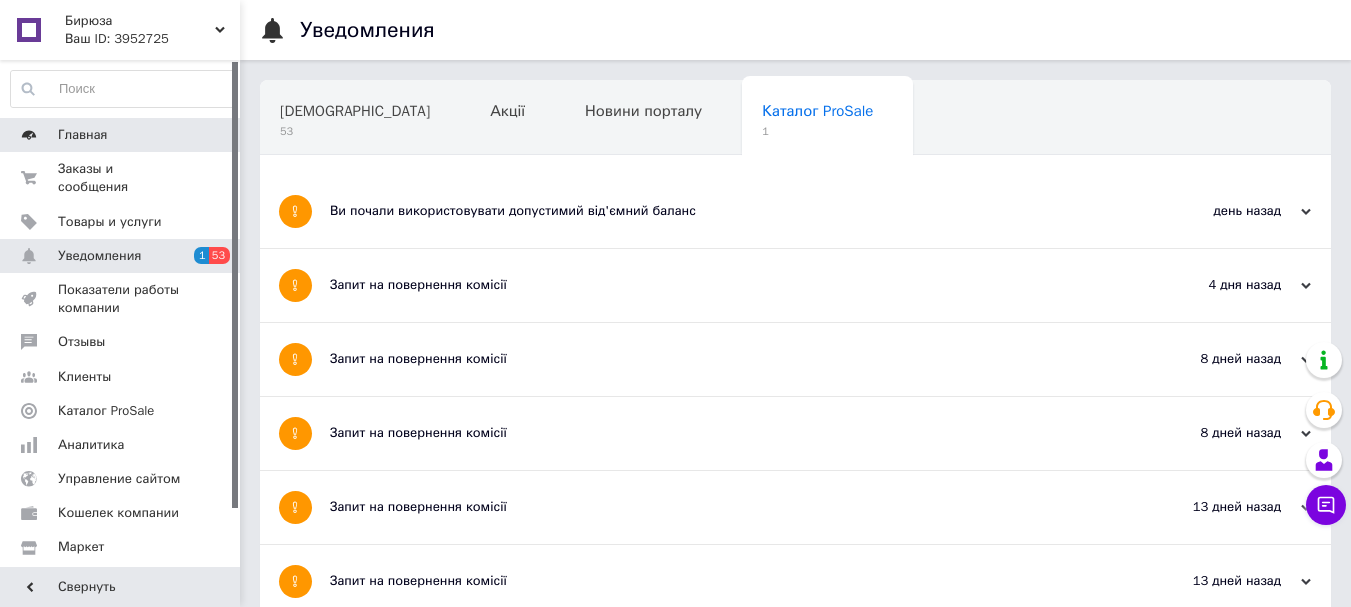 click on "Главная" at bounding box center [121, 135] 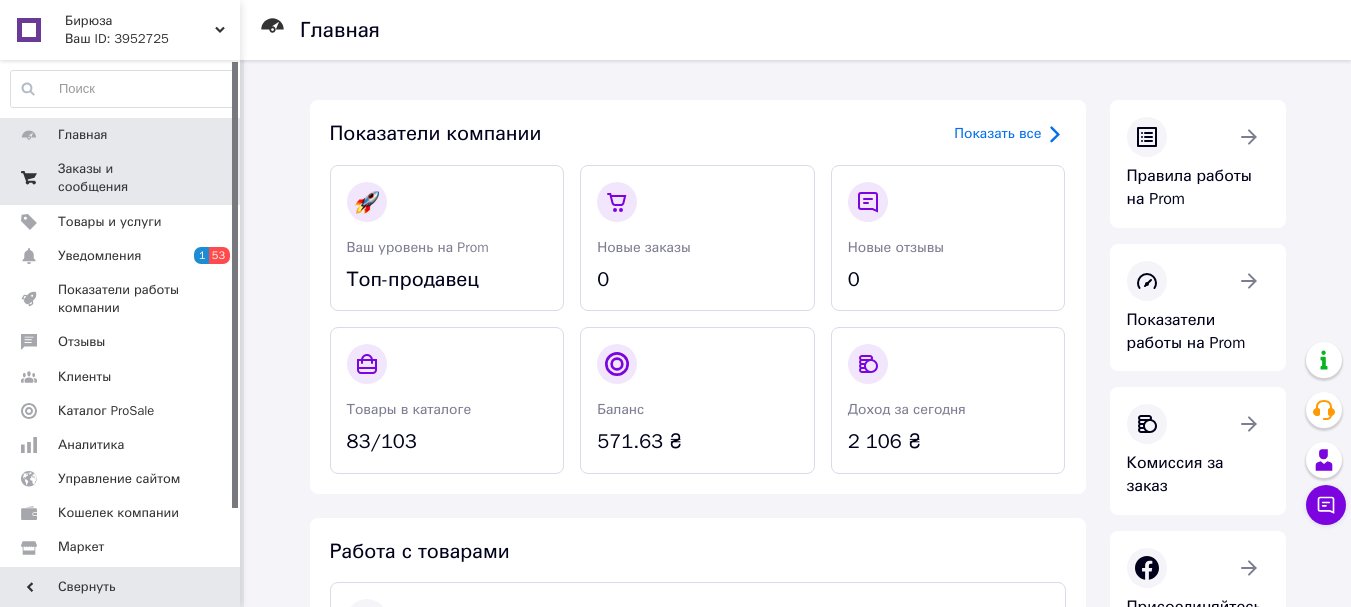 click on "Заказы и сообщения" at bounding box center (121, 178) 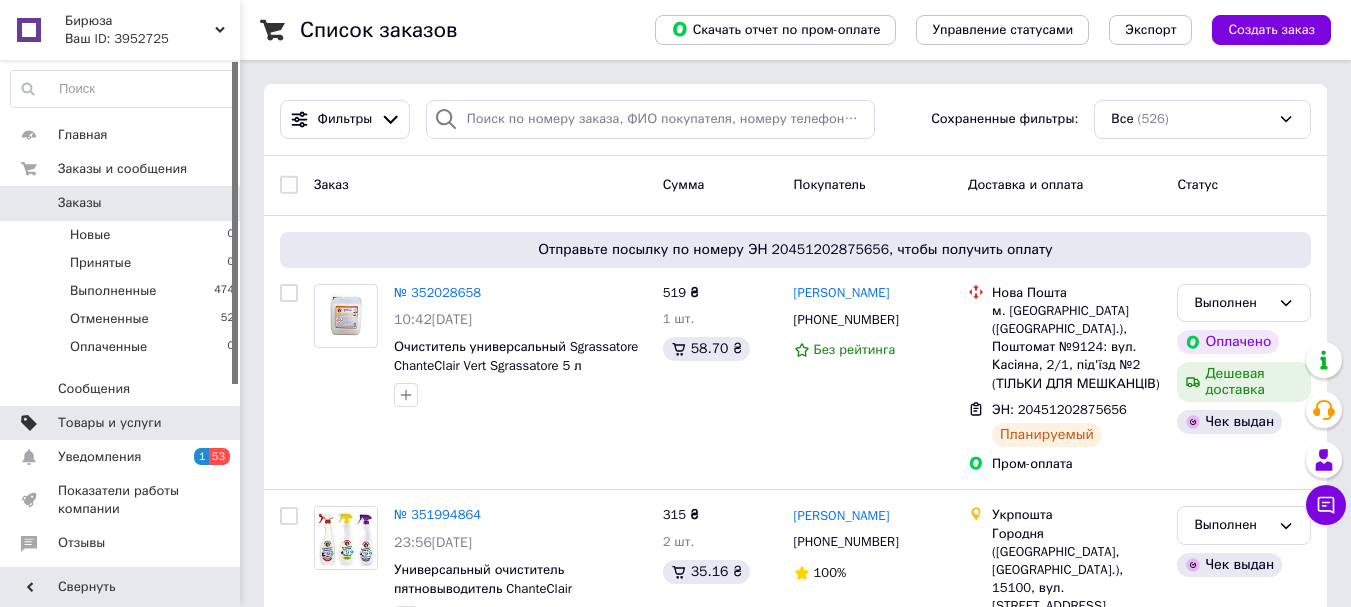 click on "Товары и услуги" at bounding box center [110, 423] 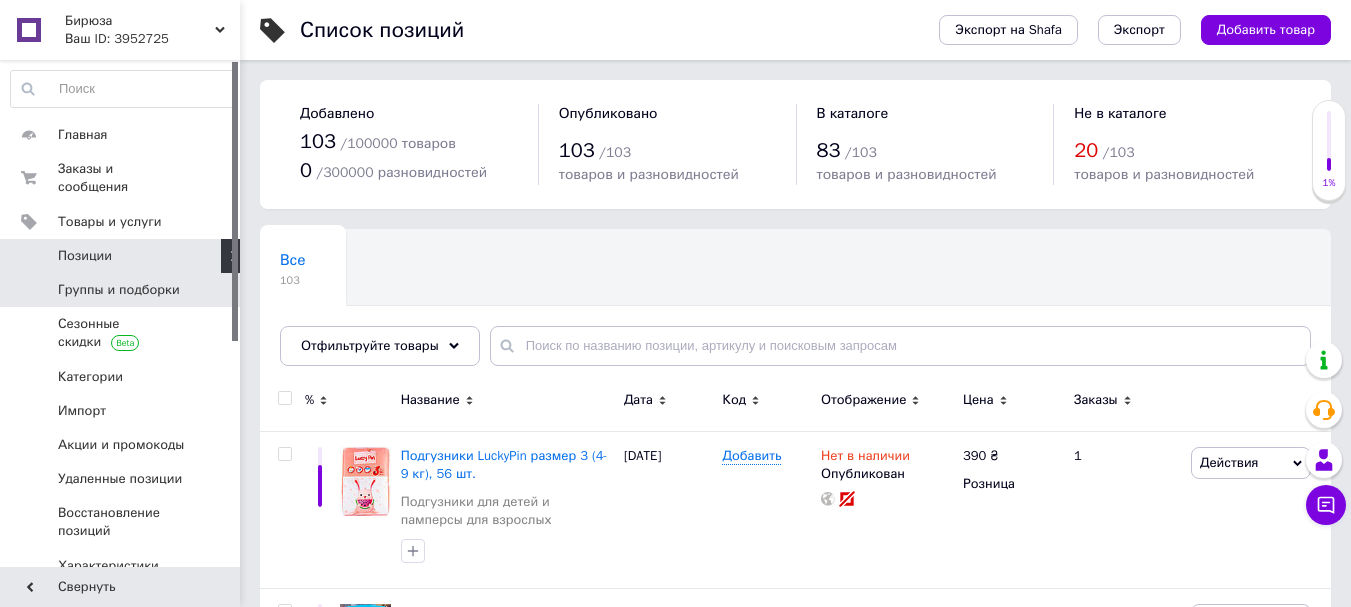 click on "Группы и подборки" at bounding box center (119, 290) 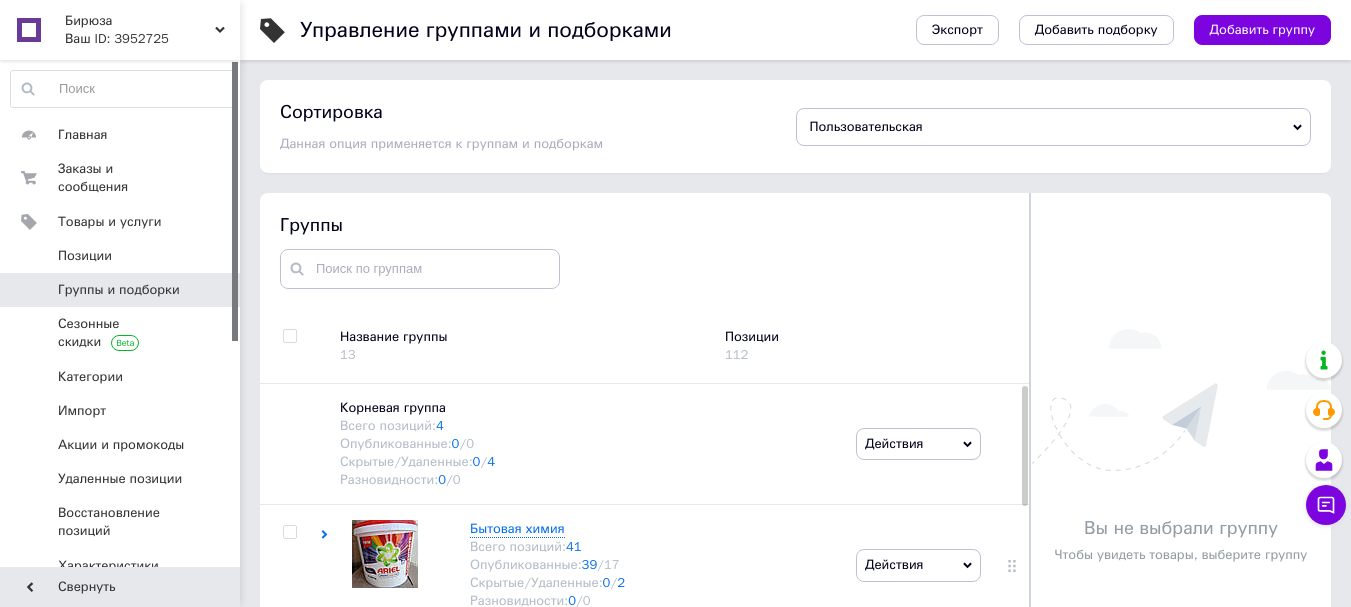 scroll, scrollTop: 113, scrollLeft: 0, axis: vertical 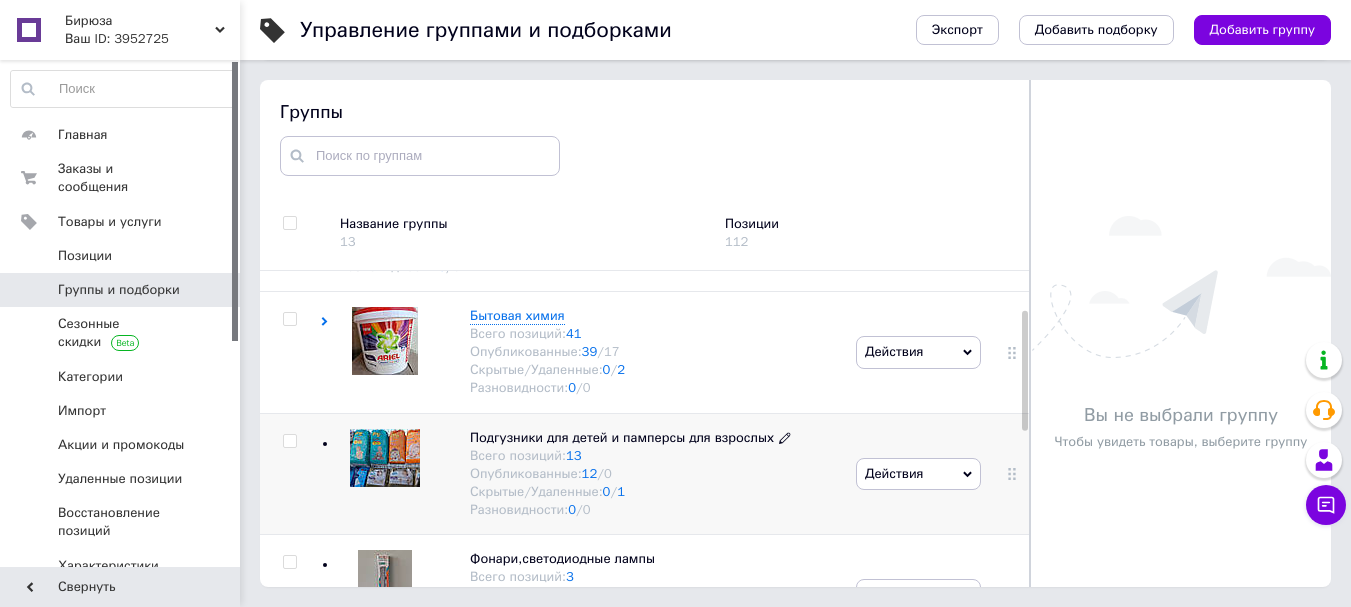 click on "Подгузники для детей и памперсы для взрослых" at bounding box center (622, 437) 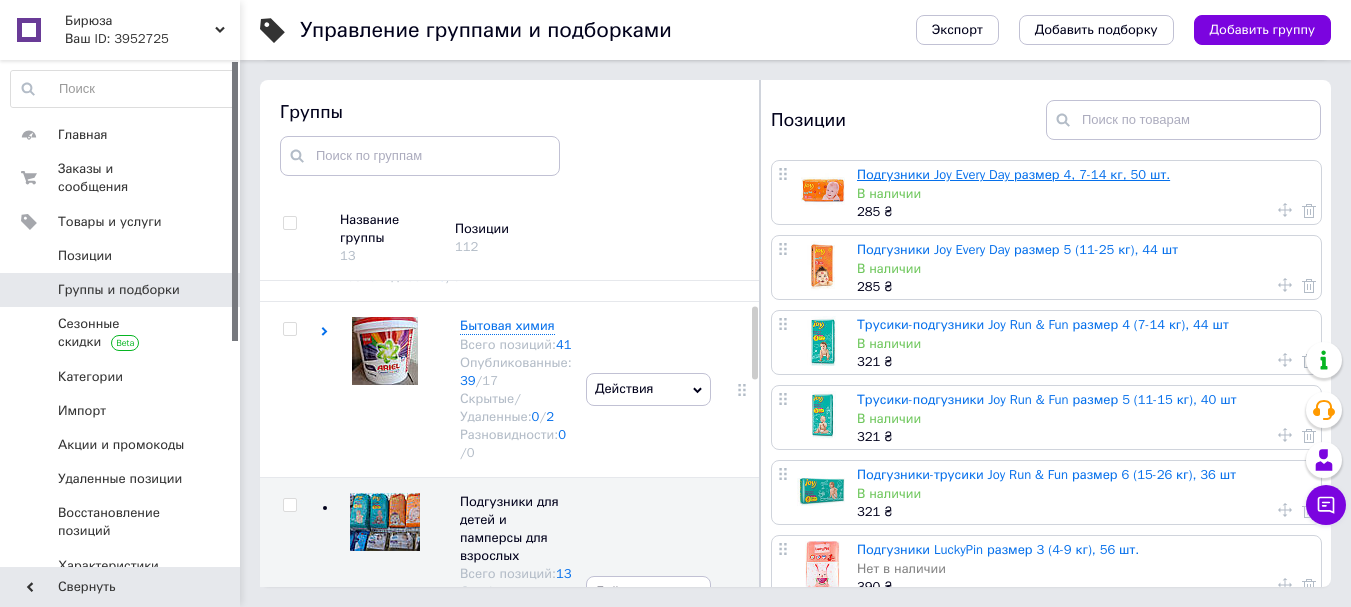 click on "Подгузники Joy Every Day размер 4, 7-14 кг, 50 шт." at bounding box center [1013, 174] 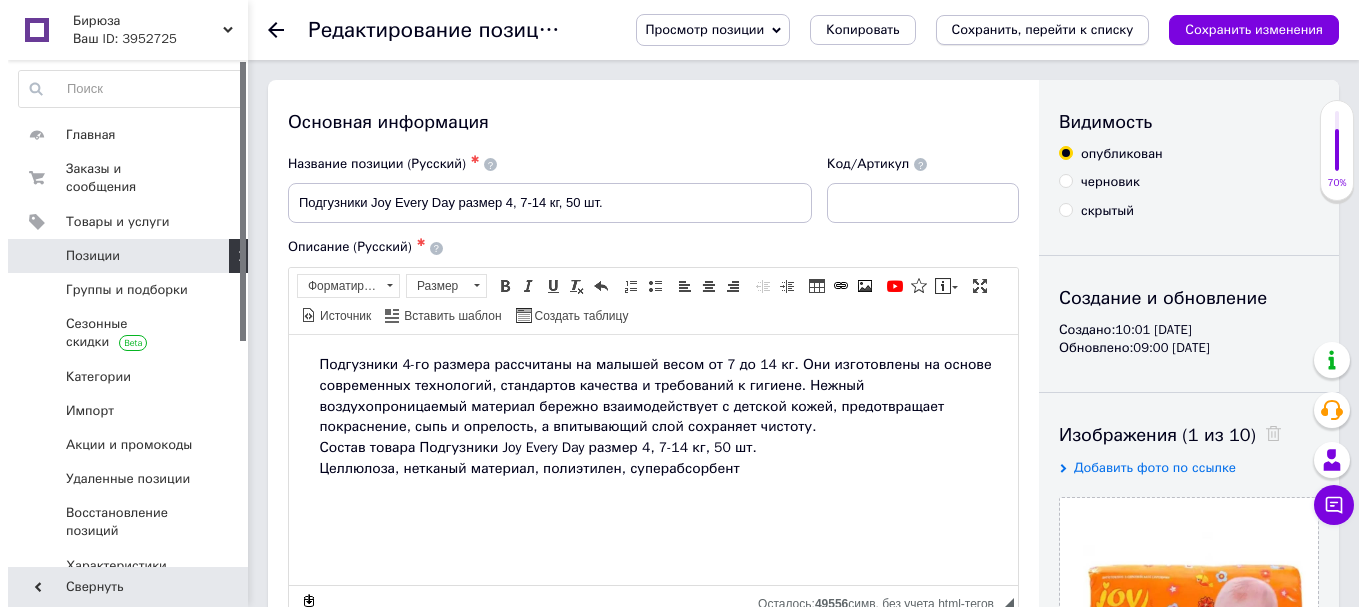 scroll, scrollTop: 0, scrollLeft: 0, axis: both 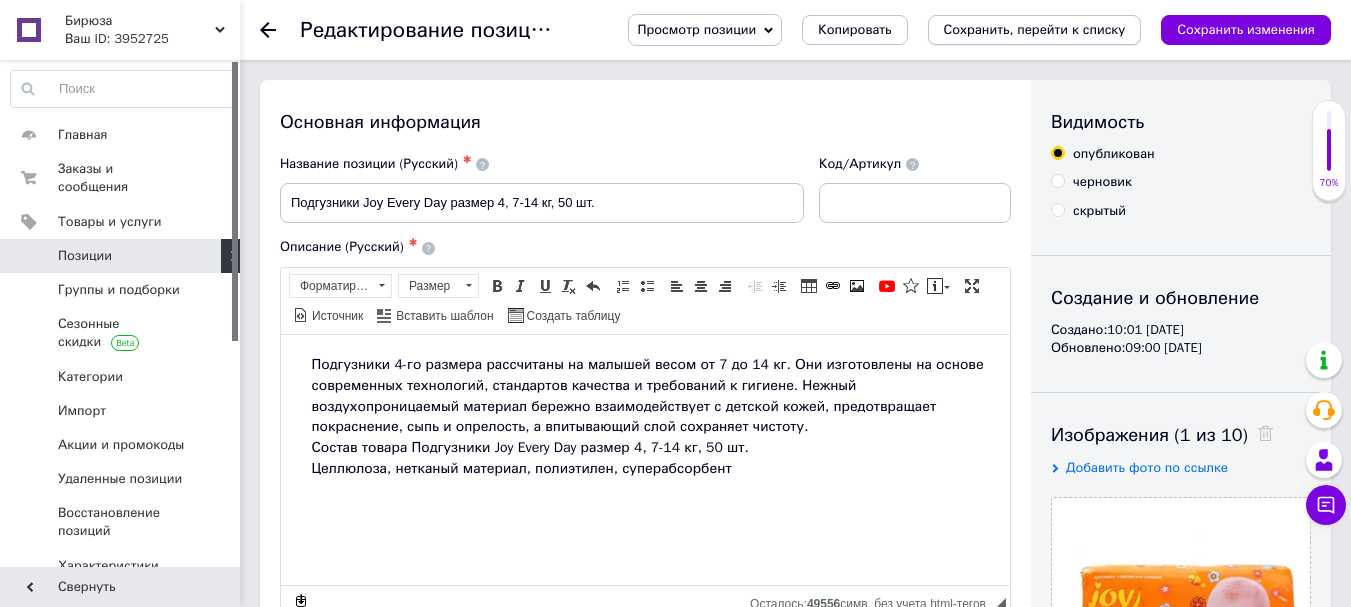 click on "Сохранить, перейти к списку" at bounding box center [1035, 29] 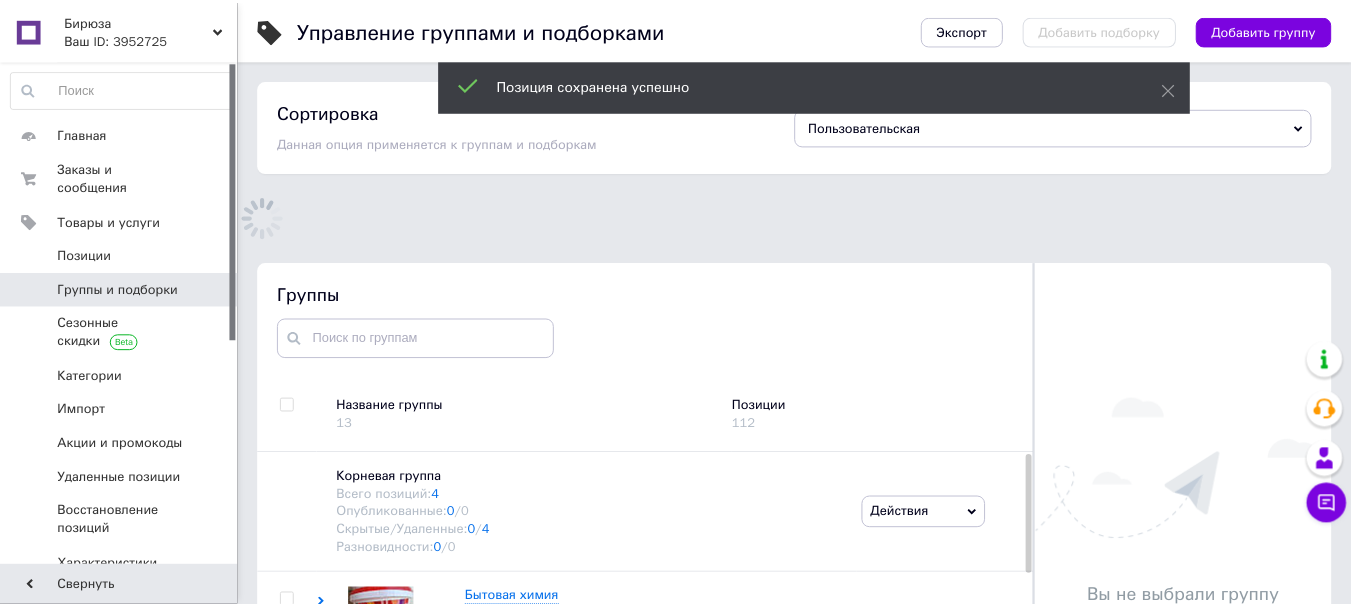scroll, scrollTop: 97, scrollLeft: 0, axis: vertical 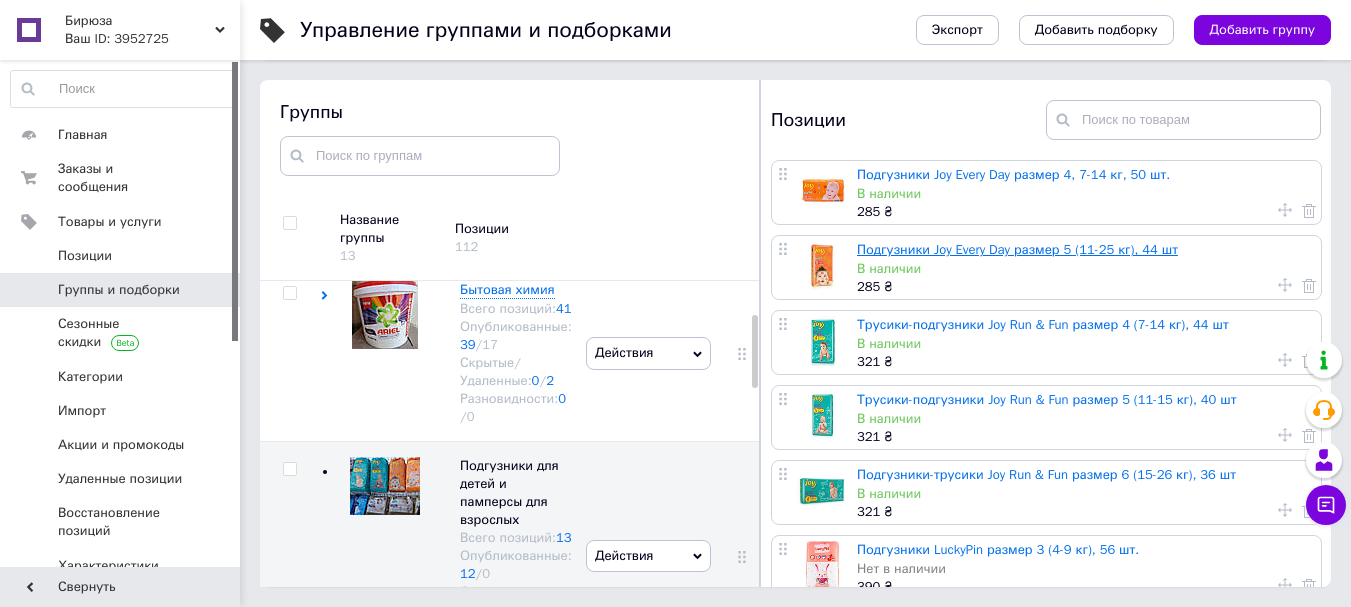 click on "Подгузники Joy Every Day размер 5 (11-25 кг), 44 шт" at bounding box center [1017, 249] 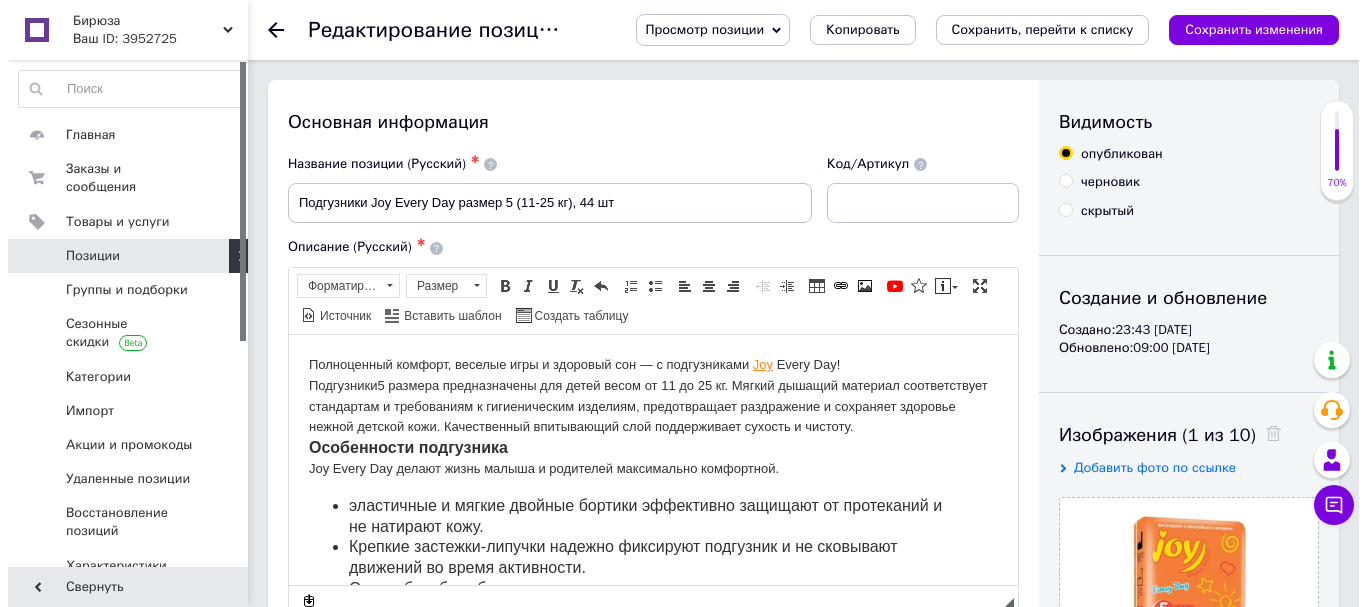 scroll, scrollTop: 0, scrollLeft: 0, axis: both 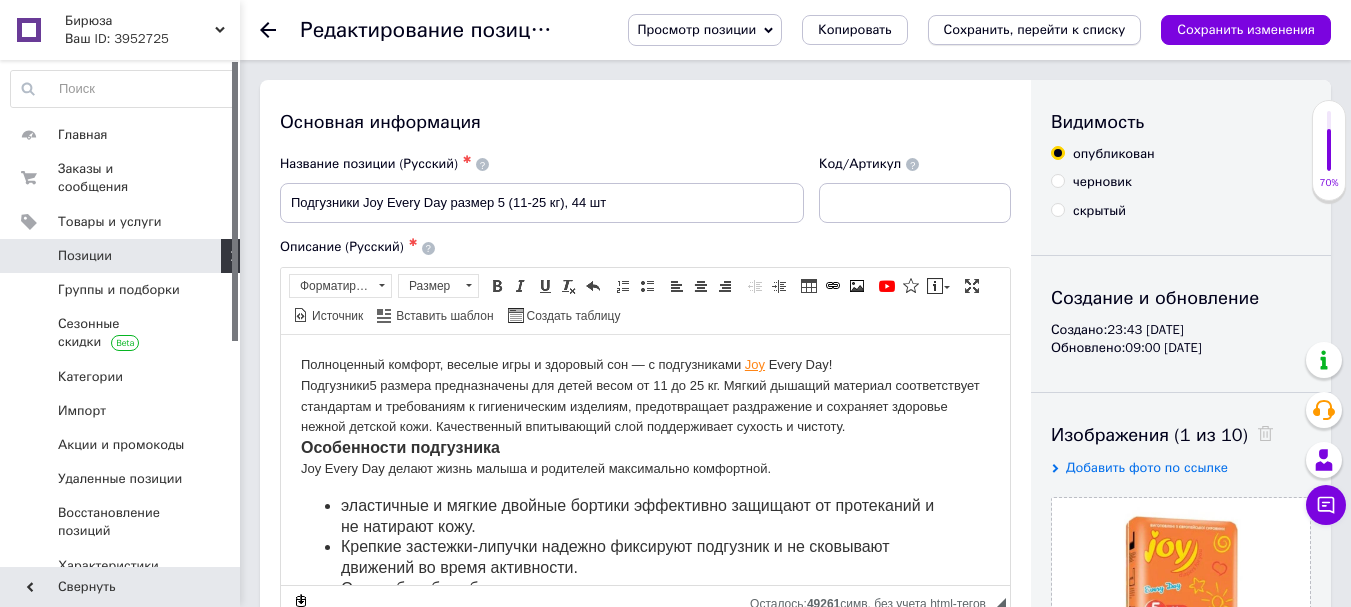 click on "Сохранить, перейти к списку" at bounding box center [1035, 29] 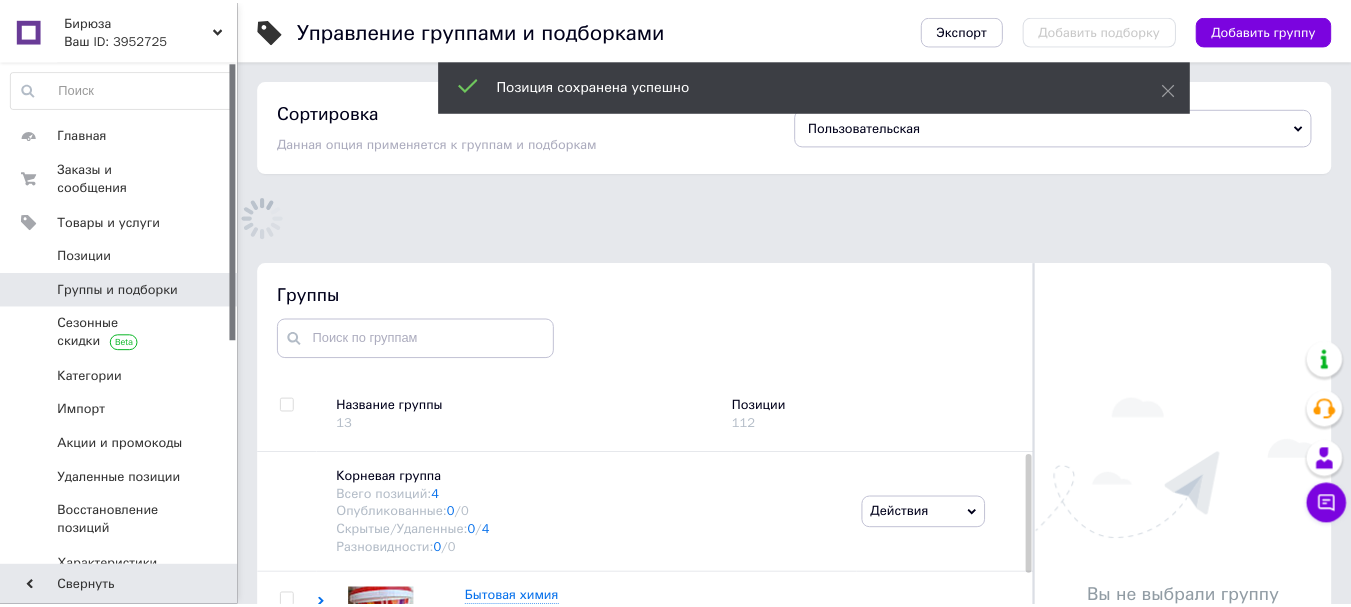 scroll, scrollTop: 97, scrollLeft: 0, axis: vertical 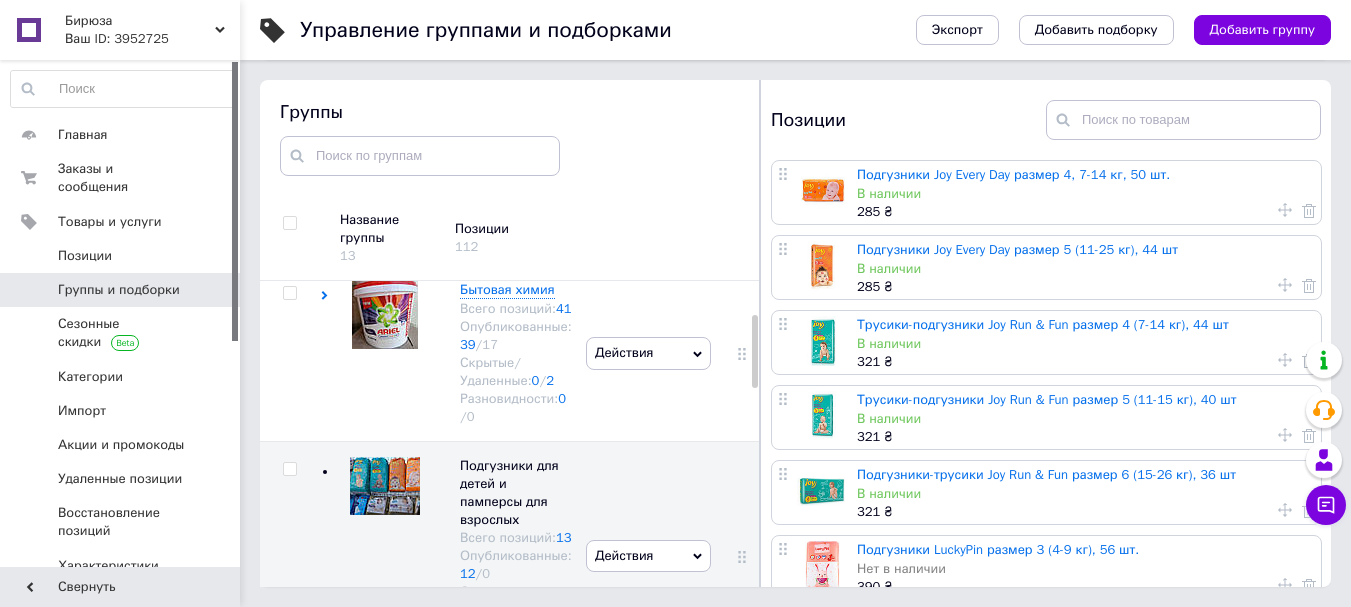 click on "Трусики-подгузники Joy Run & Fun размер 4 (7-14 кг), 44 шт" at bounding box center (1043, 324) 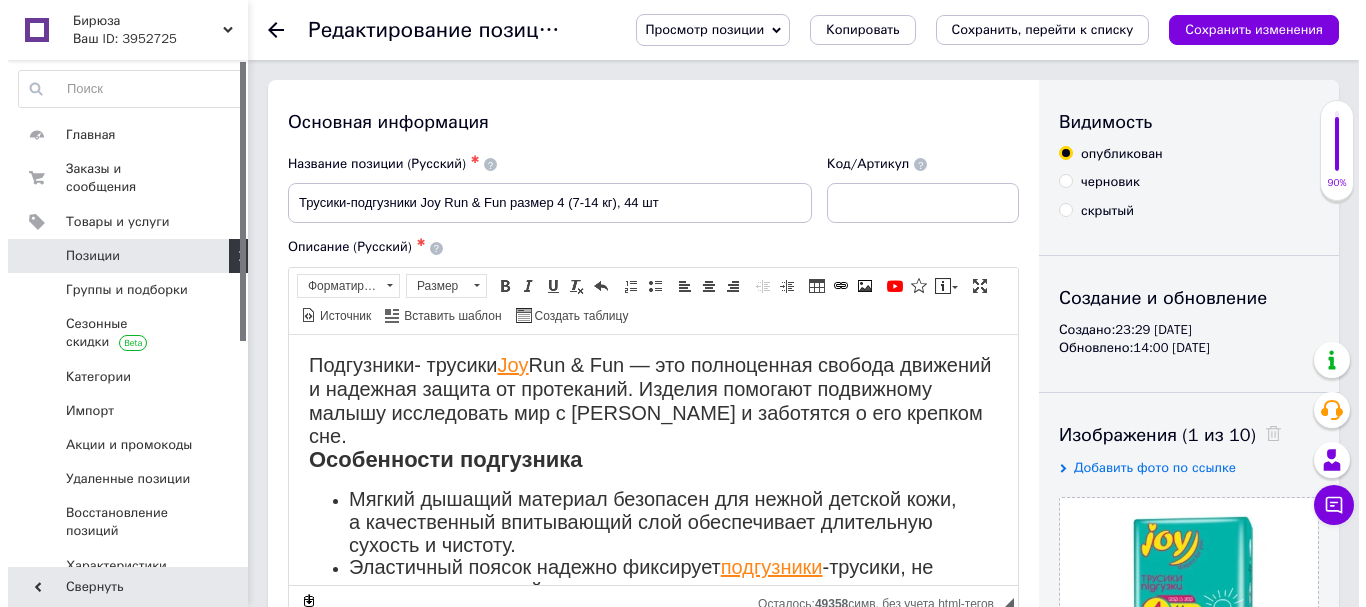scroll, scrollTop: 0, scrollLeft: 0, axis: both 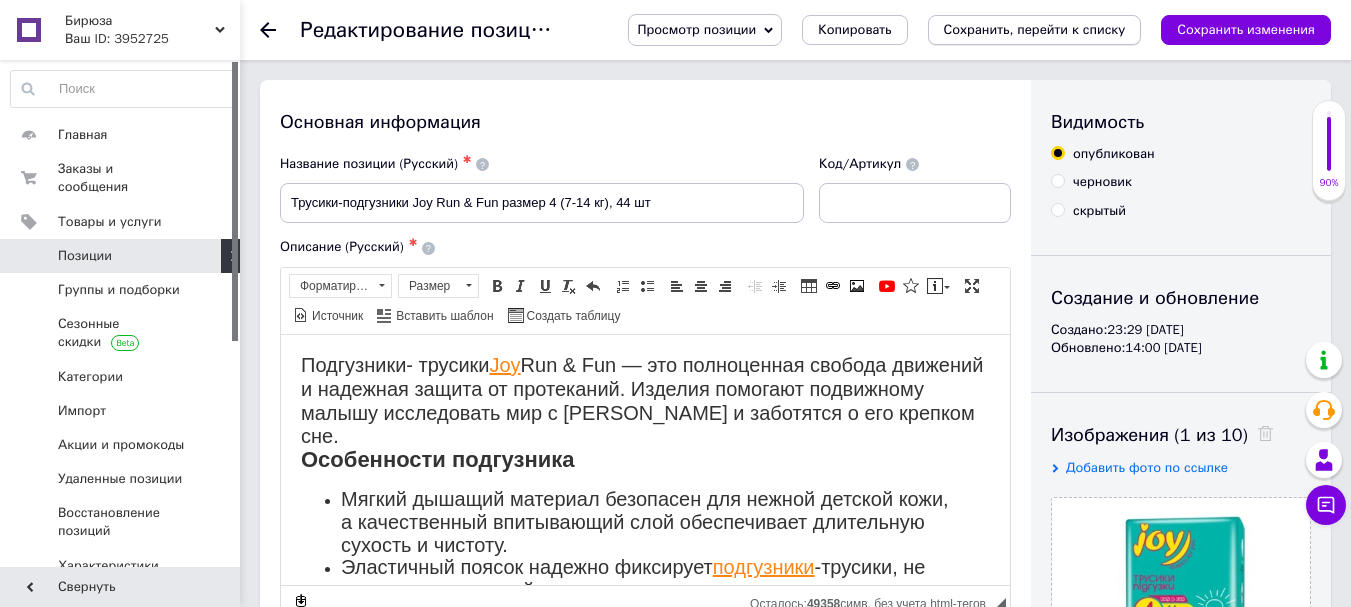click on "Сохранить, перейти к списку" at bounding box center (1035, 29) 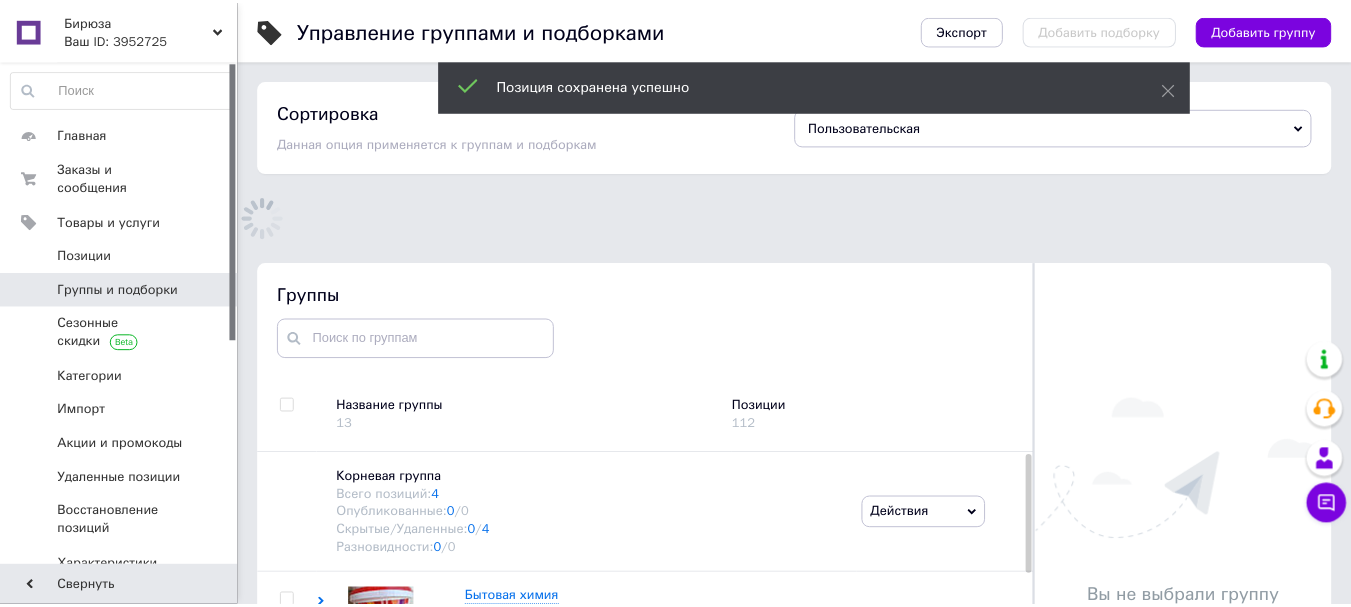 scroll, scrollTop: 140, scrollLeft: 0, axis: vertical 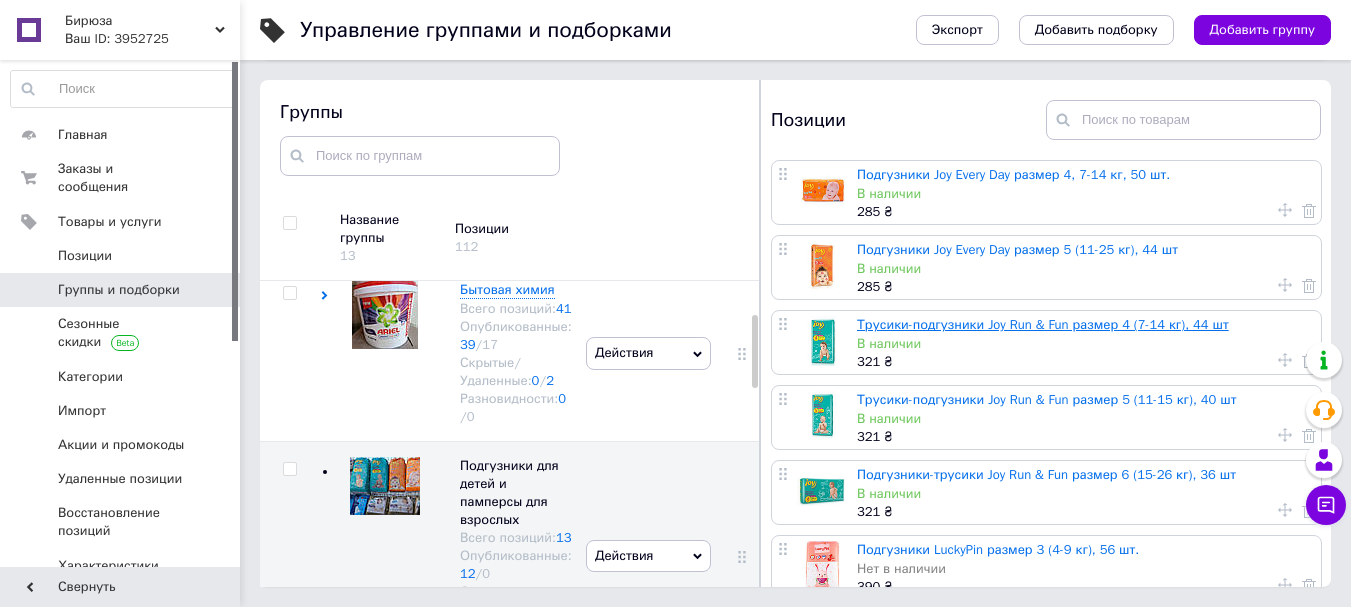 click on "Трусики-подгузники Joy Run & Fun размер 4 (7-14 кг), 44 шт" at bounding box center (1043, 324) 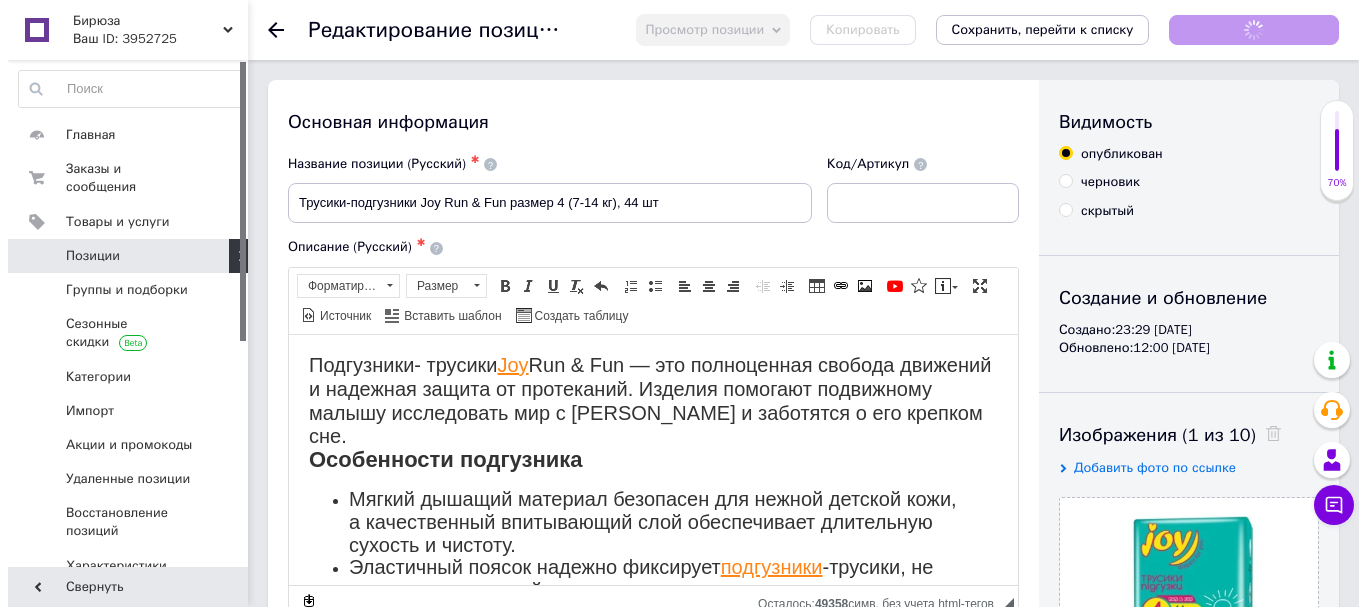 scroll, scrollTop: 0, scrollLeft: 0, axis: both 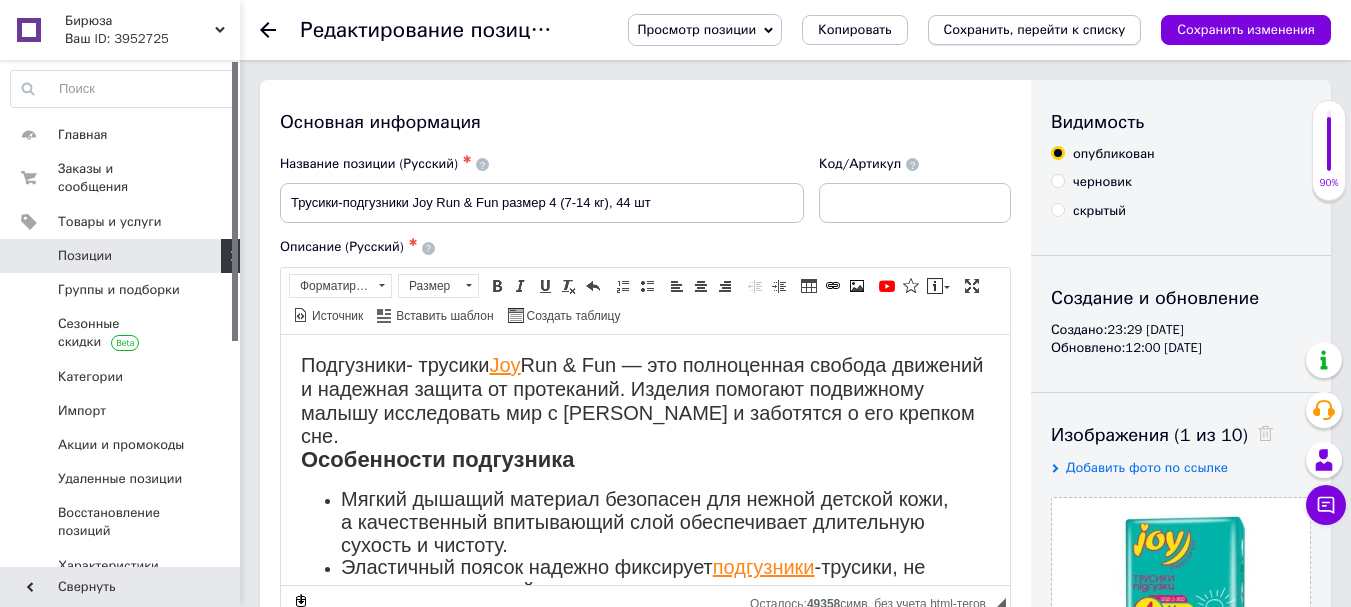 click on "Сохранить, перейти к списку" at bounding box center (1035, 29) 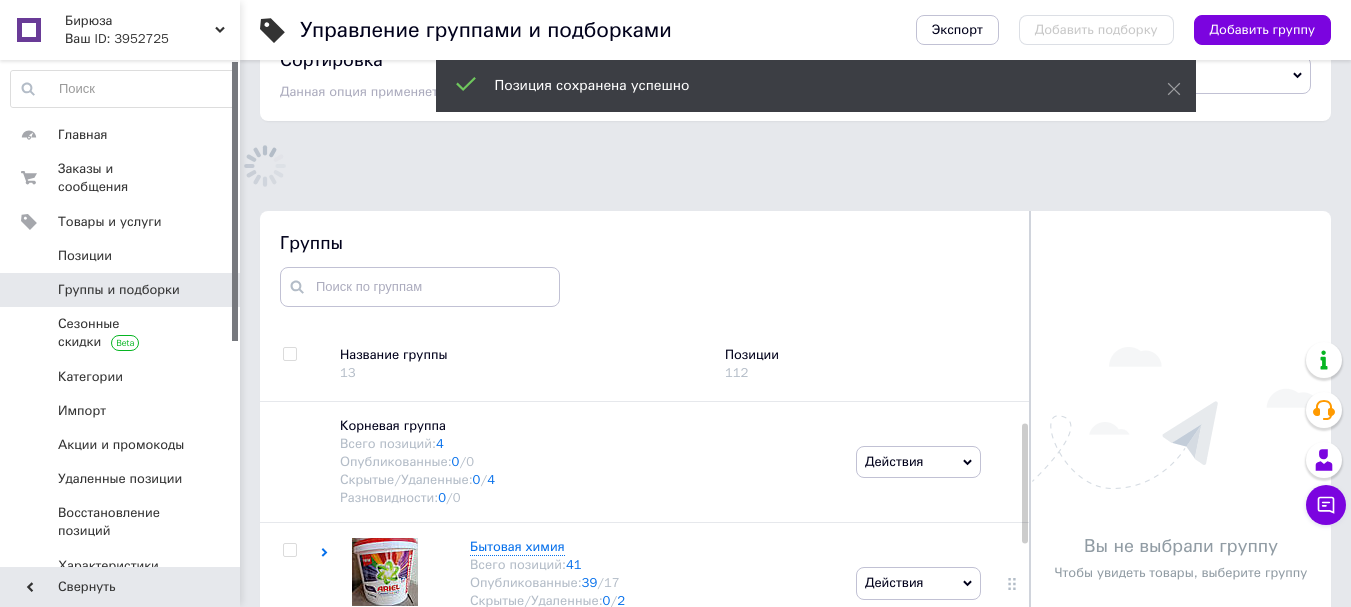 scroll, scrollTop: 113, scrollLeft: 0, axis: vertical 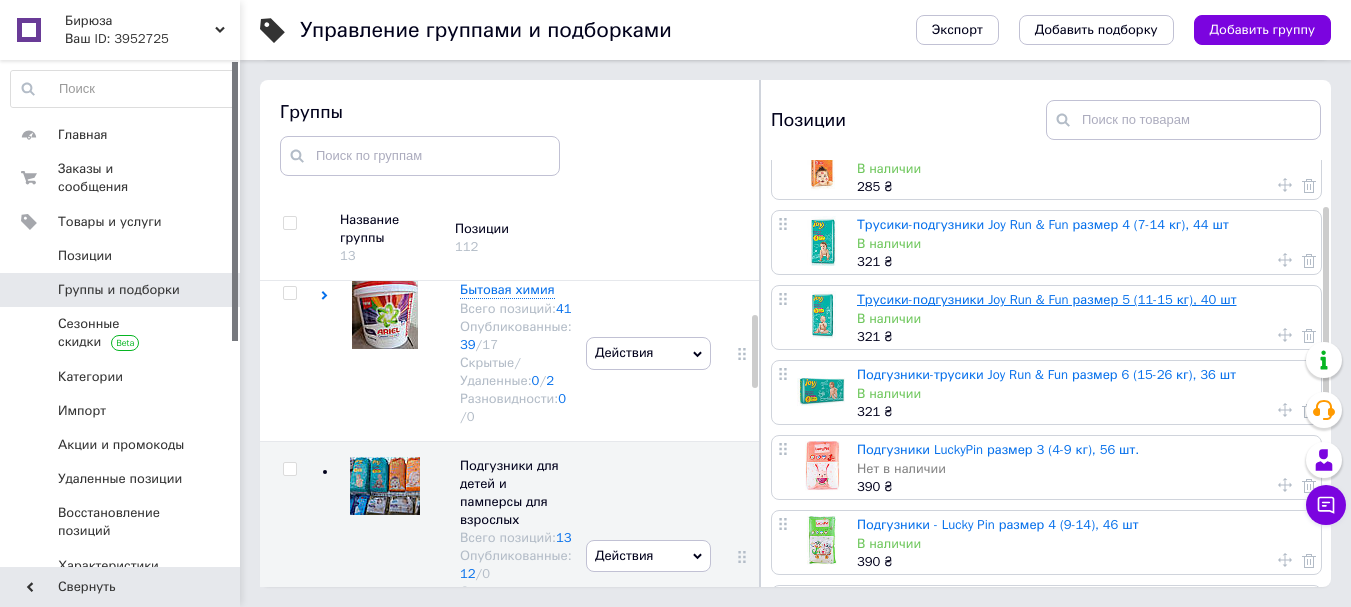 click on "Трусики-подгузники Joy Run & Fun размер 5 (11-15 кг), 40 шт" at bounding box center [1046, 299] 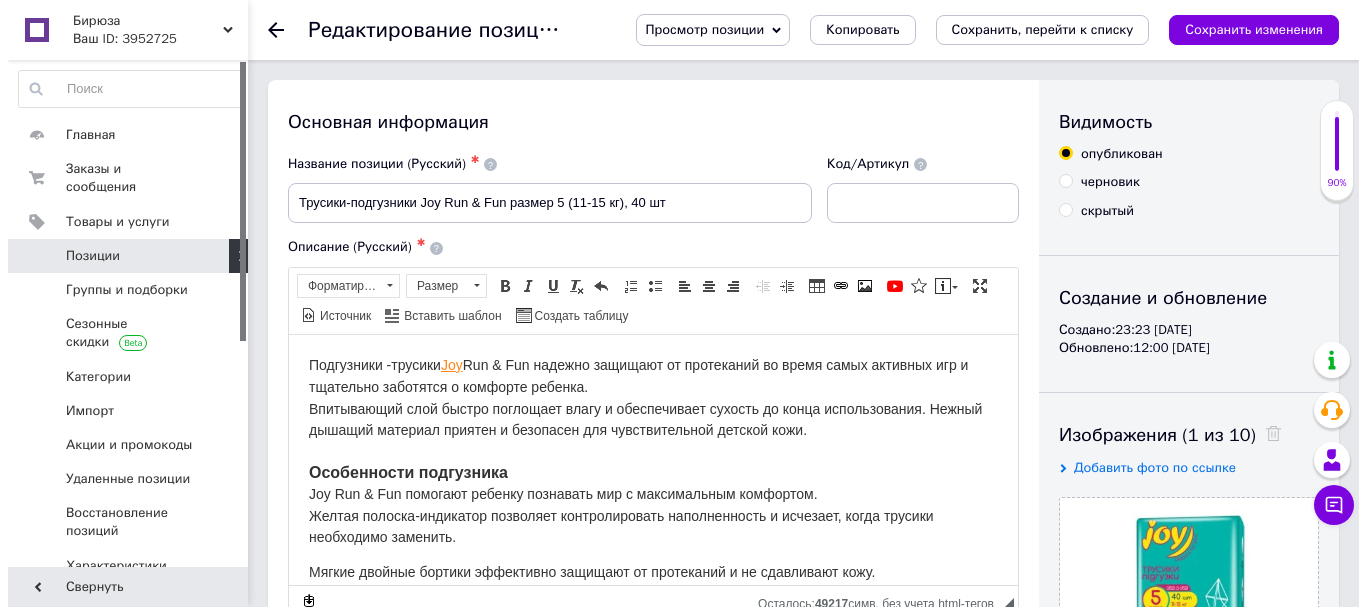 scroll, scrollTop: 0, scrollLeft: 0, axis: both 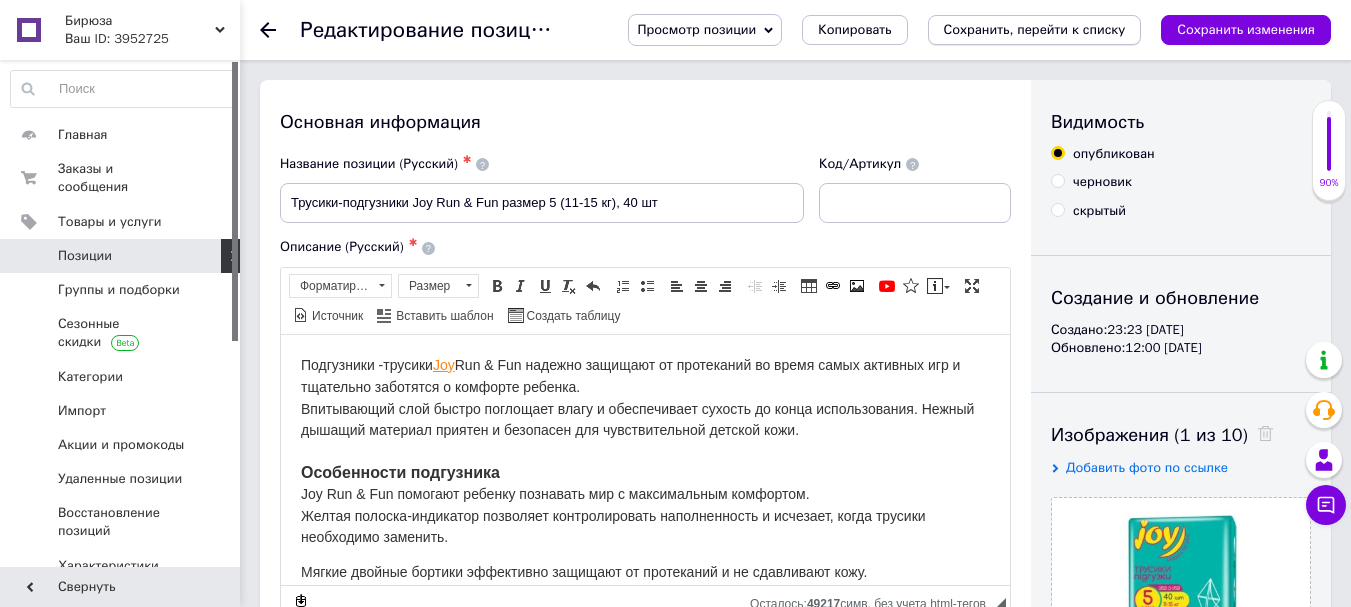 click on "Сохранить, перейти к списку" at bounding box center [1035, 29] 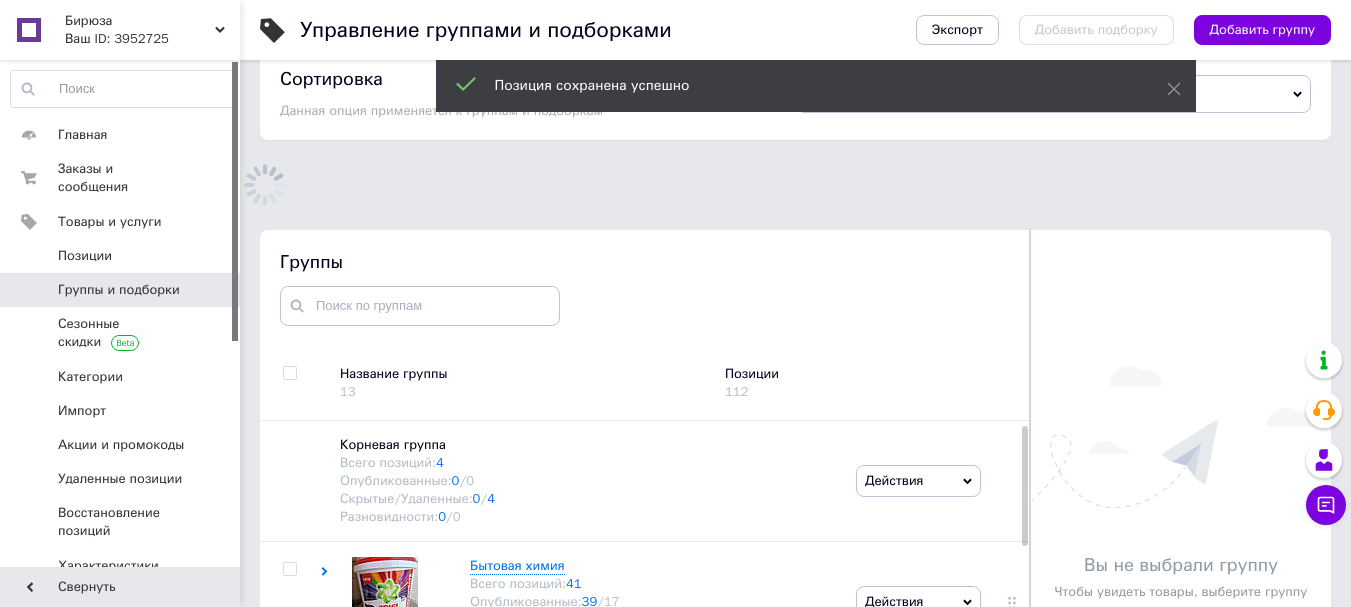 scroll, scrollTop: 108, scrollLeft: 0, axis: vertical 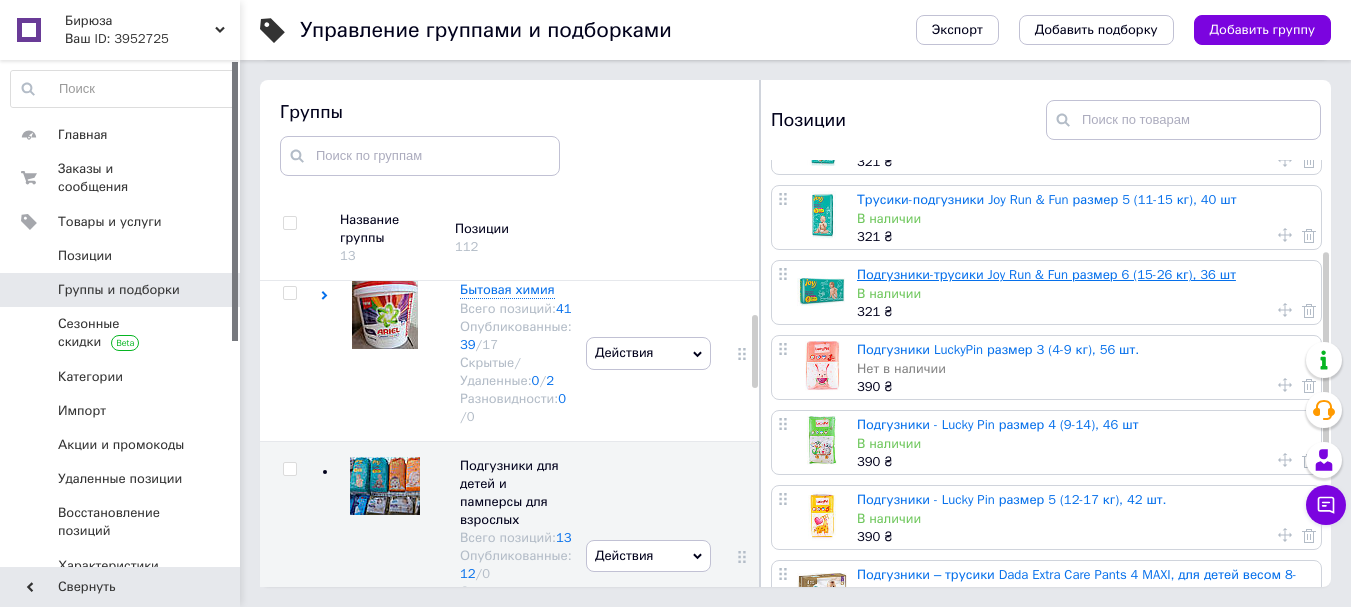 click on "Подгузники-трусики Joy Run & Fun размер 6 (15-26 кг), 36 шт" at bounding box center (1046, 274) 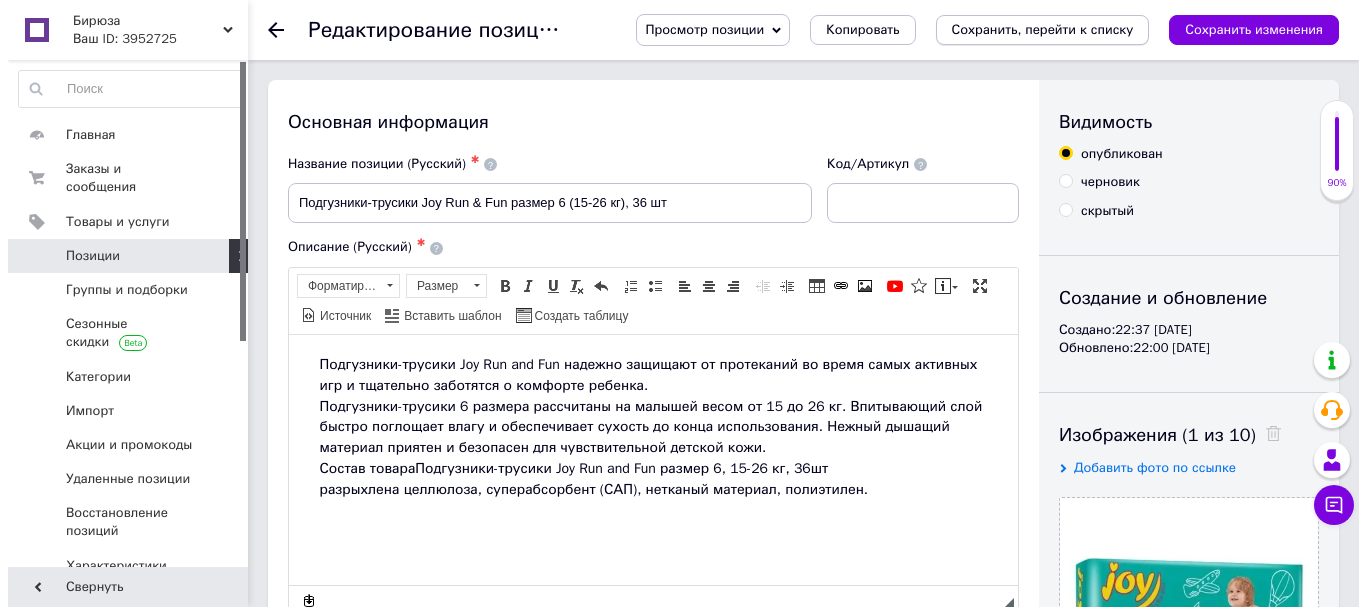 scroll, scrollTop: 0, scrollLeft: 0, axis: both 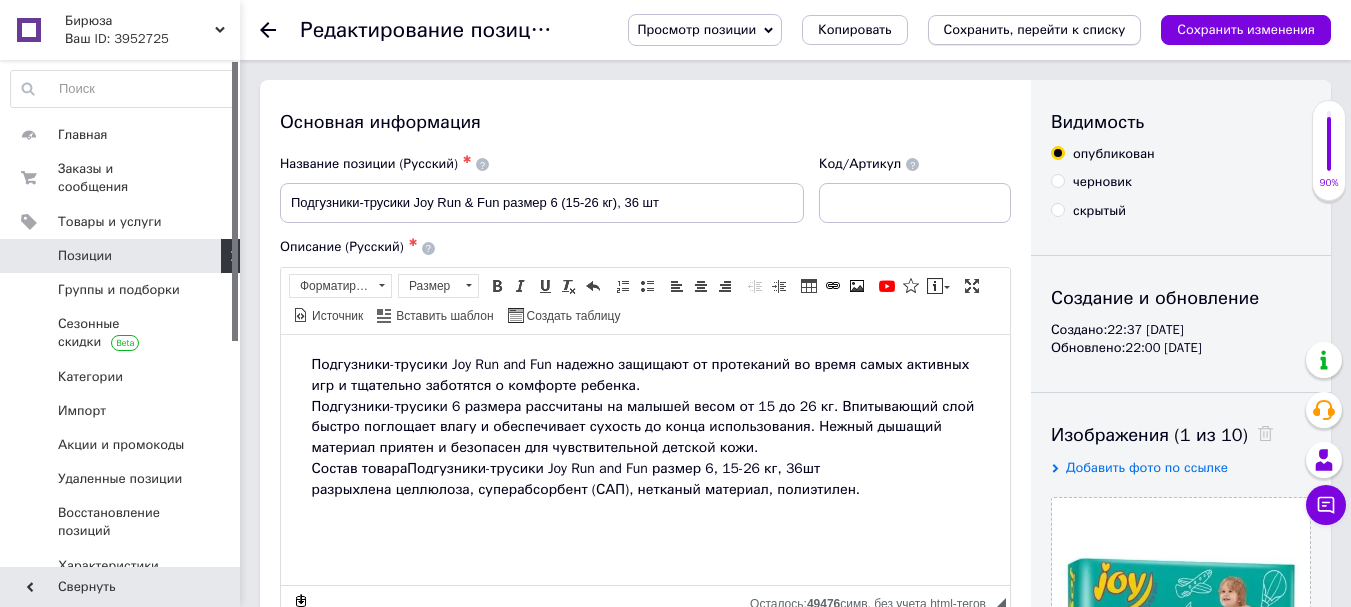 click on "Сохранить, перейти к списку" at bounding box center [1035, 29] 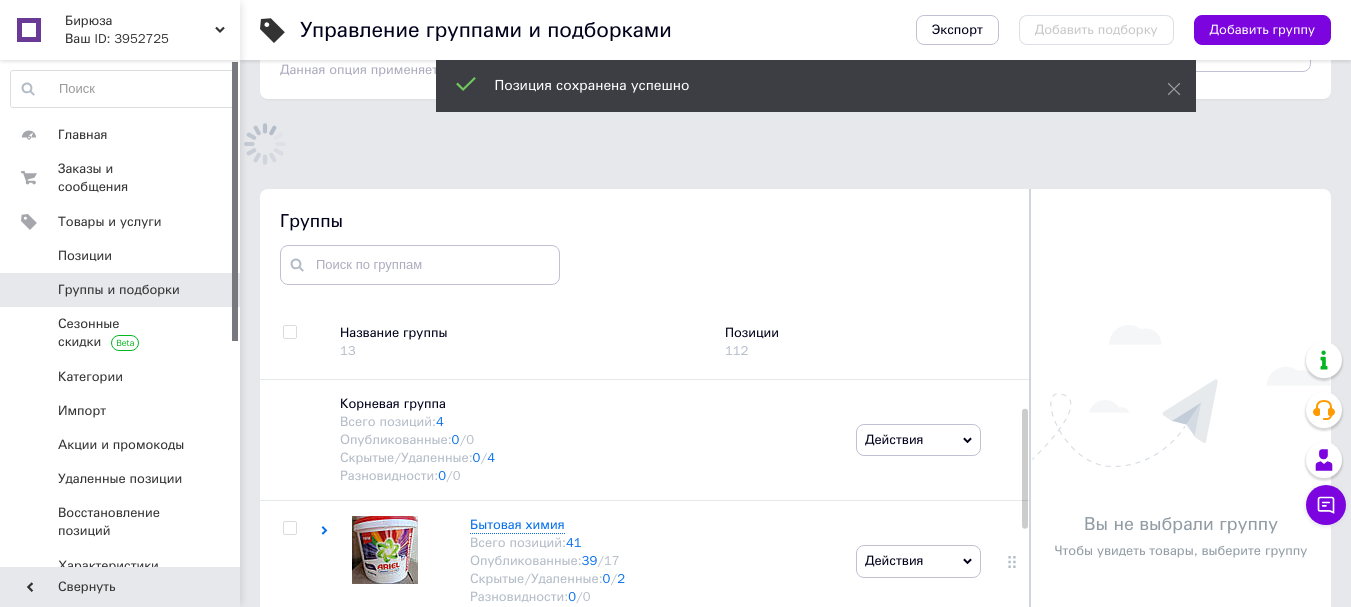 scroll, scrollTop: 182, scrollLeft: 0, axis: vertical 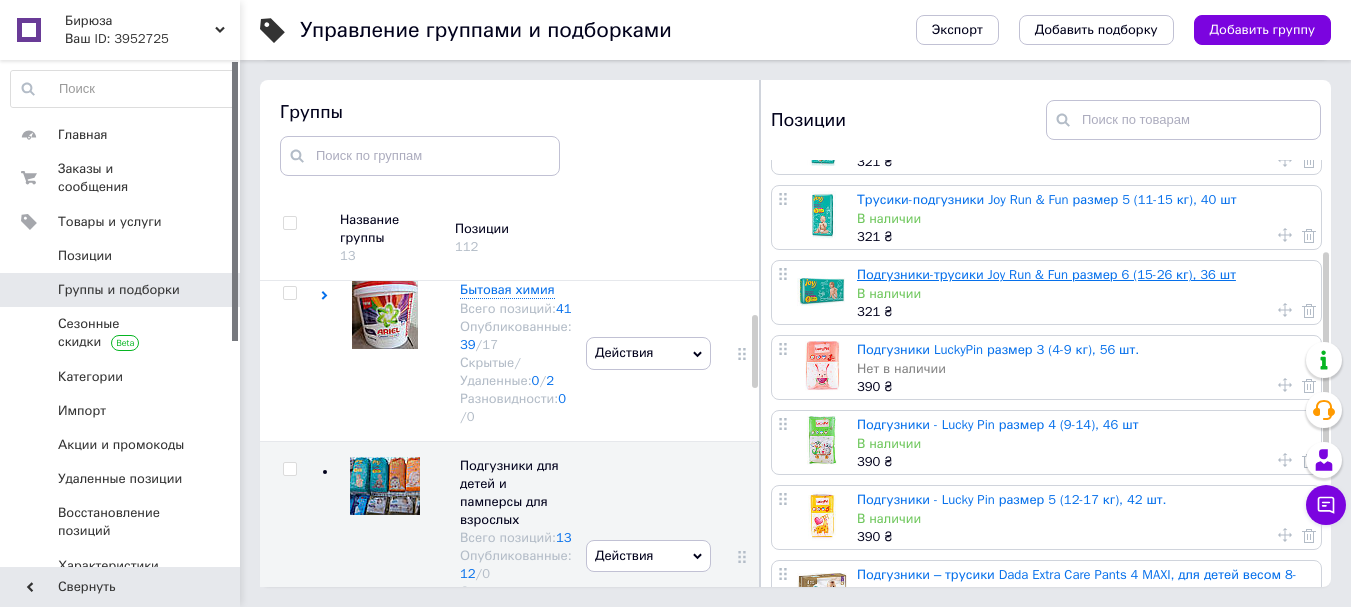 click on "Подгузники-трусики Joy Run & Fun размер 6 (15-26 кг), 36 шт" at bounding box center (1046, 274) 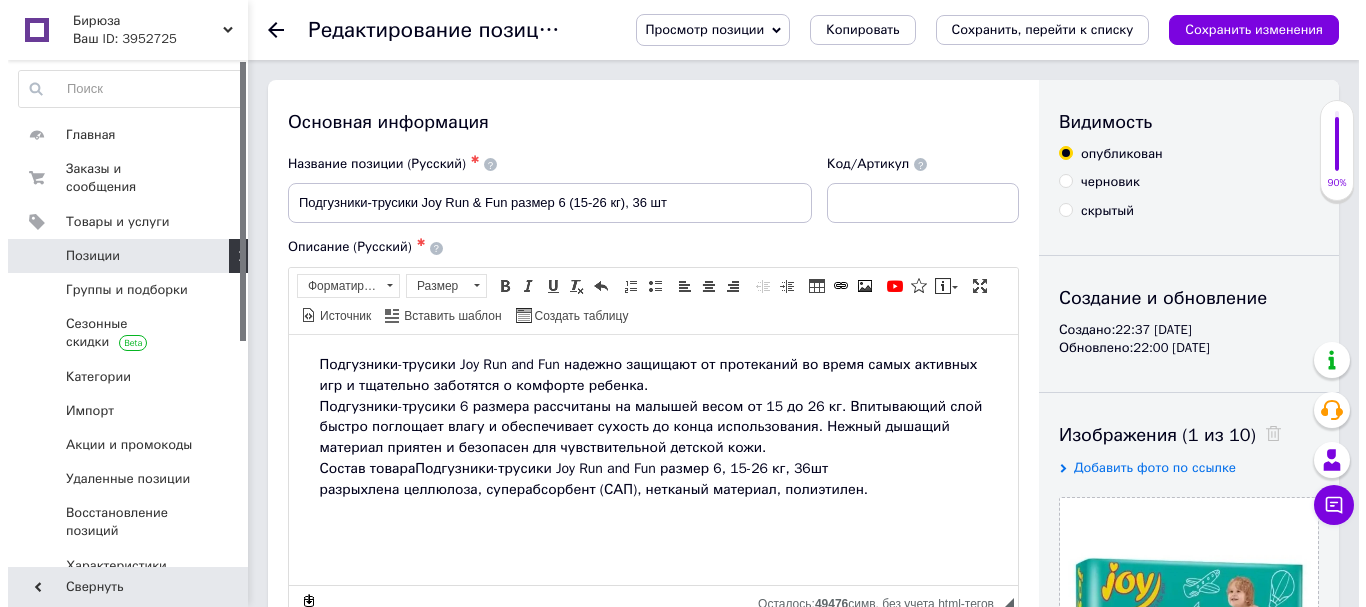 scroll, scrollTop: 0, scrollLeft: 0, axis: both 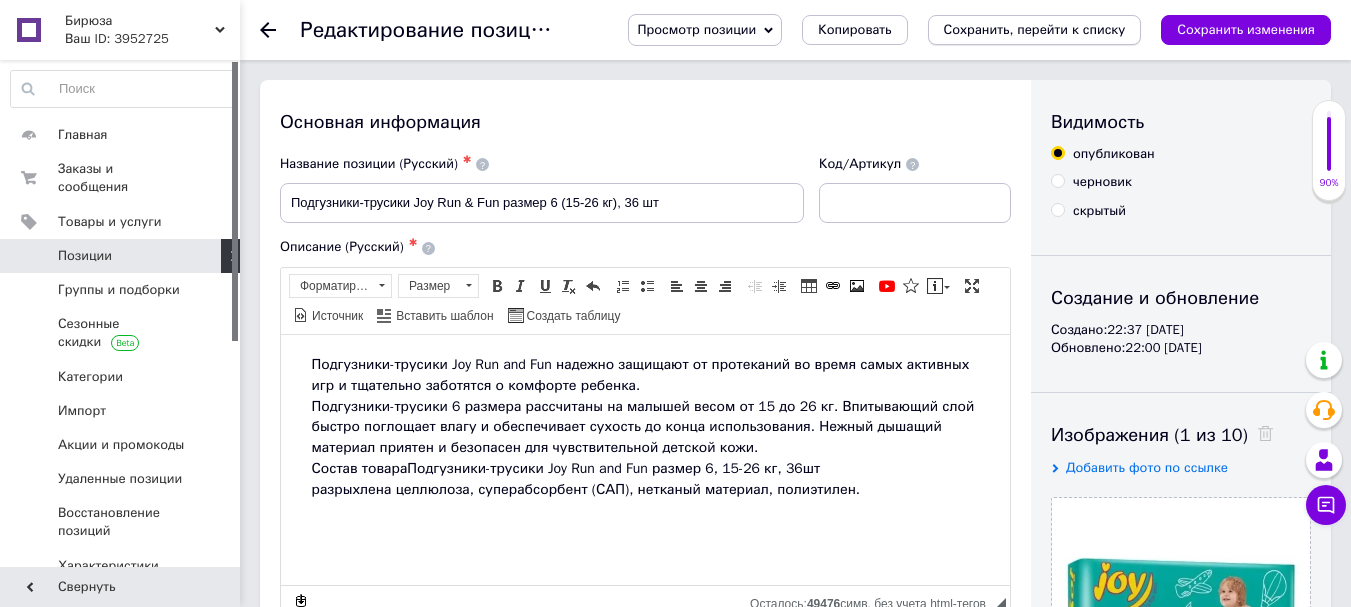 click on "Сохранить, перейти к списку" at bounding box center (1035, 29) 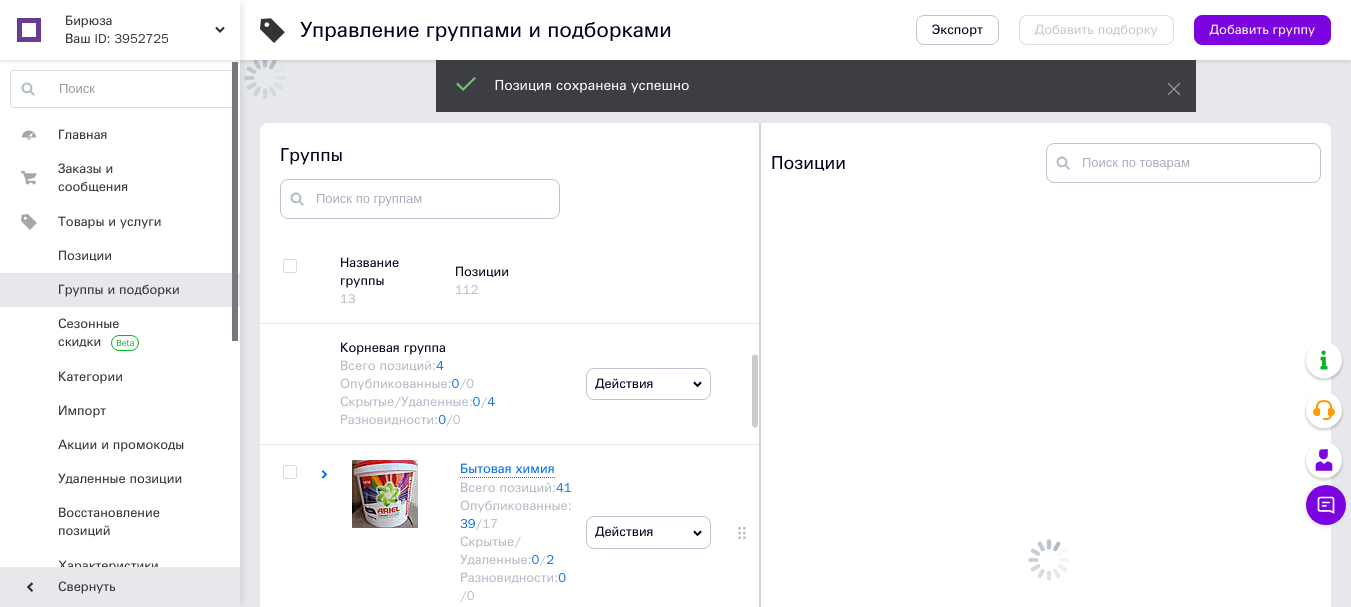 scroll, scrollTop: 113, scrollLeft: 0, axis: vertical 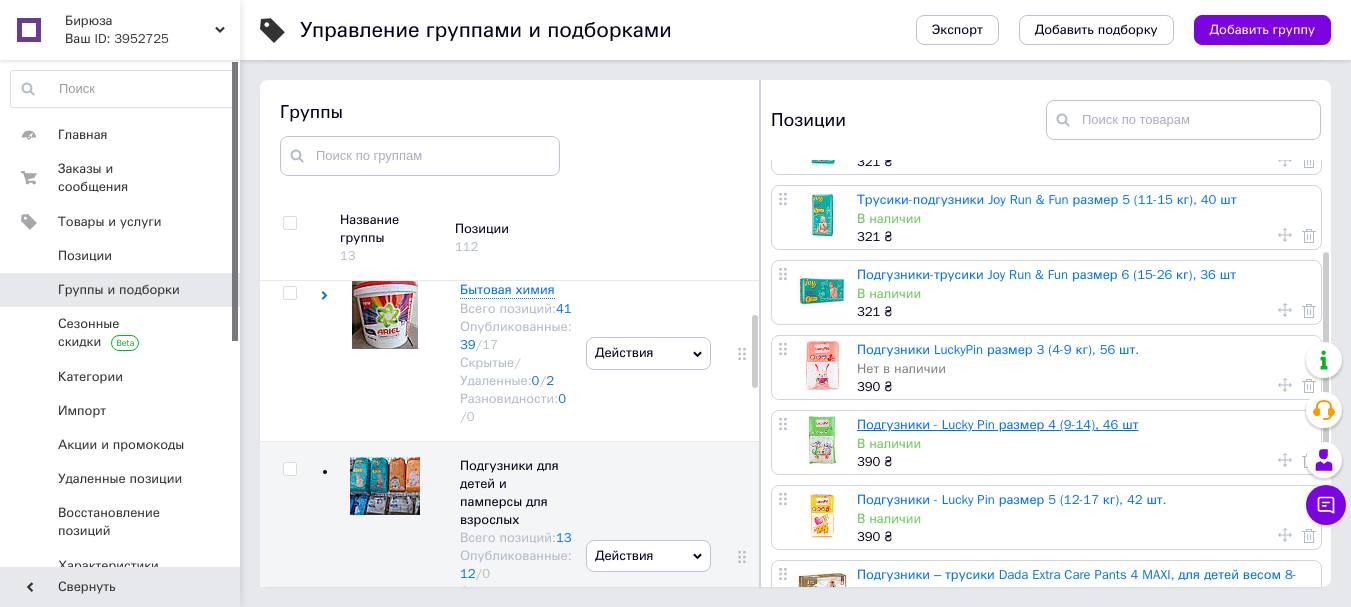 click on "Подгузники - Lucky Pin размер 4 (9-14), 46 шт" at bounding box center [998, 424] 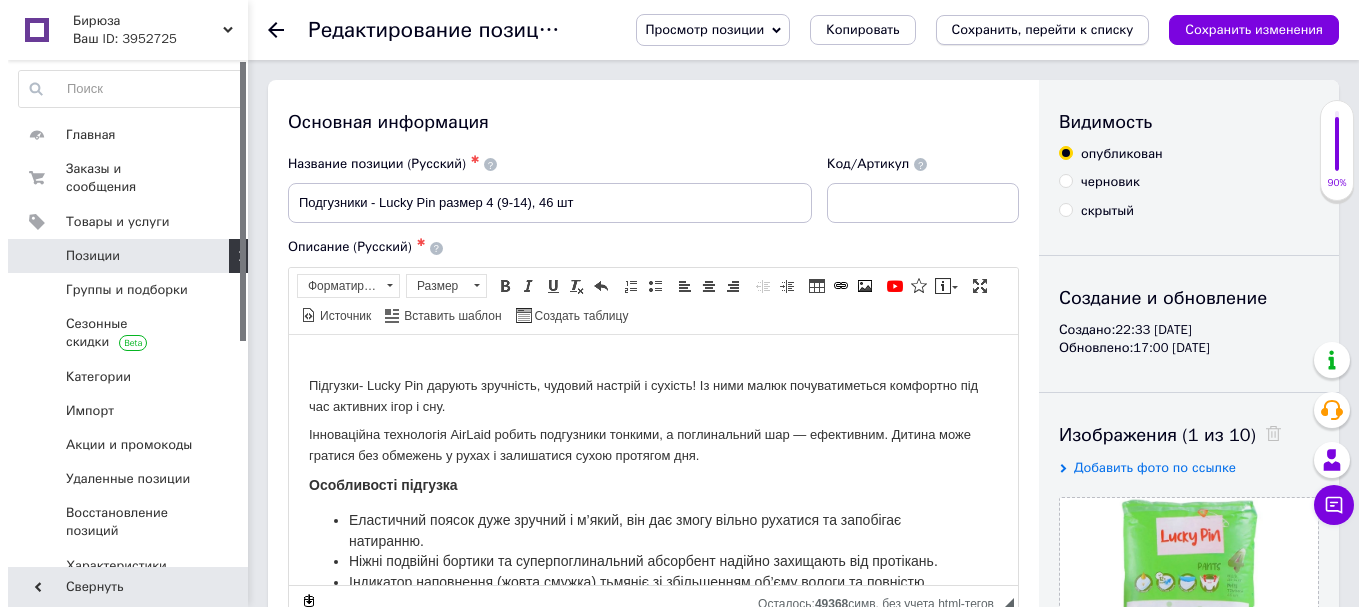 scroll, scrollTop: 0, scrollLeft: 0, axis: both 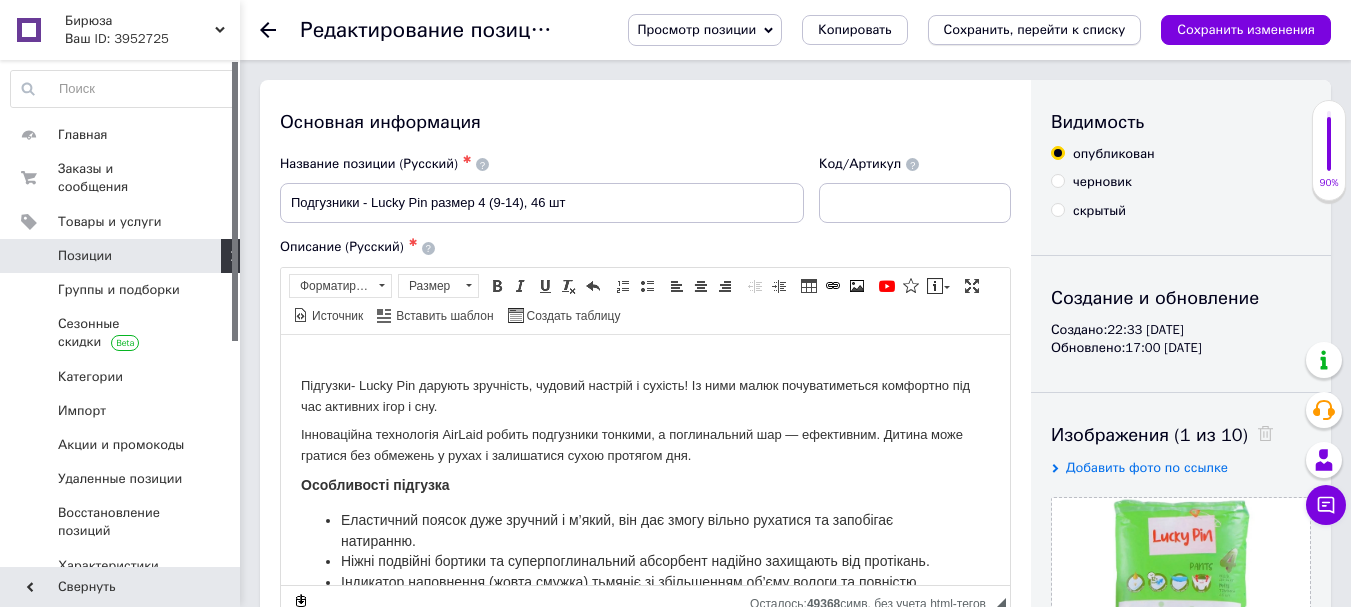 click on "Сохранить, перейти к списку" at bounding box center [1035, 29] 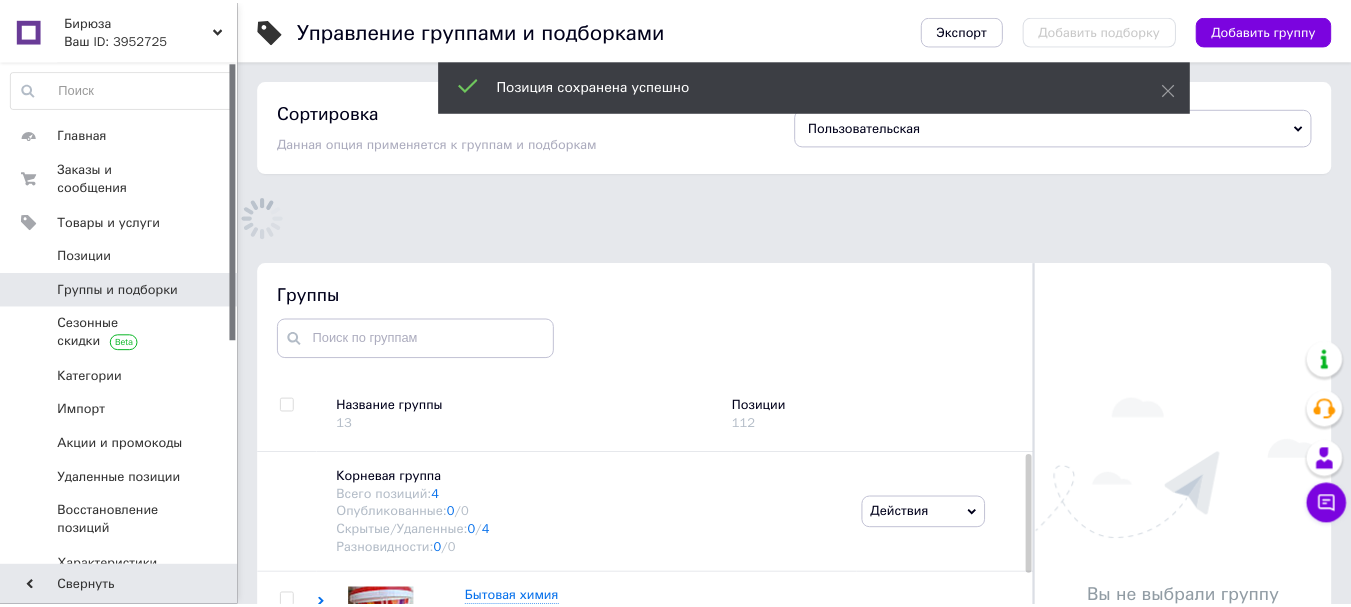 scroll, scrollTop: 97, scrollLeft: 0, axis: vertical 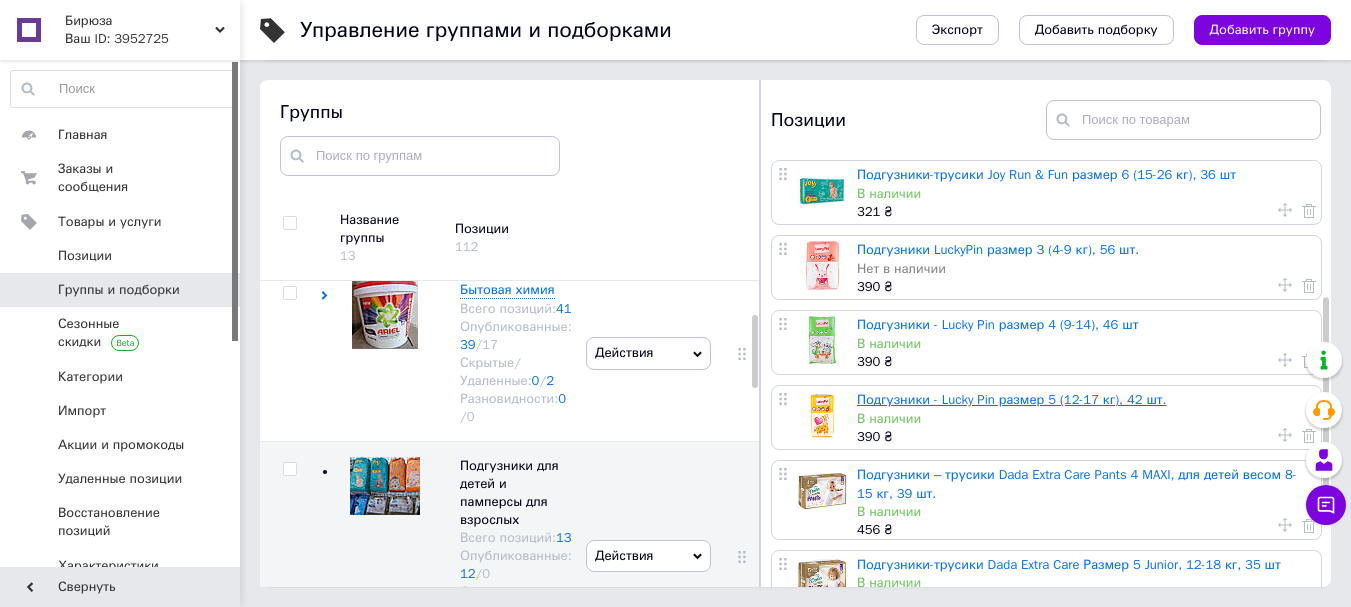 click on "Подгузники -  Lucky Pin размер 5 (12-17 кг), 42 шт." at bounding box center (1012, 399) 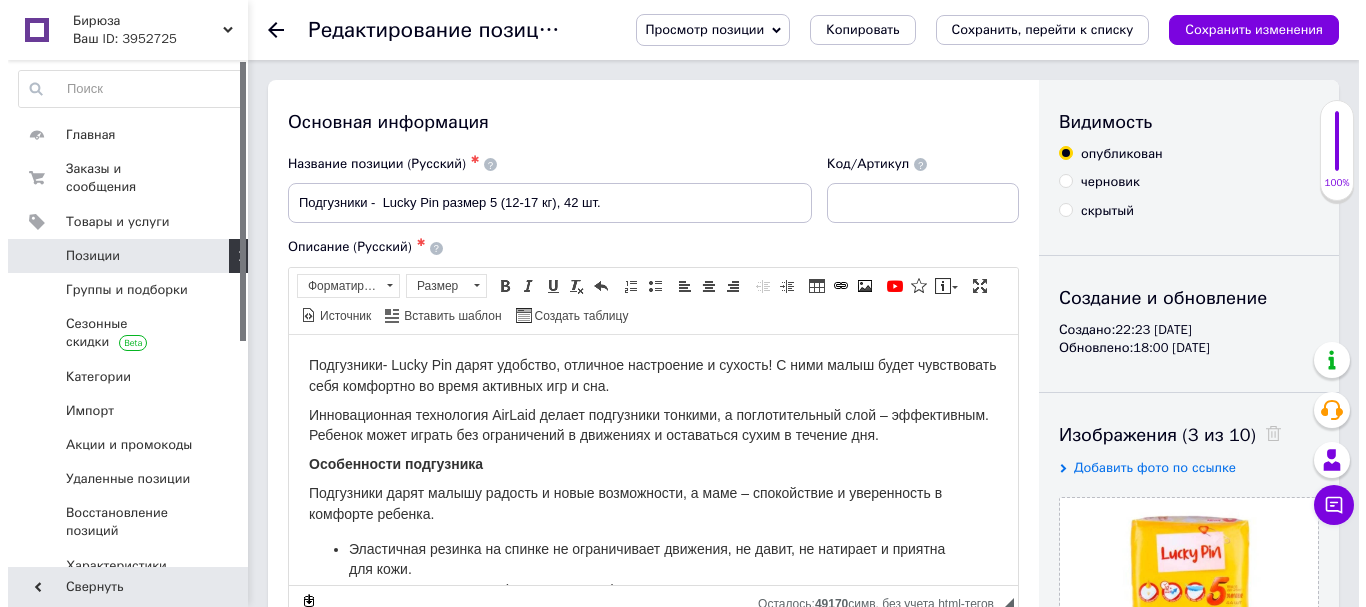 scroll, scrollTop: 0, scrollLeft: 0, axis: both 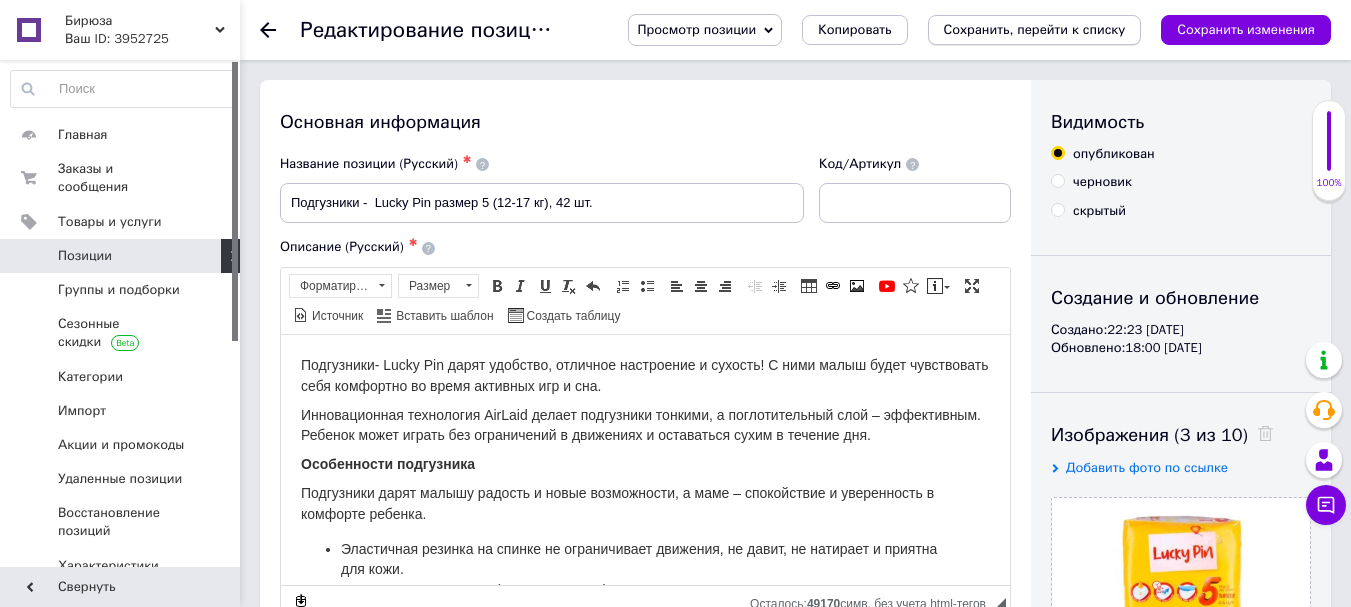 click on "Сохранить, перейти к списку" at bounding box center [1035, 29] 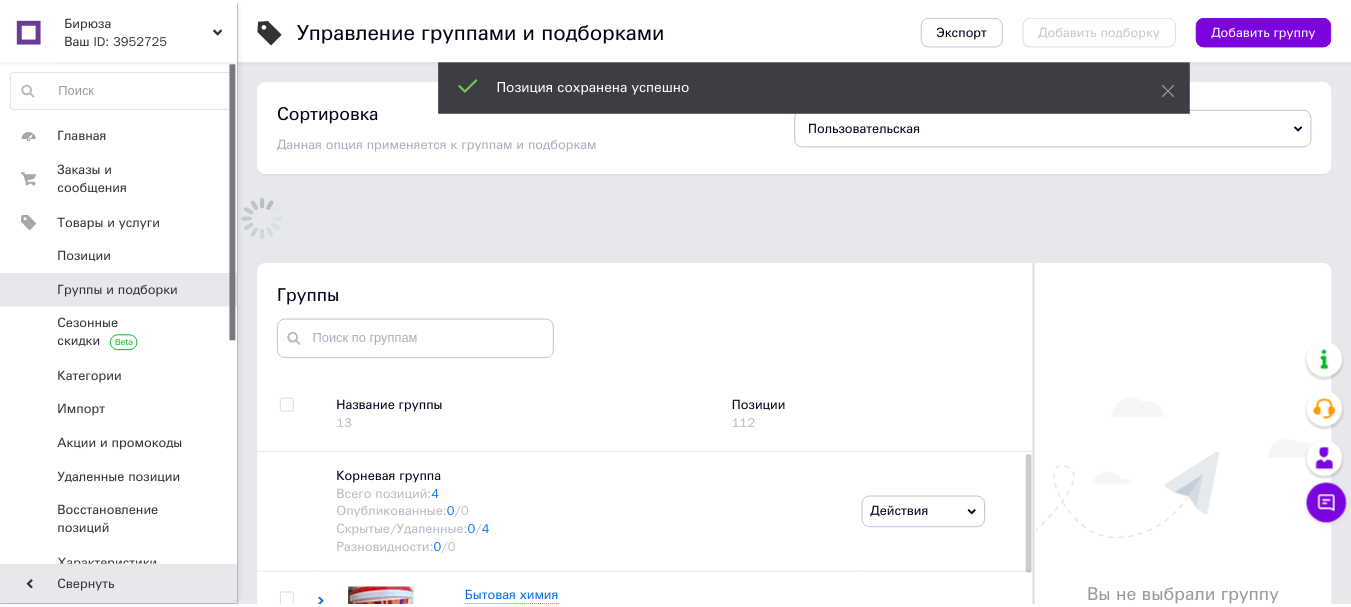 scroll, scrollTop: 120, scrollLeft: 0, axis: vertical 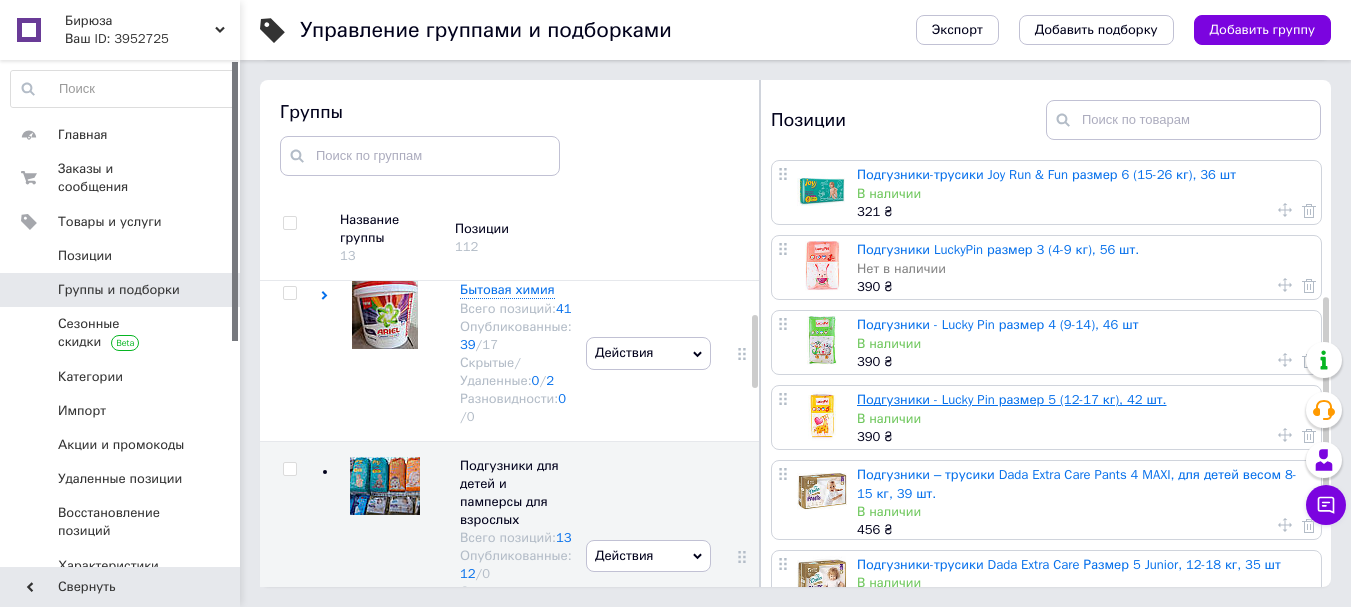 click on "Подгузники -  Lucky Pin размер 5 (12-17 кг), 42 шт." at bounding box center (1012, 399) 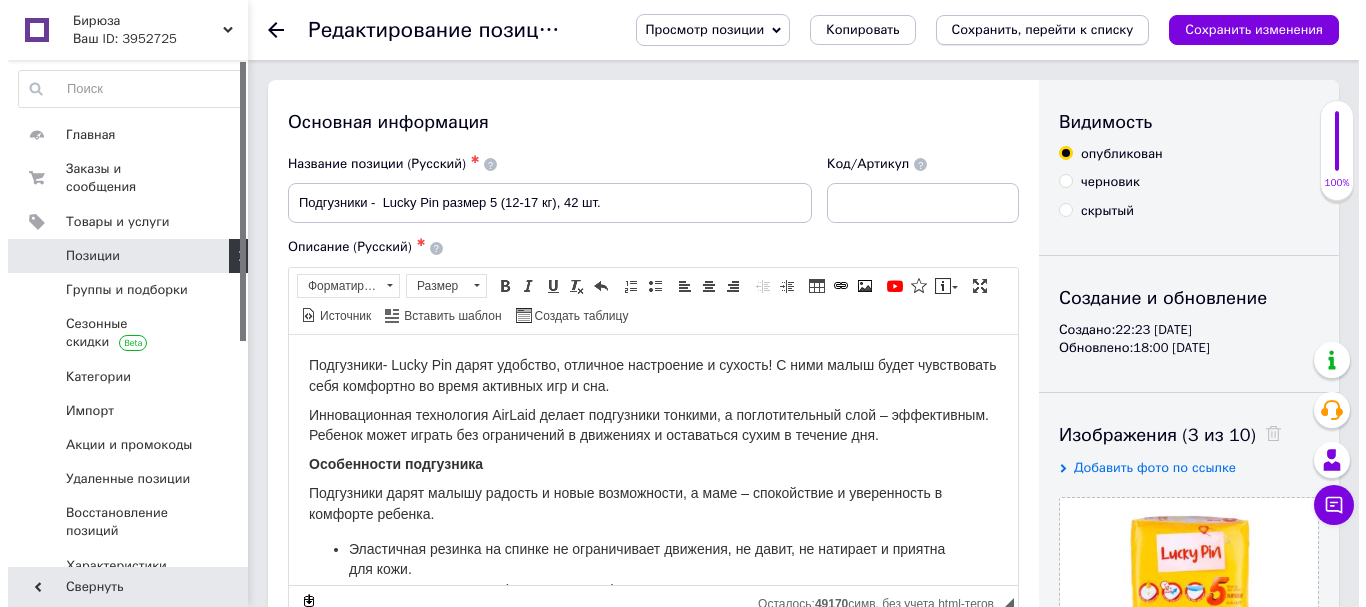 scroll, scrollTop: 0, scrollLeft: 0, axis: both 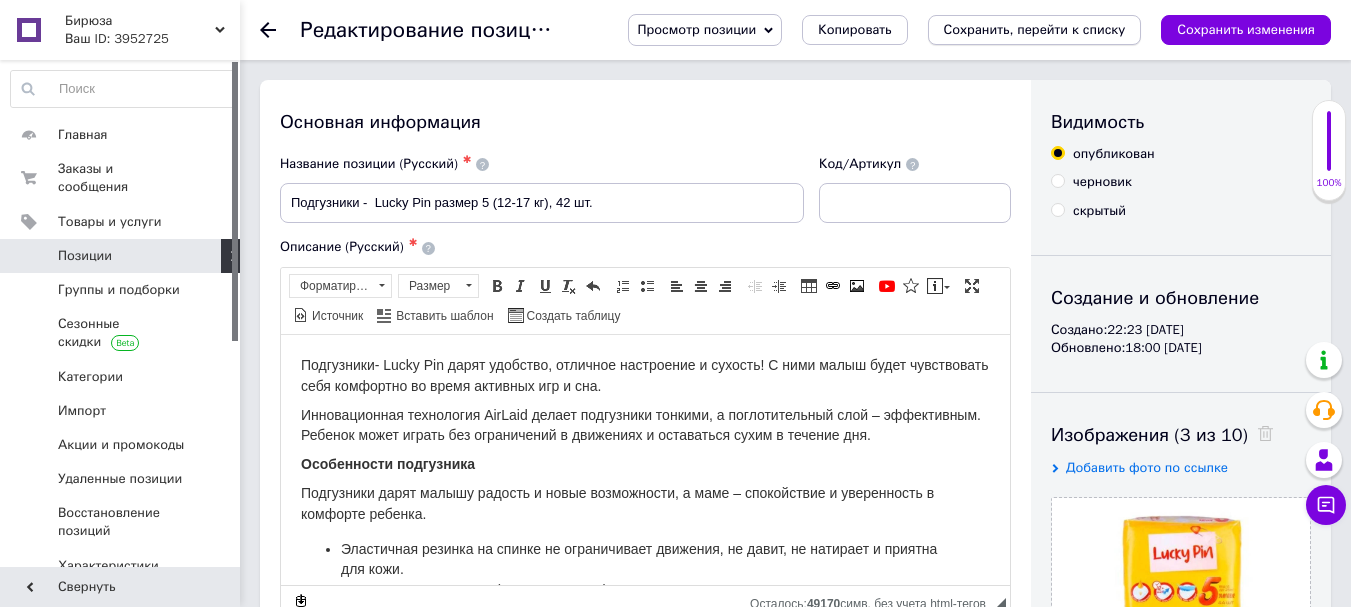 click on "Сохранить, перейти к списку" at bounding box center (1035, 29) 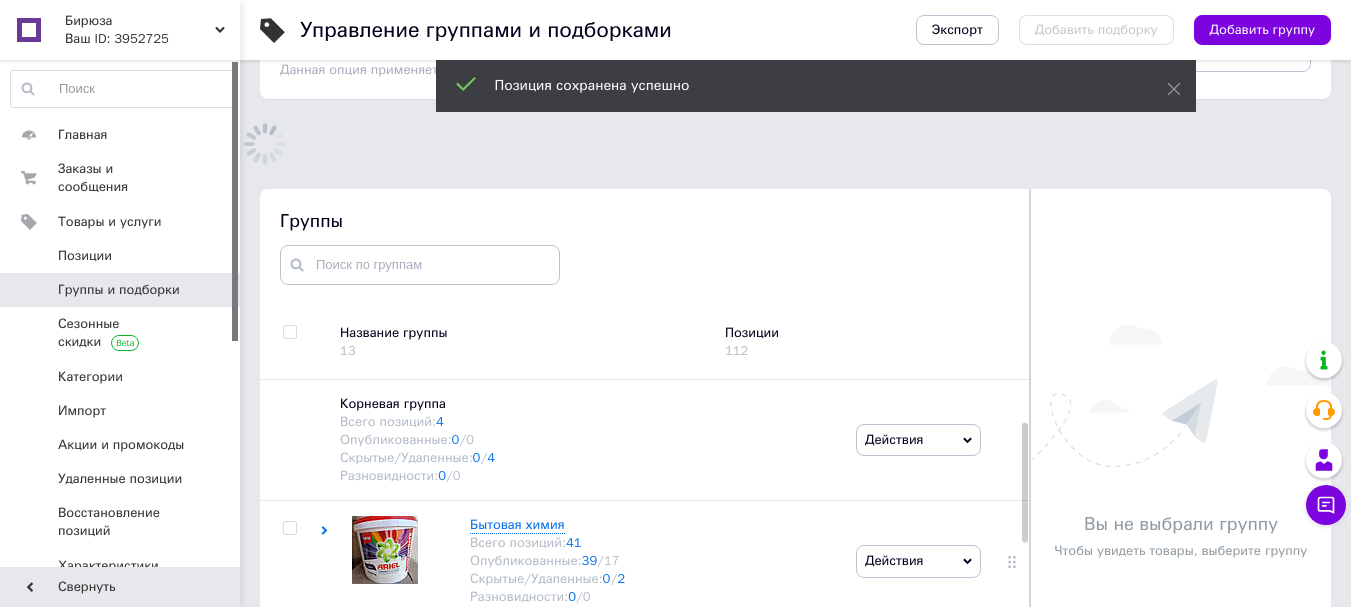 scroll, scrollTop: 183, scrollLeft: 0, axis: vertical 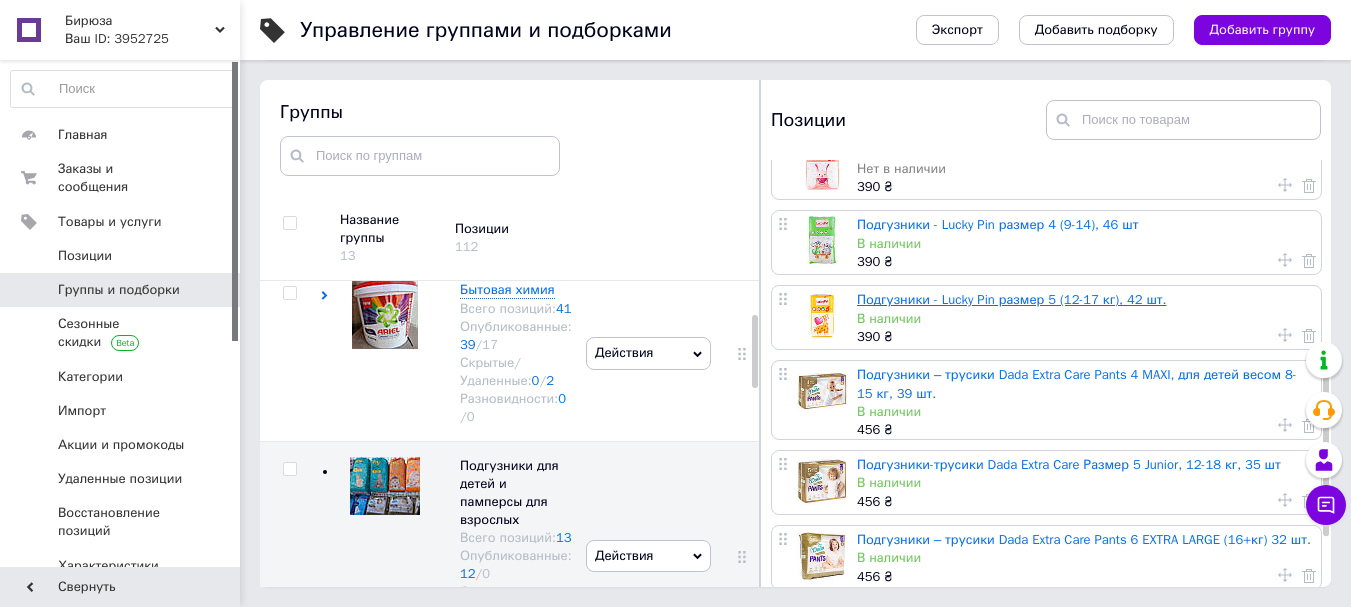 click on "Подгузники -  Lucky Pin размер 5 (12-17 кг), 42 шт." at bounding box center [1012, 299] 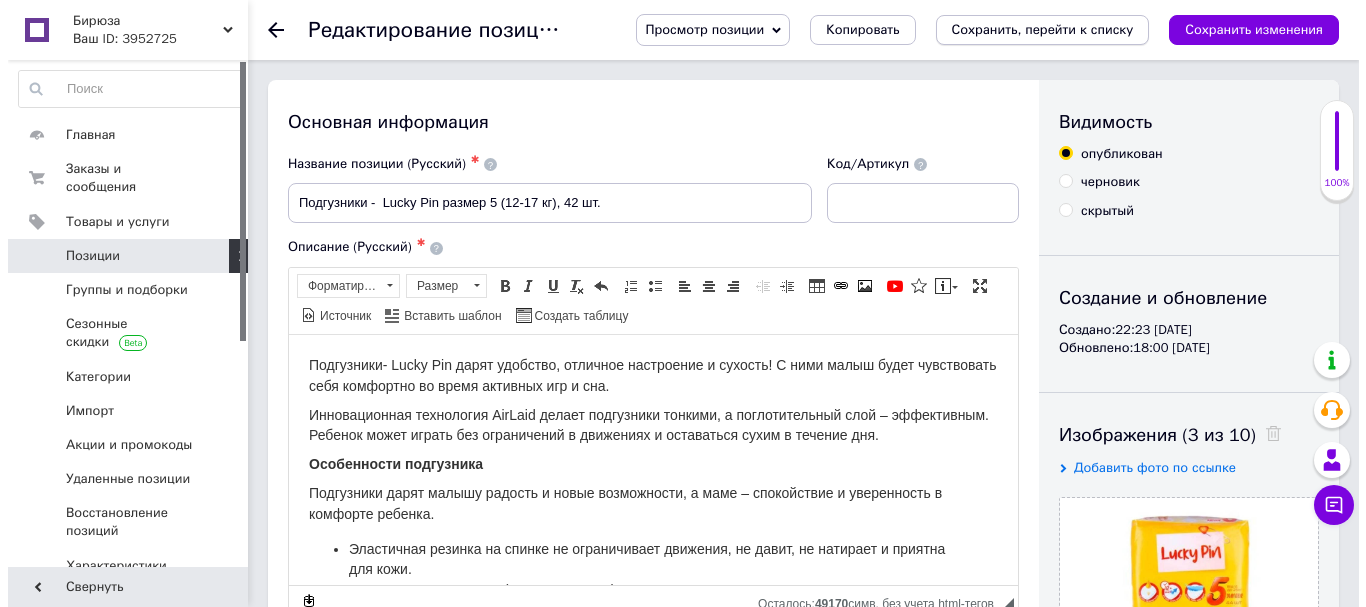 scroll, scrollTop: 0, scrollLeft: 0, axis: both 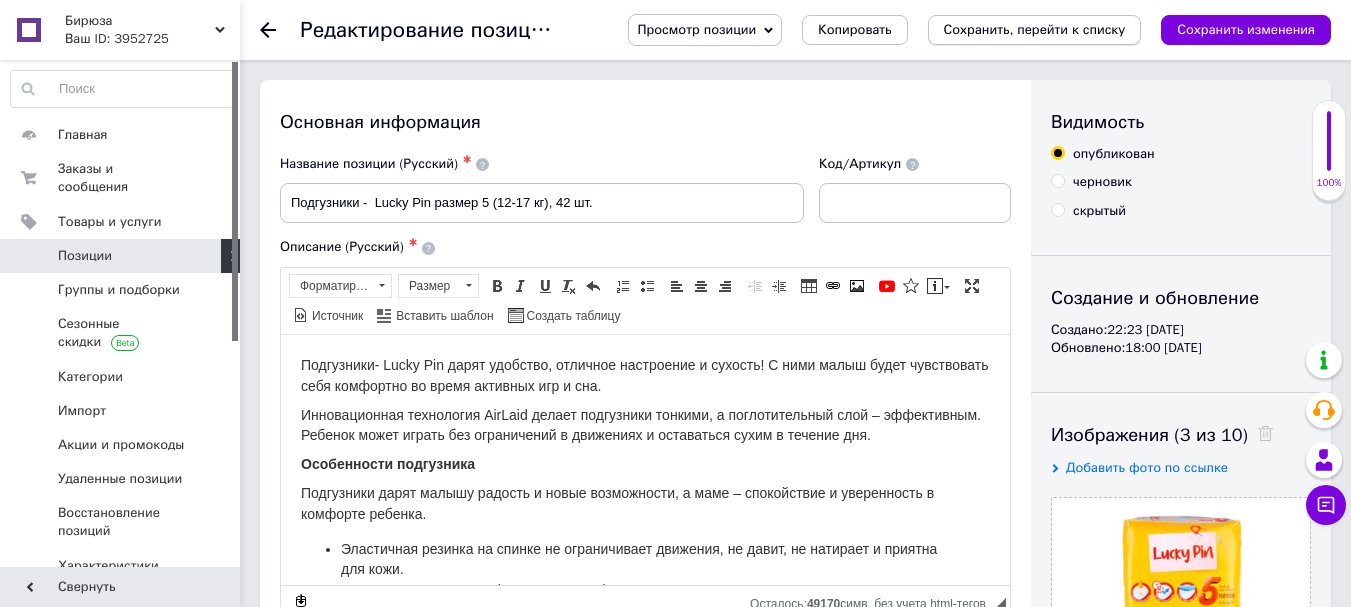 click on "Сохранить, перейти к списку" at bounding box center [1035, 29] 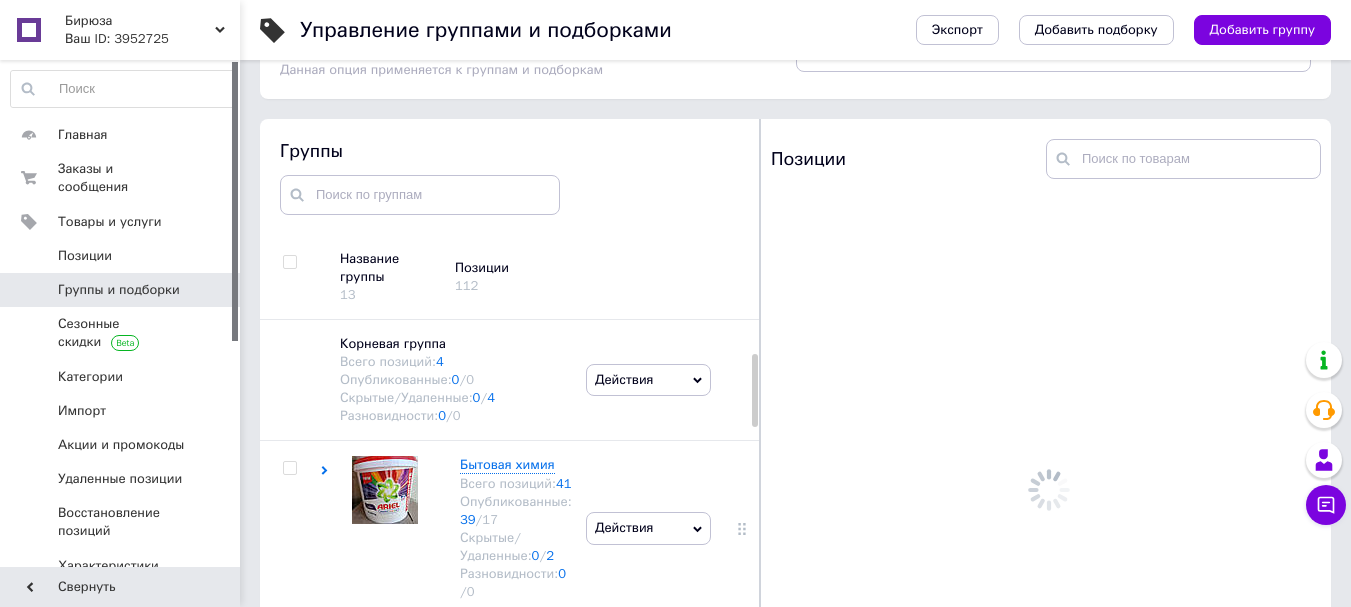 scroll, scrollTop: 88, scrollLeft: 0, axis: vertical 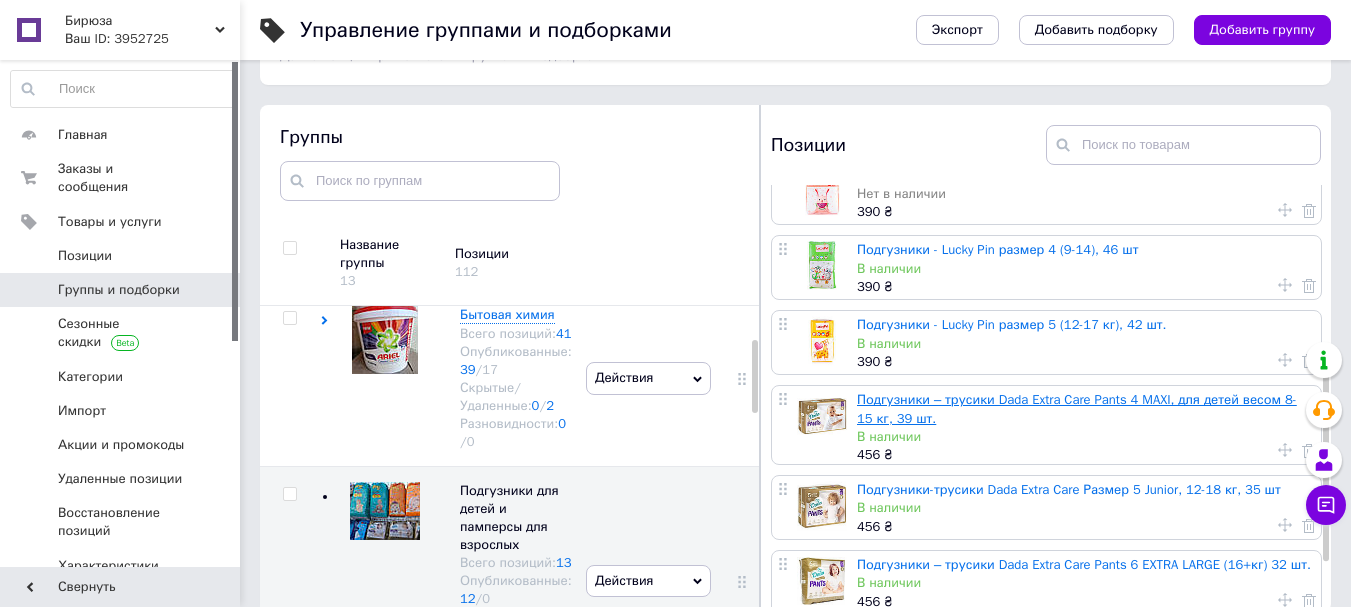 click on "Подгузники – трусики Dada Extra Care Pants 4 MAXI, для детей весом 8-15 кг, 39 шт." at bounding box center (1077, 408) 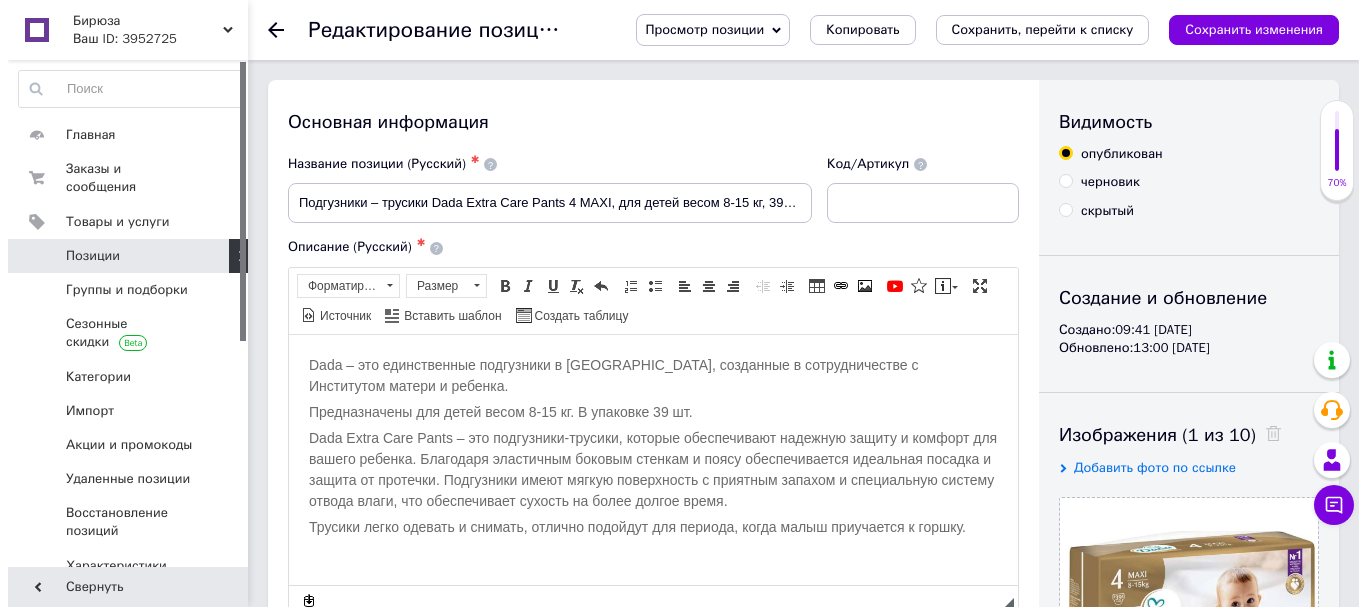 scroll, scrollTop: 0, scrollLeft: 0, axis: both 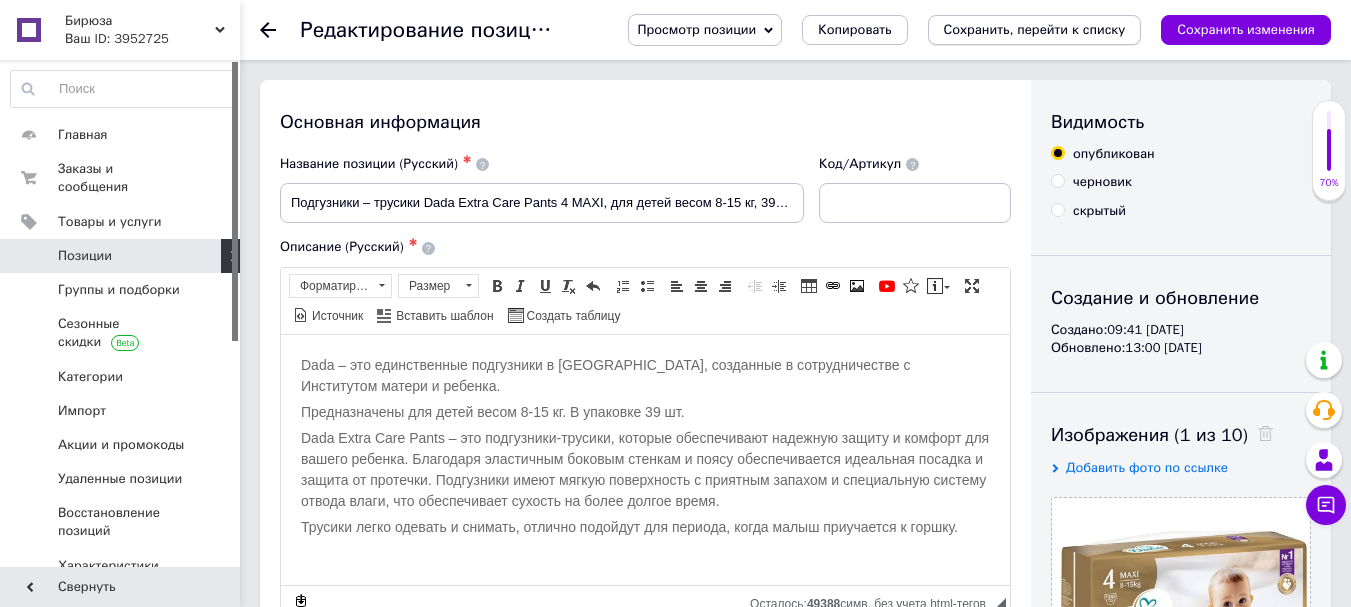 click on "Сохранить, перейти к списку" at bounding box center [1035, 29] 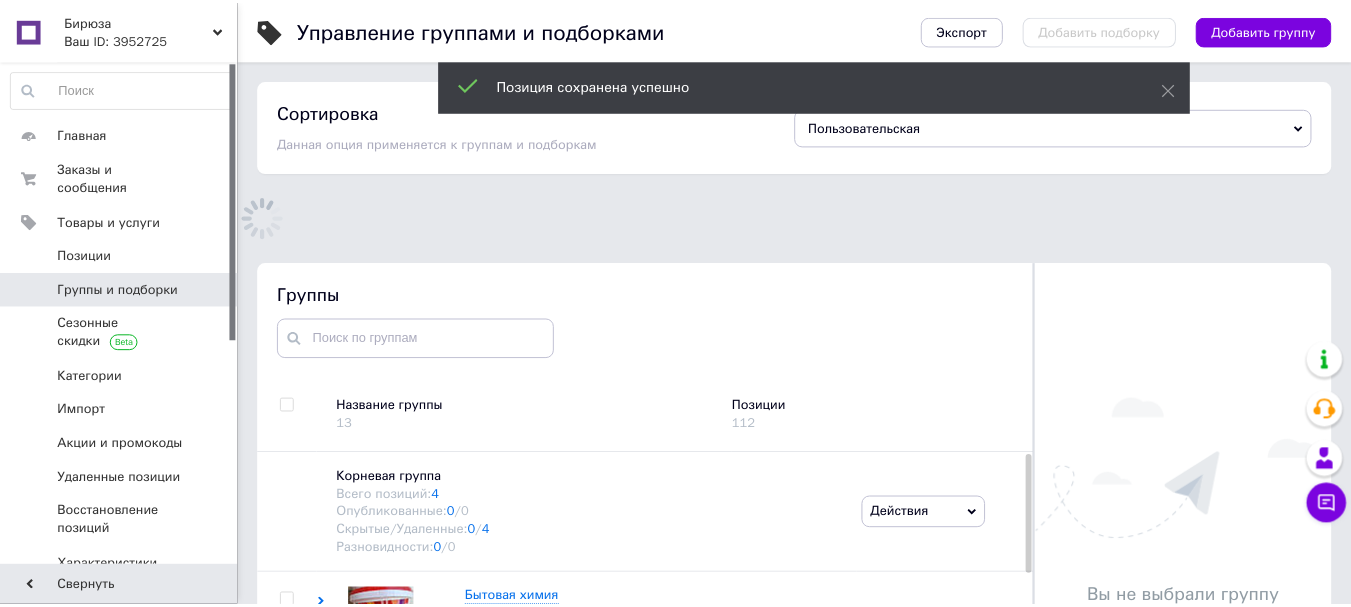 scroll, scrollTop: 74, scrollLeft: 0, axis: vertical 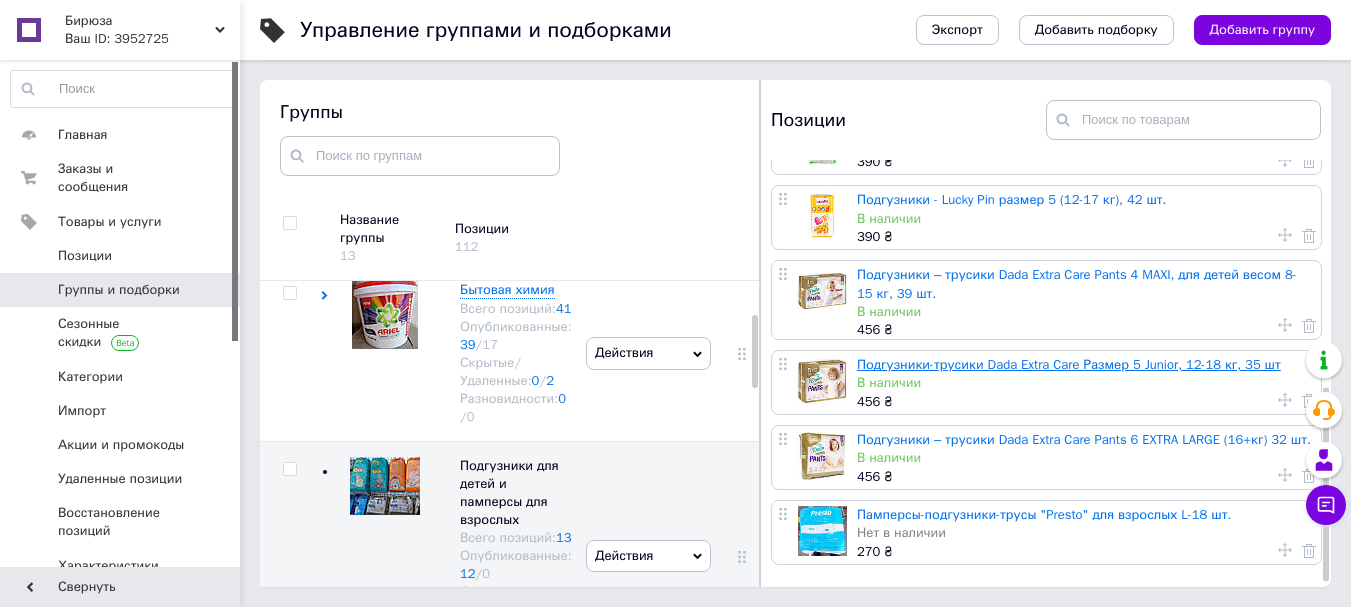 click on "Подгузники-трусики Dada Extra Care Размер 5 Junior, 12-18 кг, 35 шт" at bounding box center [1069, 364] 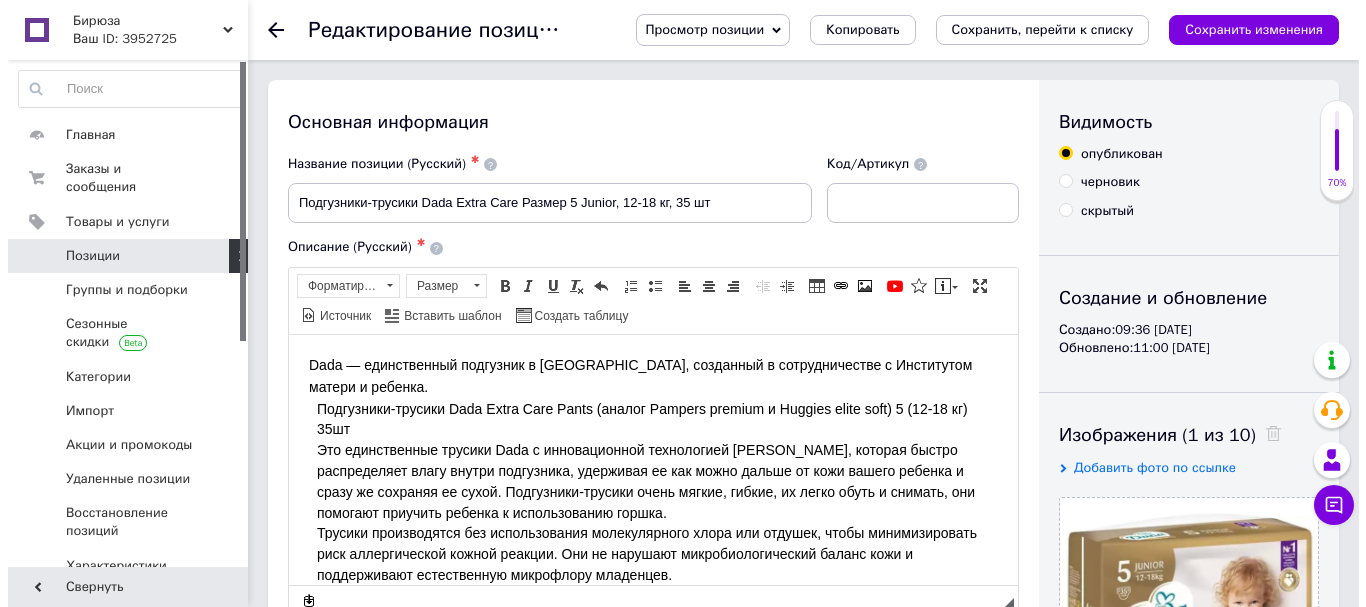 scroll, scrollTop: 0, scrollLeft: 0, axis: both 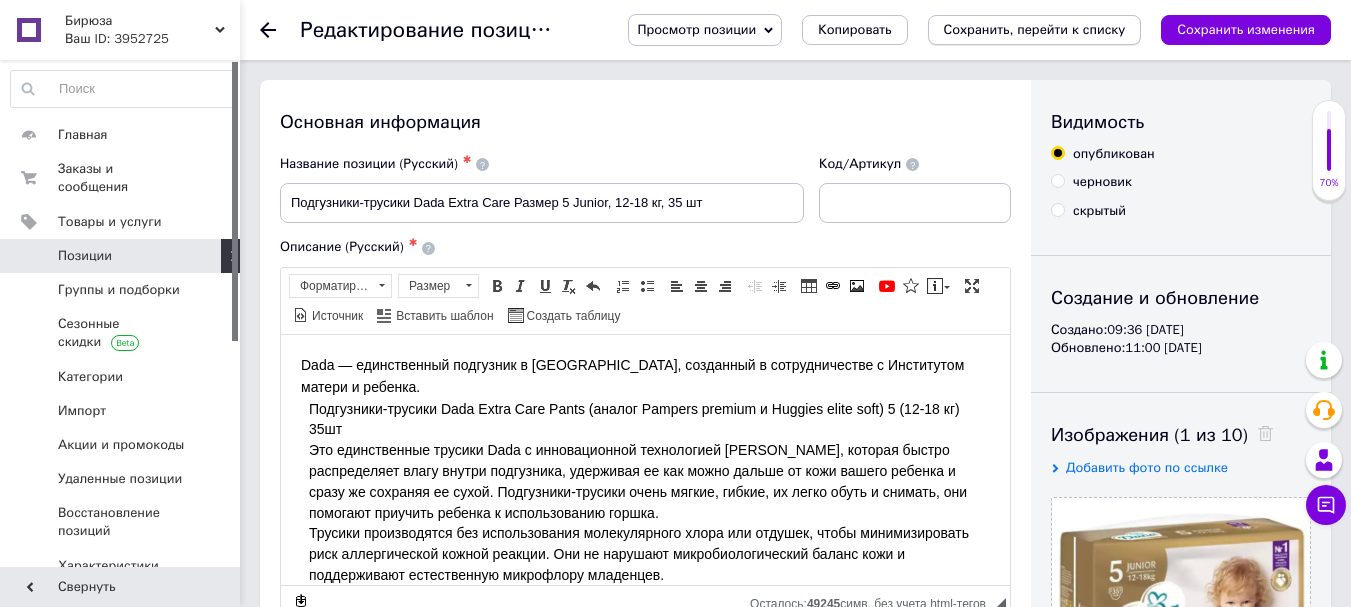 click on "Сохранить, перейти к списку" at bounding box center [1035, 29] 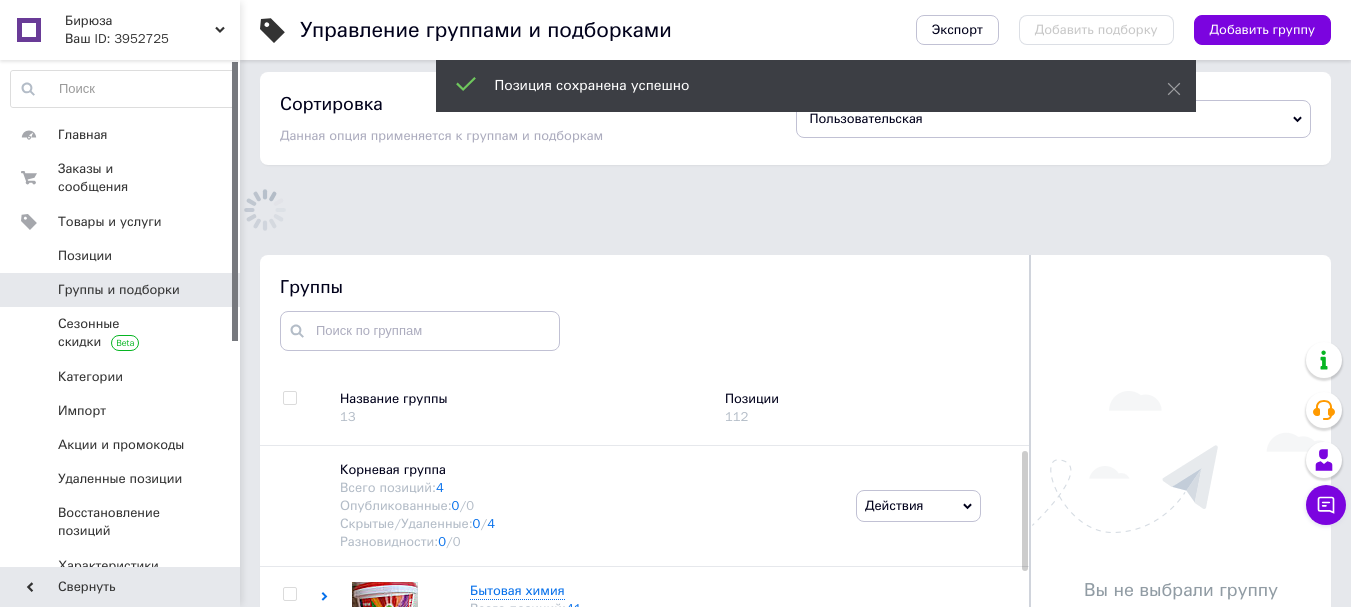 scroll, scrollTop: 113, scrollLeft: 0, axis: vertical 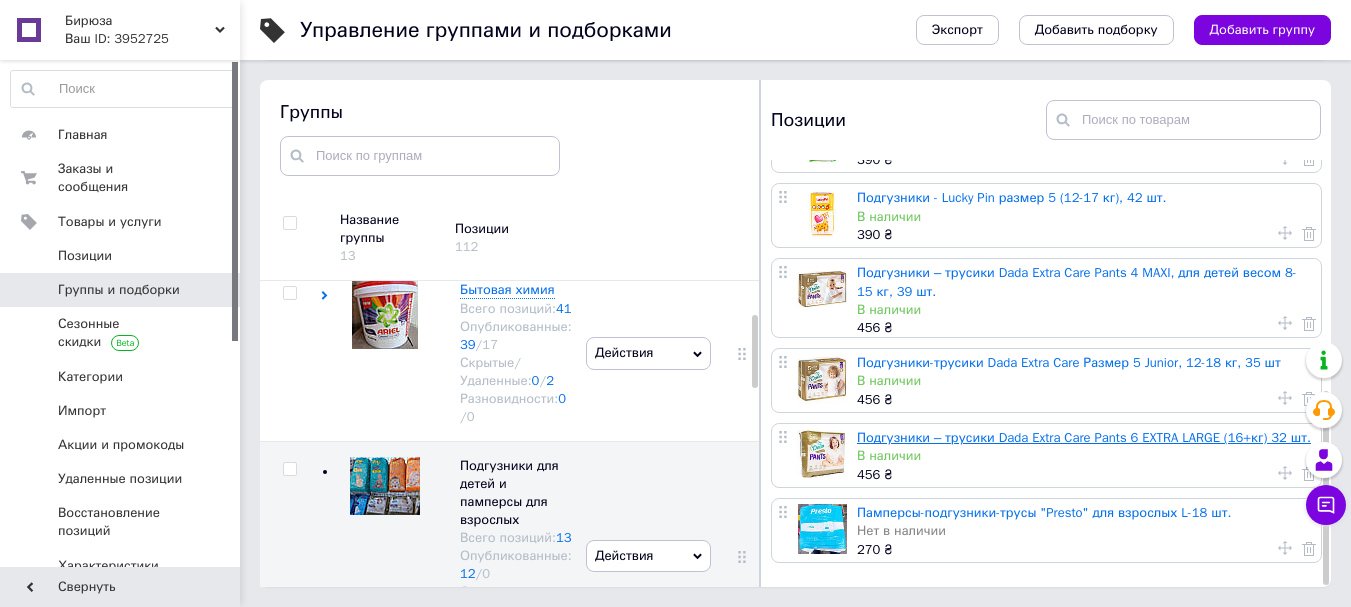 click on "Подгузники – трусики Dada Extra Care Pants 6 EXTRA LARGE (16+кг) 32 шт." at bounding box center (1084, 437) 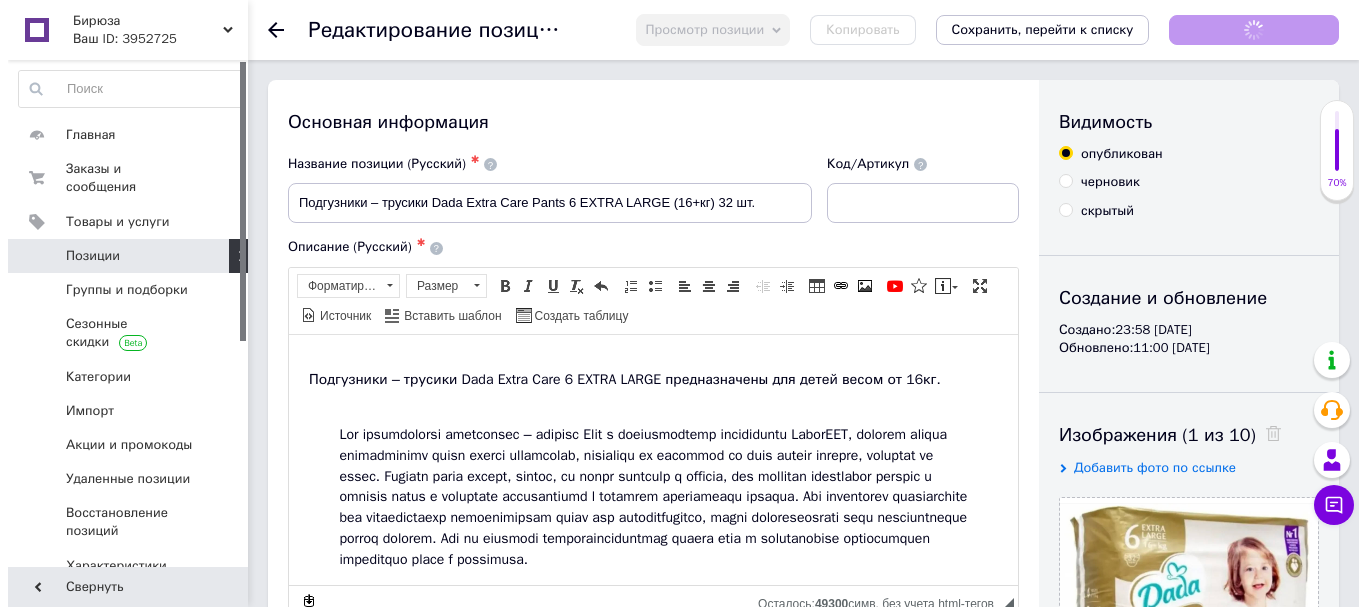 scroll, scrollTop: 0, scrollLeft: 0, axis: both 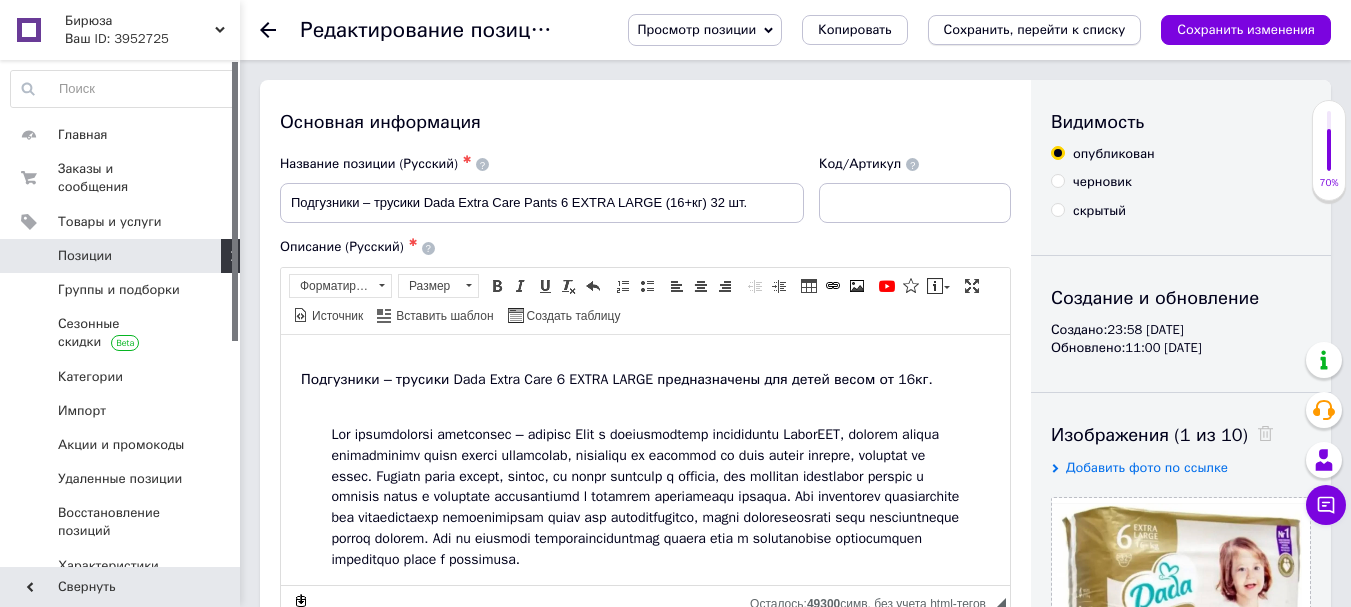 click on "Сохранить, перейти к списку" at bounding box center (1035, 29) 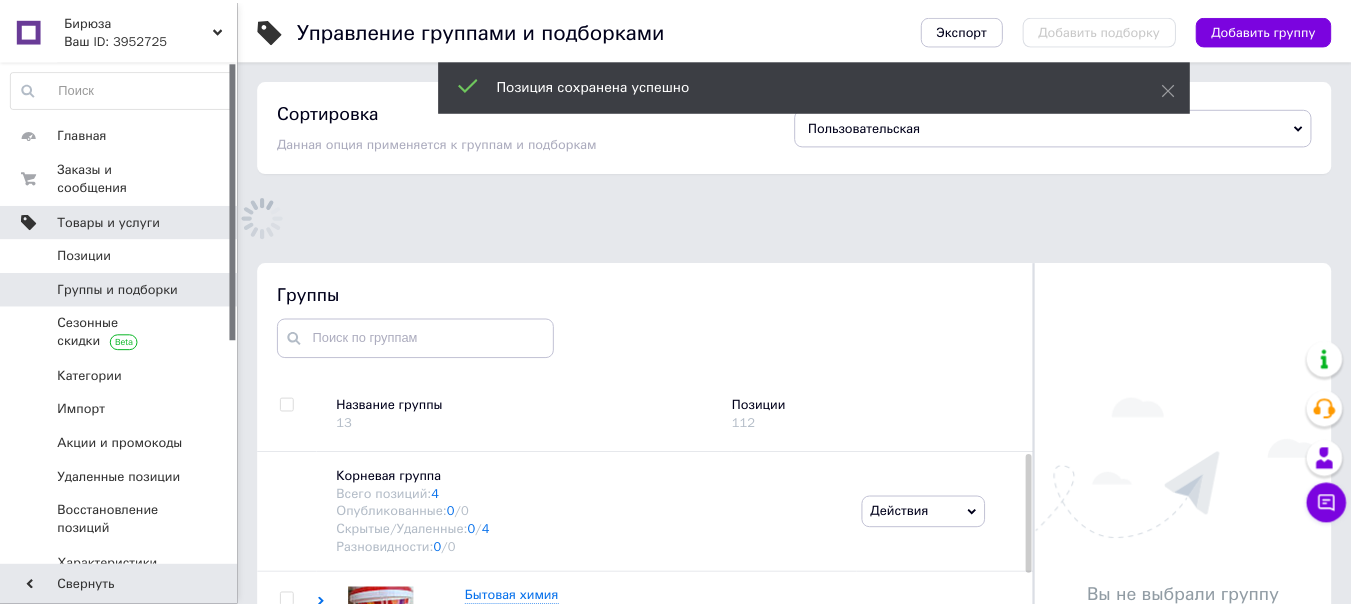 scroll, scrollTop: 120, scrollLeft: 0, axis: vertical 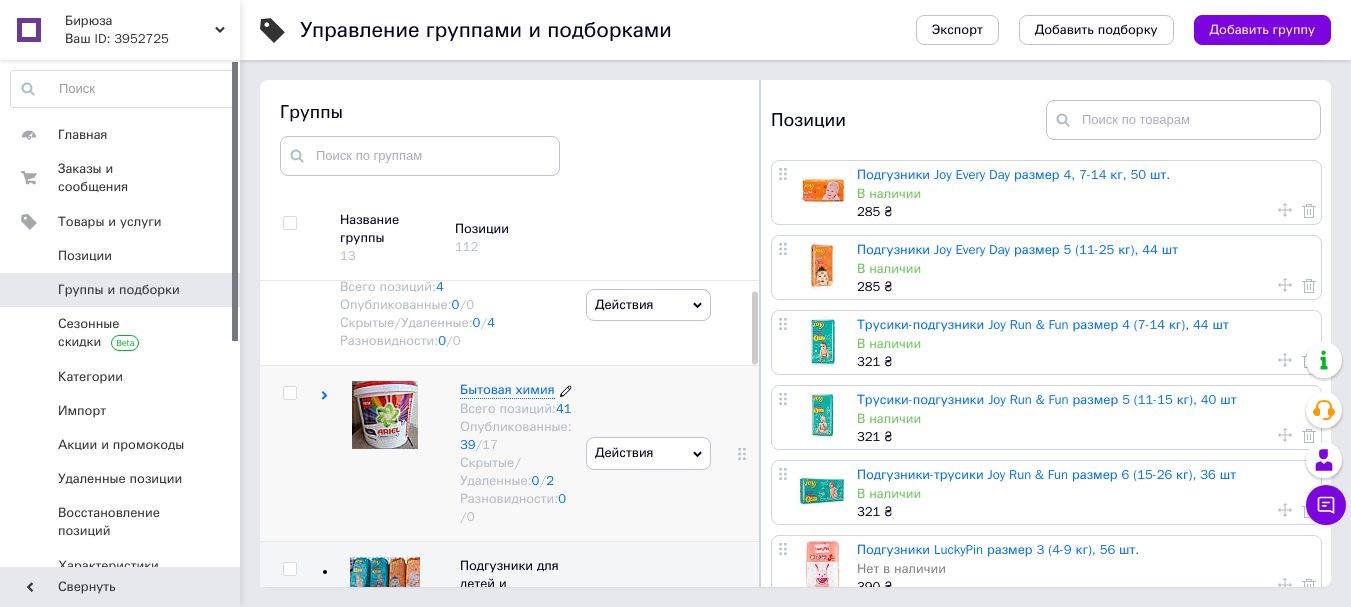 click on "Бытовая химия" at bounding box center (507, 389) 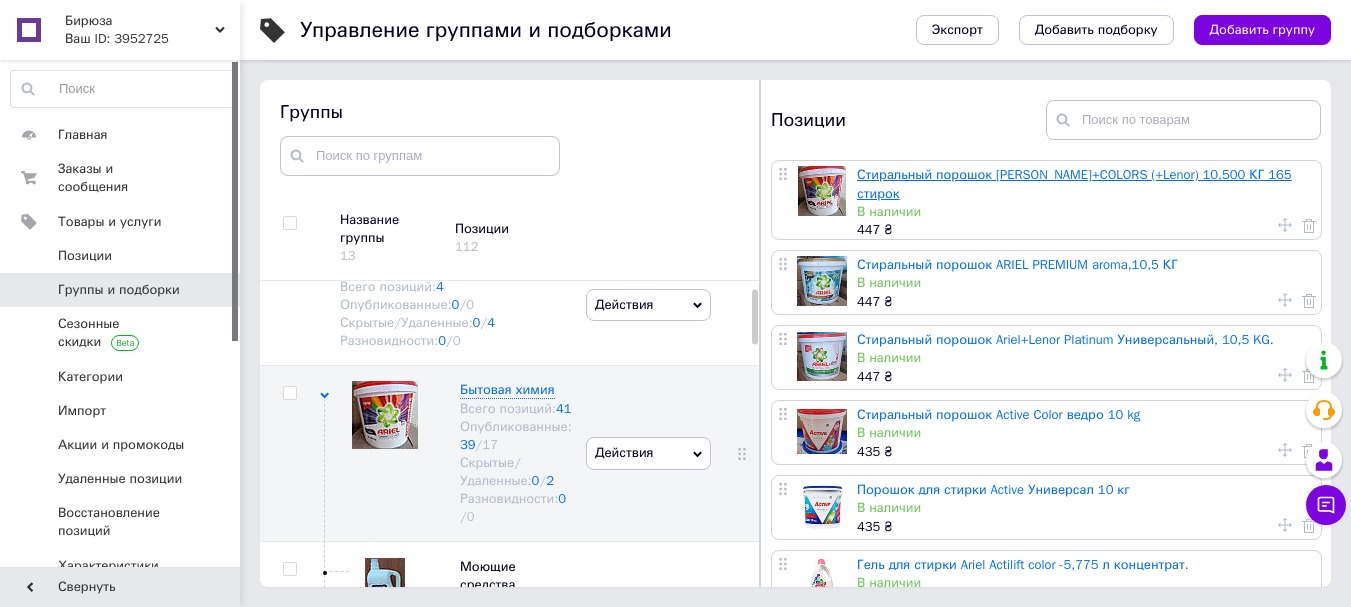 click on "Стиральный порошок [PERSON_NAME]+COLORS (+Lenor) 10,500 КГ 165 стирок" at bounding box center (1074, 183) 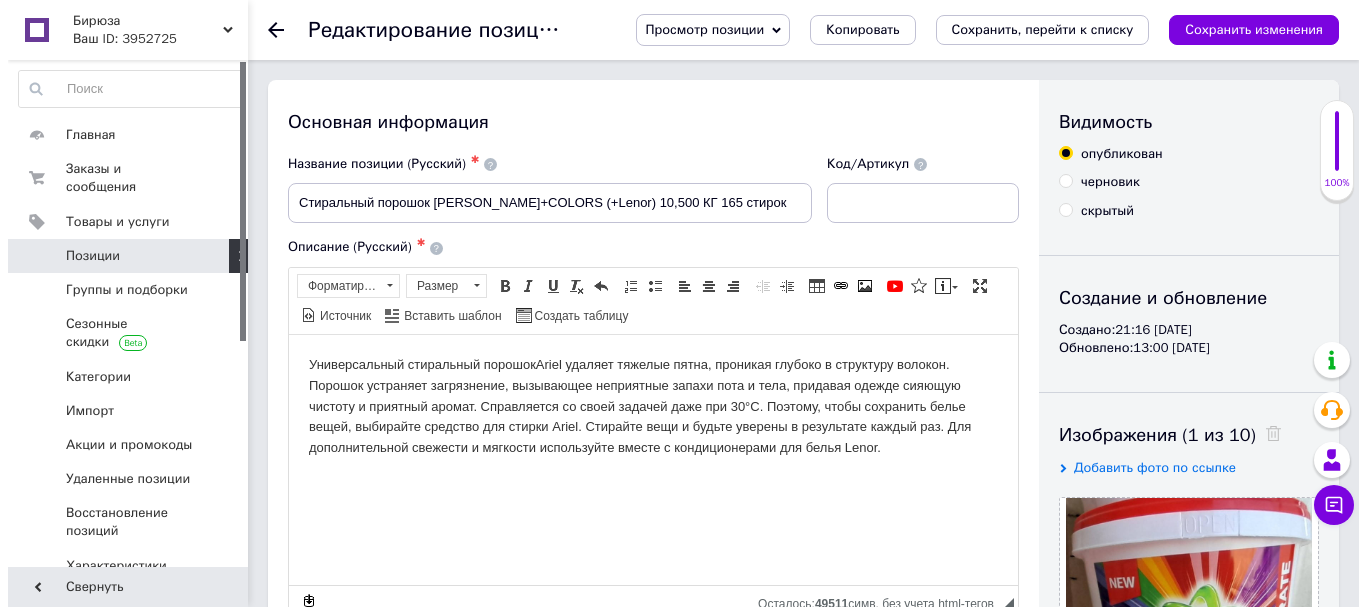 scroll, scrollTop: 0, scrollLeft: 0, axis: both 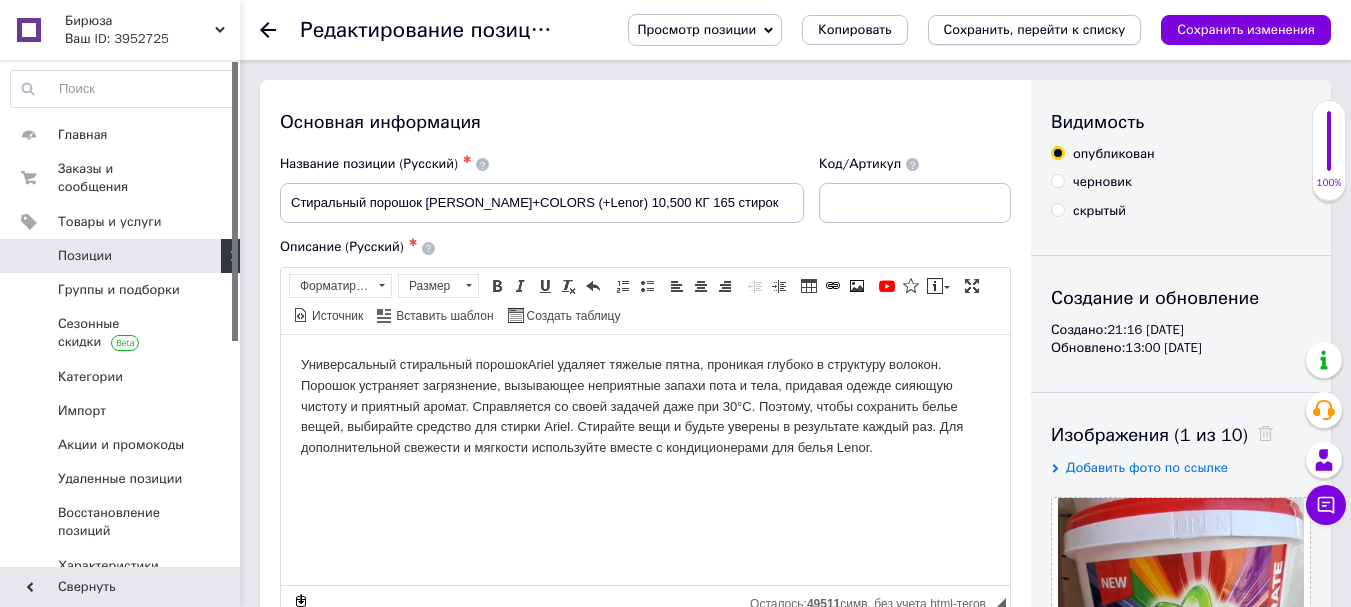 click on "Сохранить, перейти к списку" at bounding box center [1035, 29] 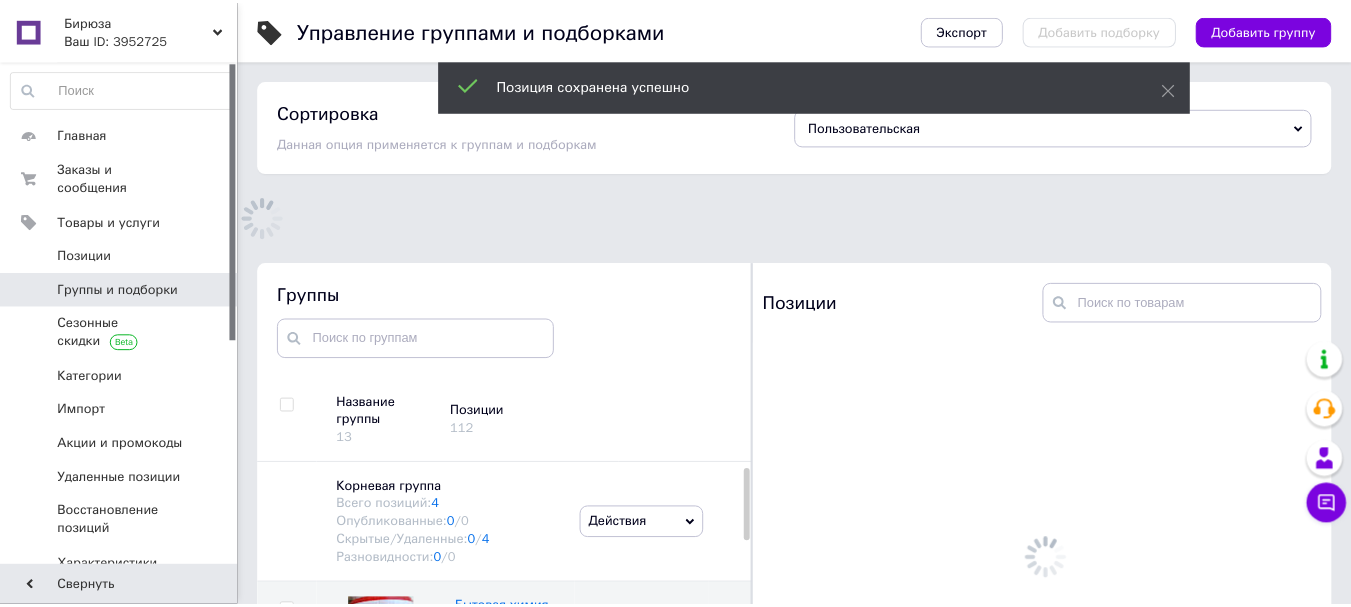 scroll, scrollTop: 157, scrollLeft: 0, axis: vertical 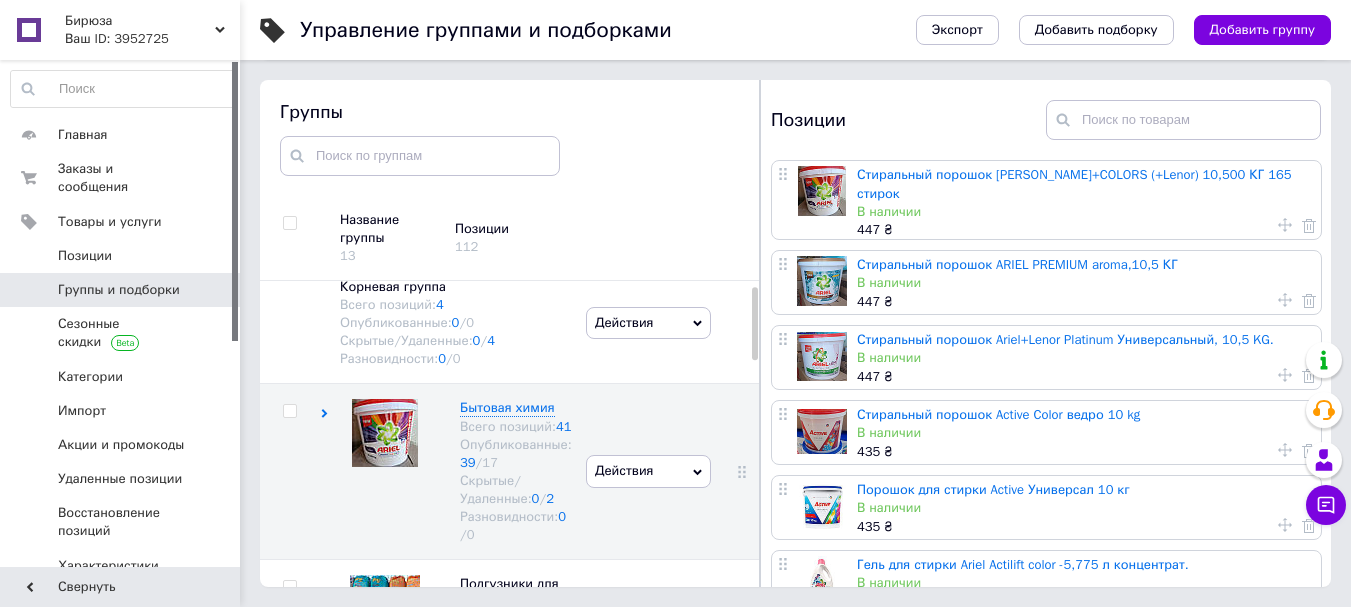 click on "Стиральный порошок  ARIEL PREMIUM aroma,10,5 КГ" at bounding box center [1017, 264] 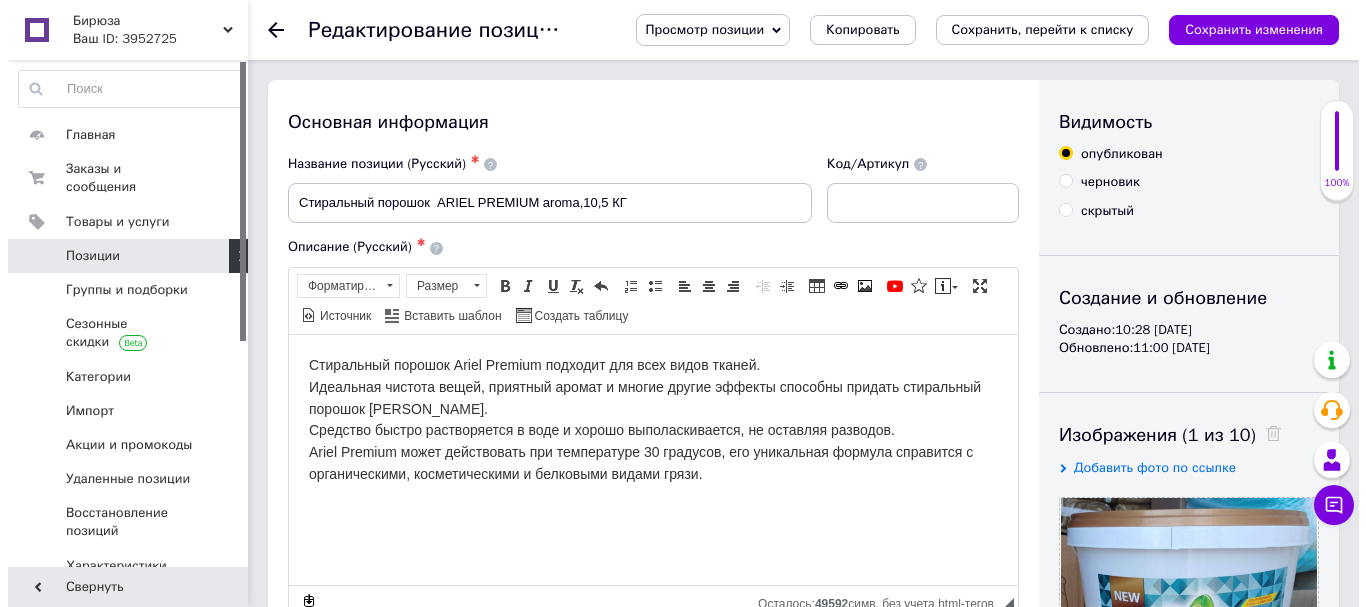 scroll, scrollTop: 0, scrollLeft: 0, axis: both 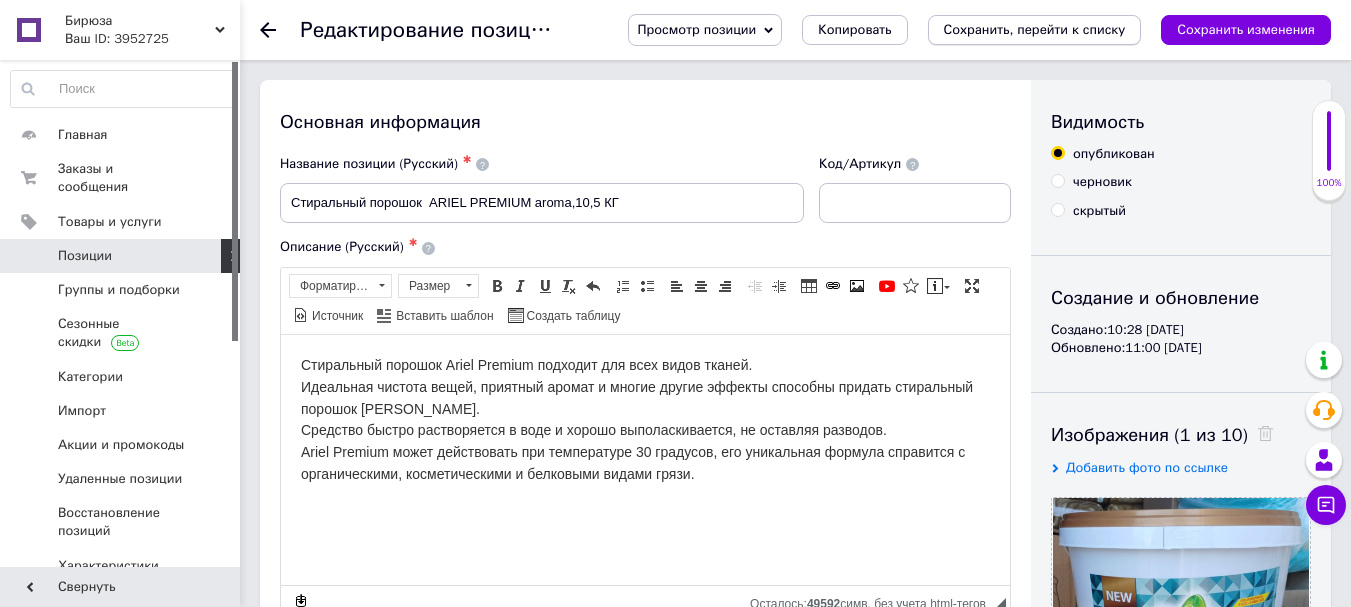 click on "Сохранить, перейти к списку" at bounding box center [1035, 30] 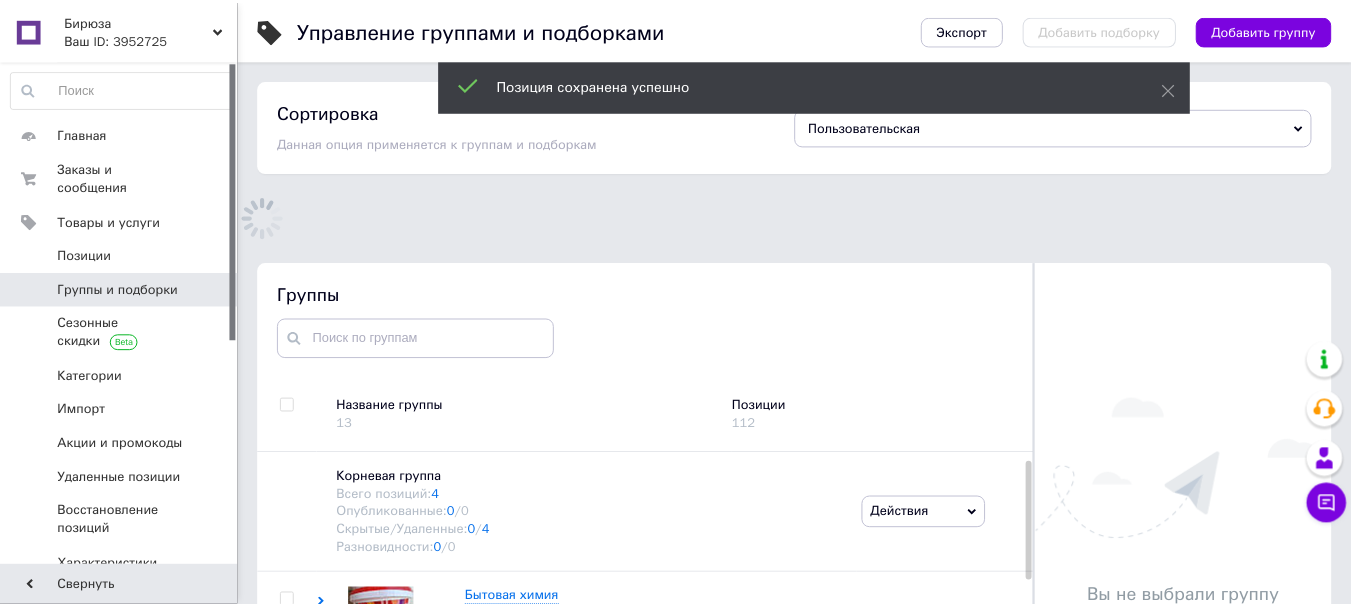 scroll, scrollTop: 113, scrollLeft: 0, axis: vertical 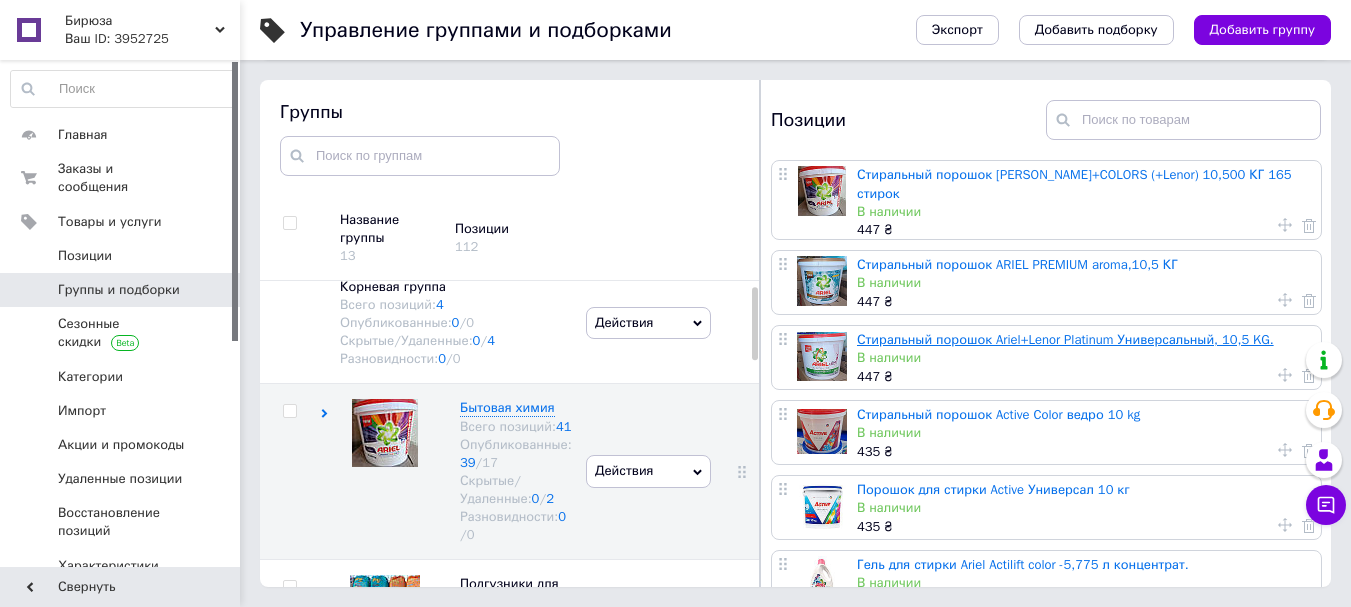 click on "Стиральный порошок Ariel+Lenor Platinum Универсальный, 10,5 KG." at bounding box center [1065, 339] 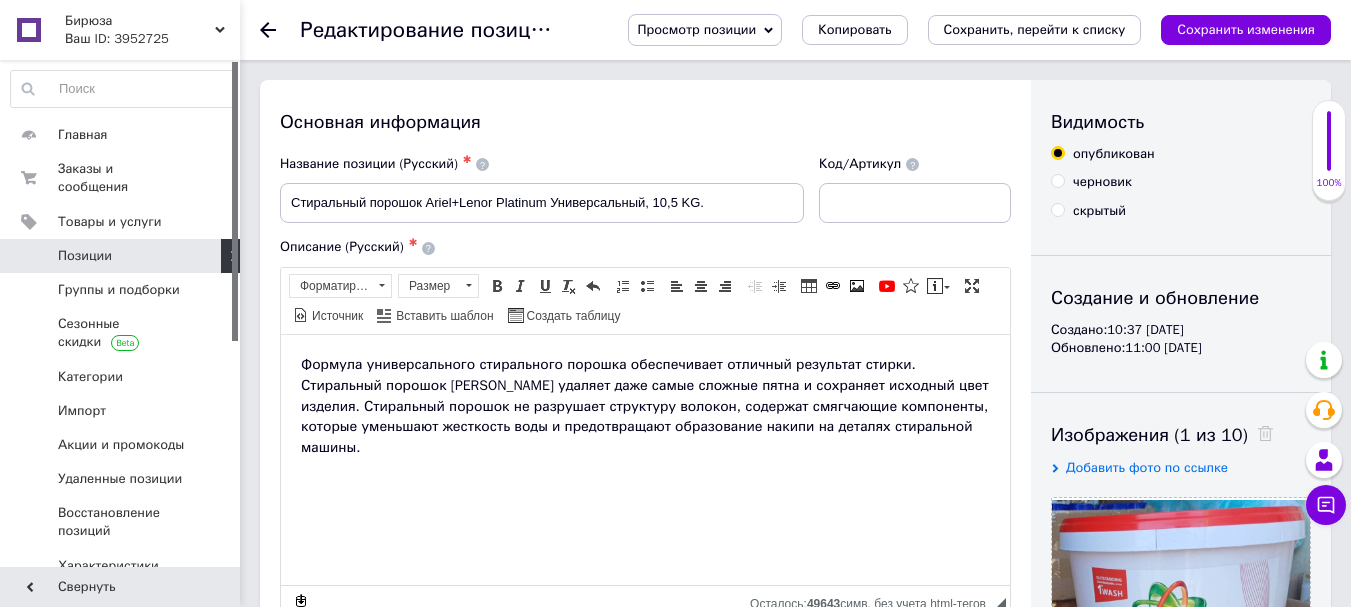 scroll, scrollTop: 0, scrollLeft: 0, axis: both 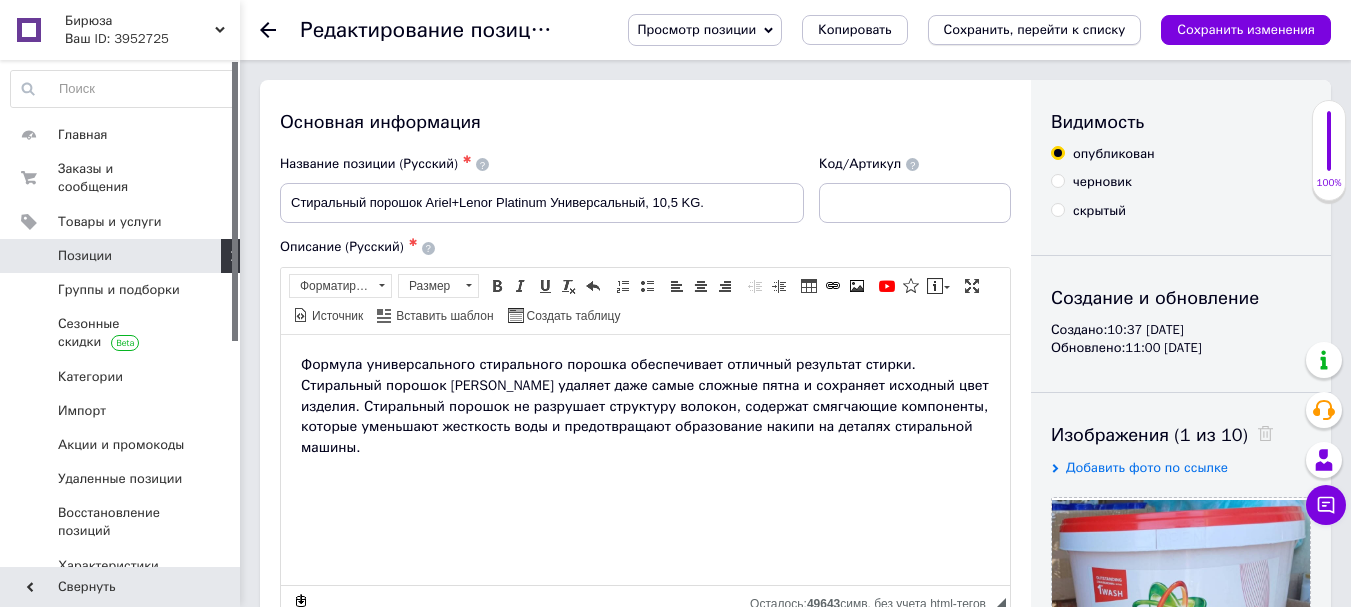 click on "Сохранить, перейти к списку" at bounding box center (1035, 29) 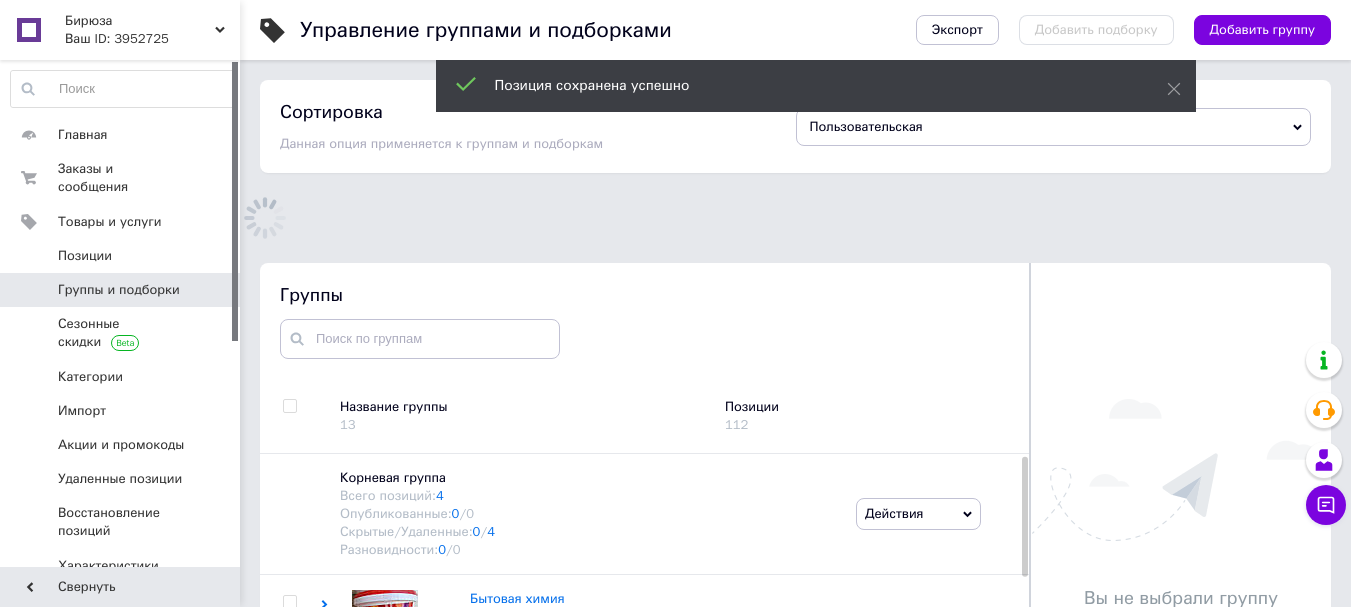 scroll, scrollTop: 120, scrollLeft: 0, axis: vertical 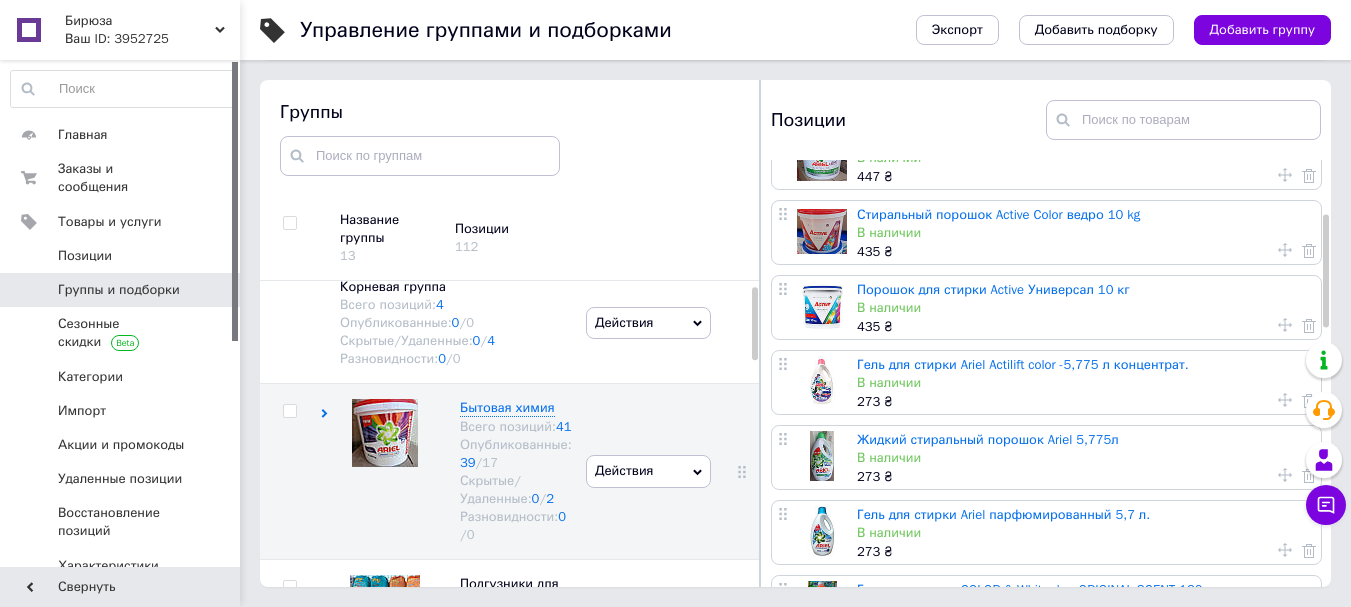 click on "Гель для стирки Ariel Actilift color -5,775 л концентрат." at bounding box center (1023, 364) 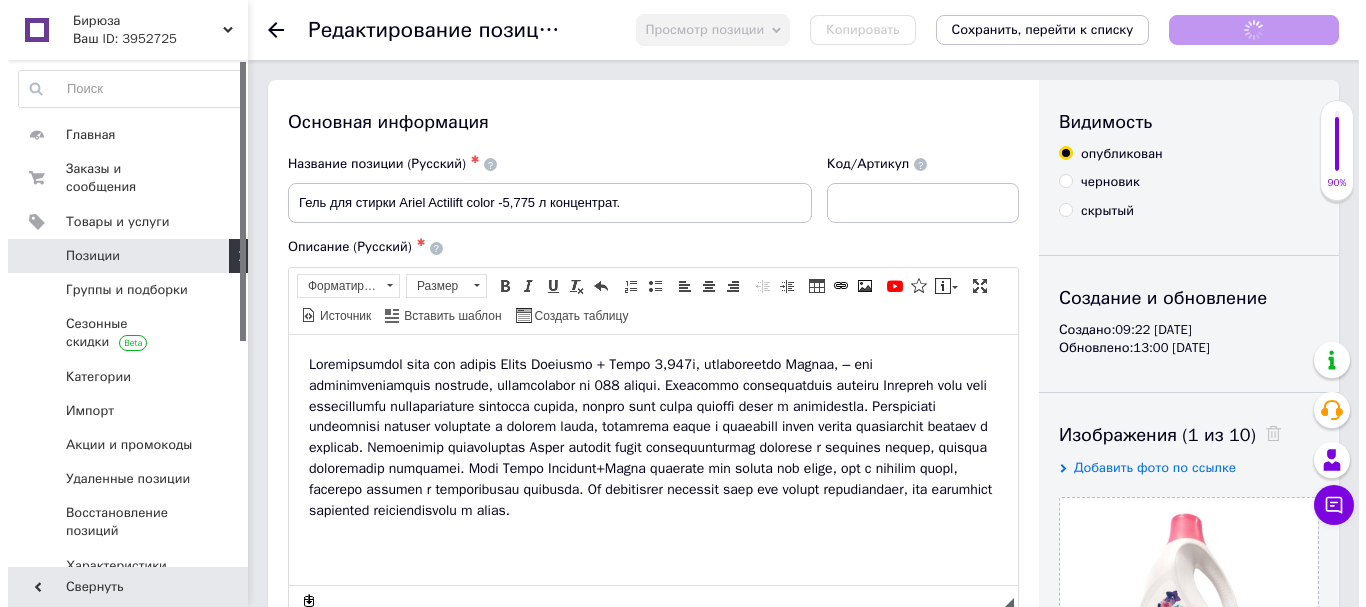 scroll, scrollTop: 0, scrollLeft: 0, axis: both 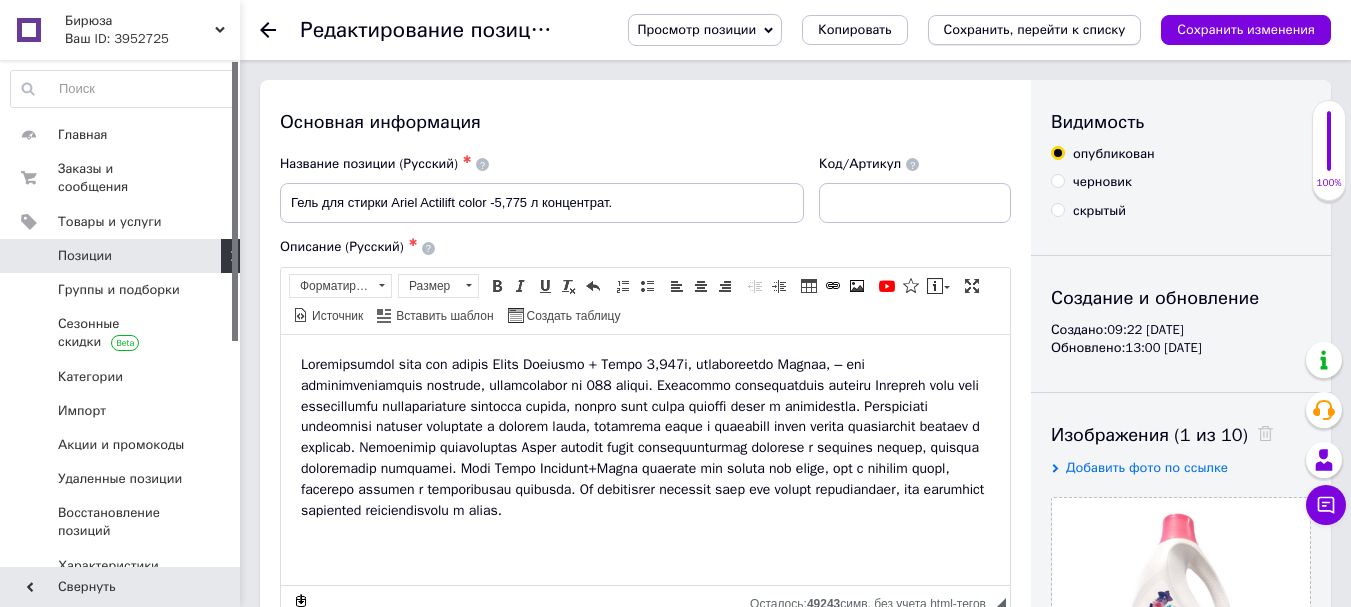 click on "Сохранить, перейти к списку" at bounding box center (1035, 29) 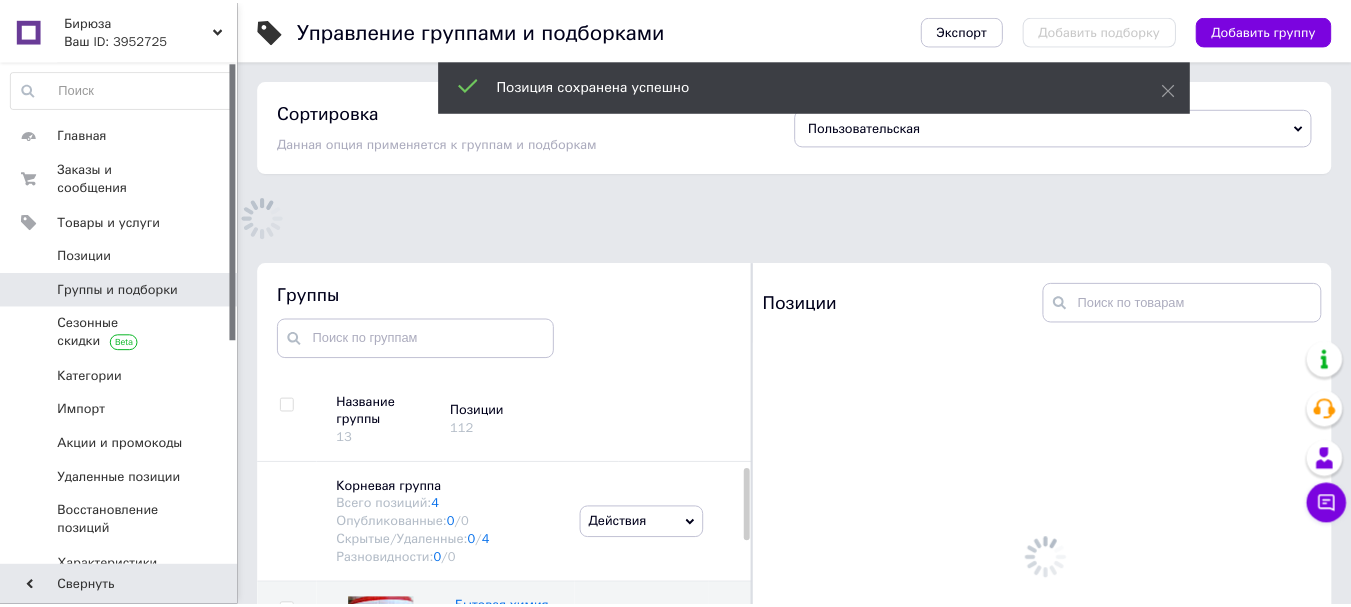 scroll, scrollTop: 140, scrollLeft: 0, axis: vertical 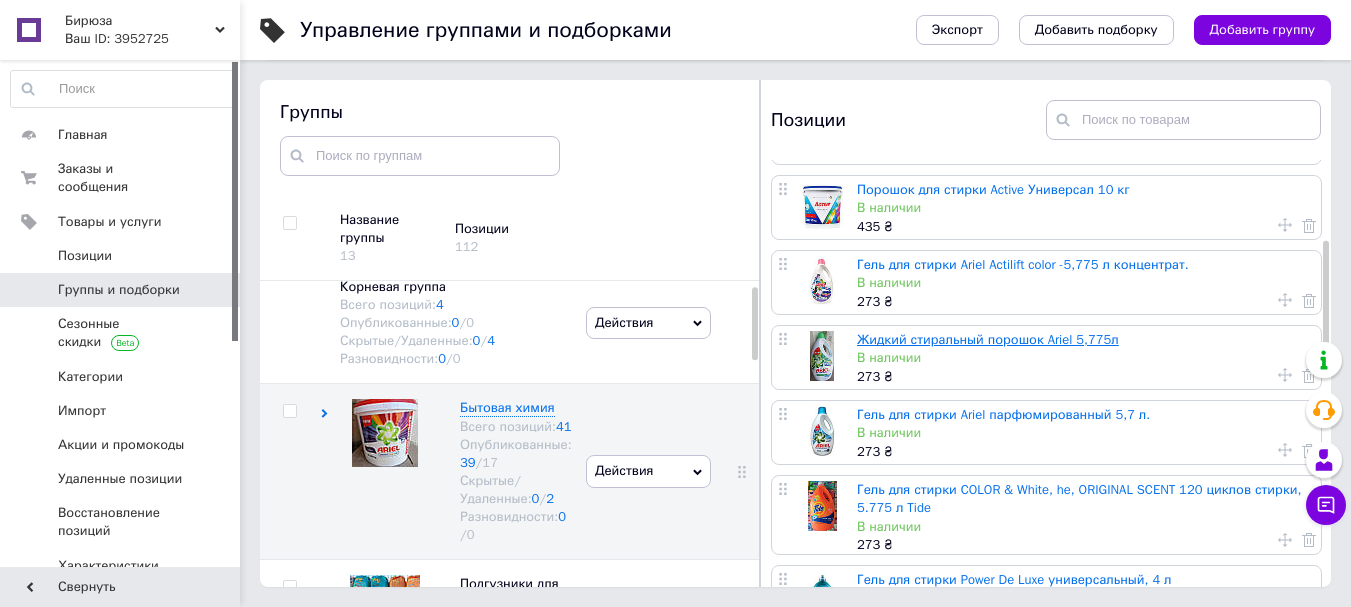 click on "Жидкий стиральный порошок Ariel 5,775л" at bounding box center (988, 339) 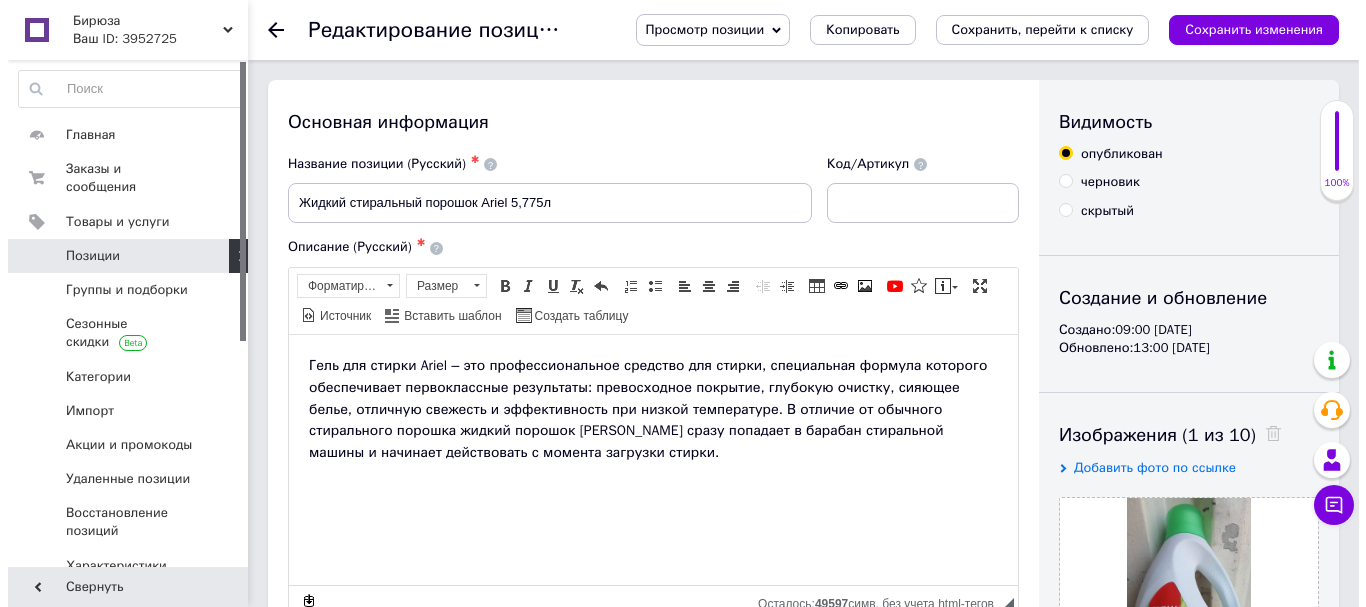scroll, scrollTop: 0, scrollLeft: 0, axis: both 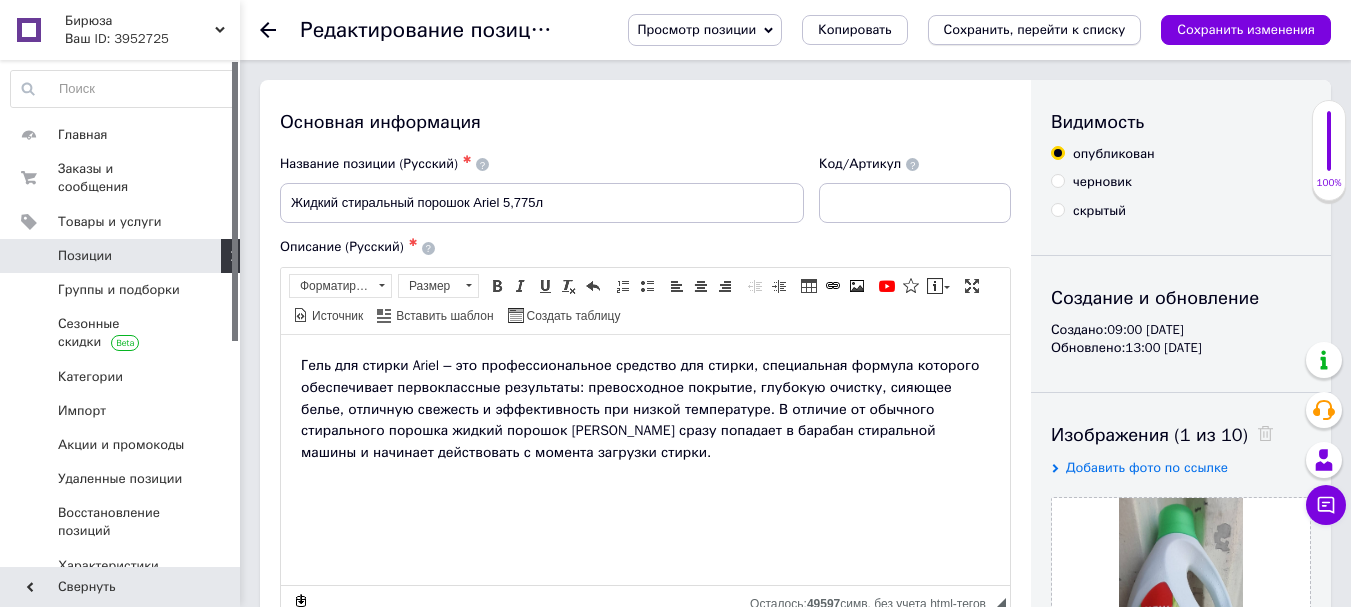 click on "Сохранить, перейти к списку" at bounding box center [1035, 29] 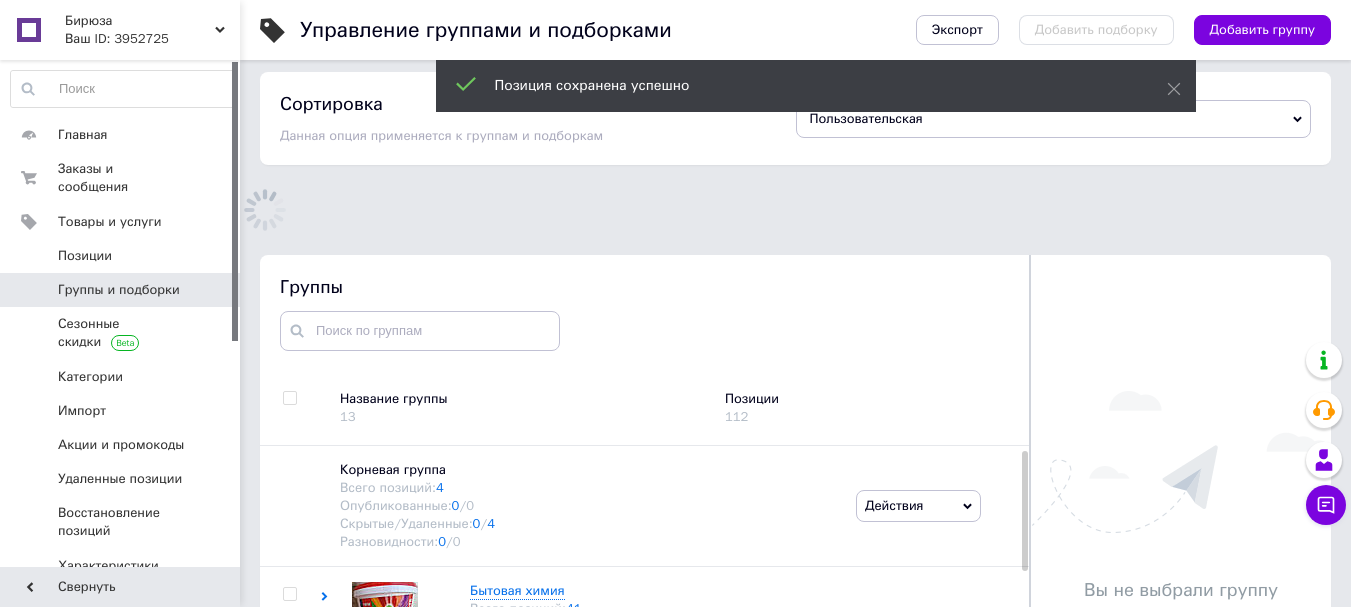 scroll, scrollTop: 140, scrollLeft: 0, axis: vertical 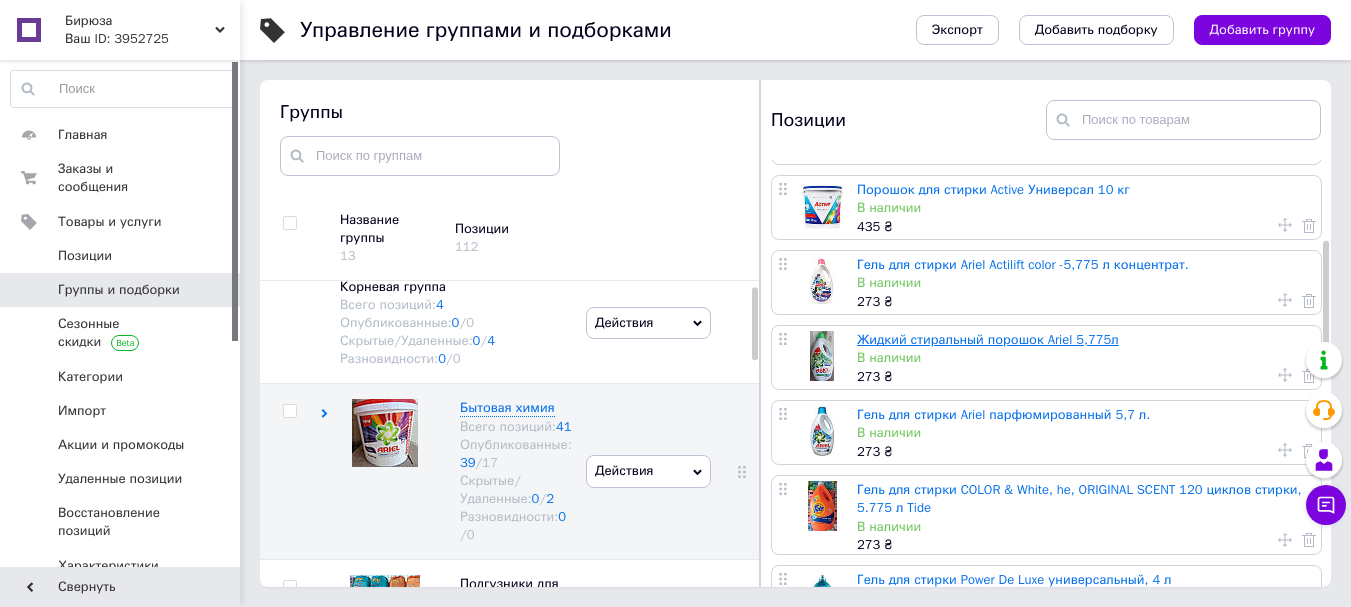 click on "Жидкий стиральный порошок Ariel 5,775л" at bounding box center (988, 339) 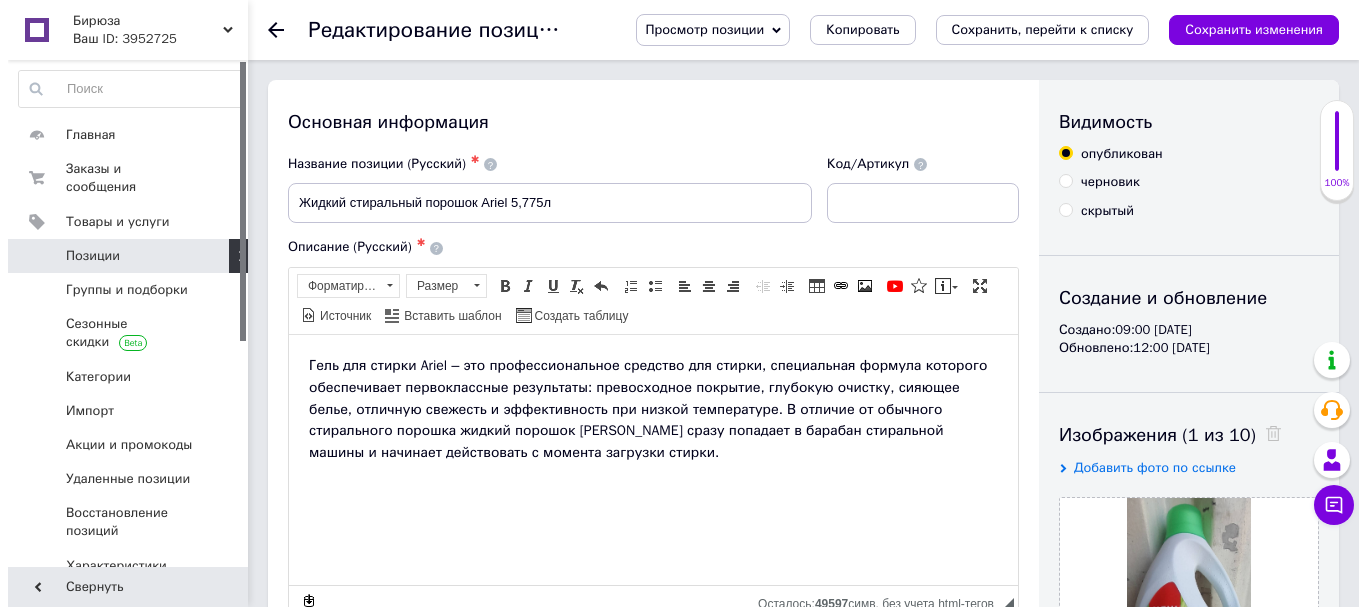 scroll, scrollTop: 0, scrollLeft: 0, axis: both 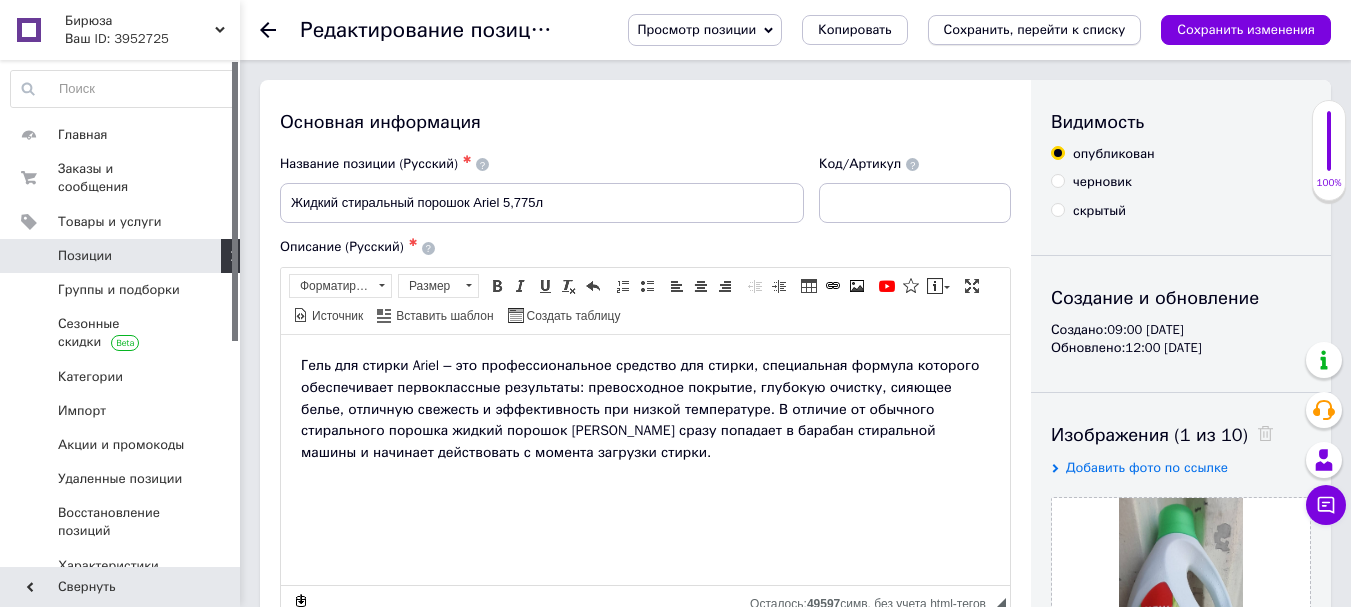 click on "Сохранить, перейти к списку" at bounding box center [1035, 29] 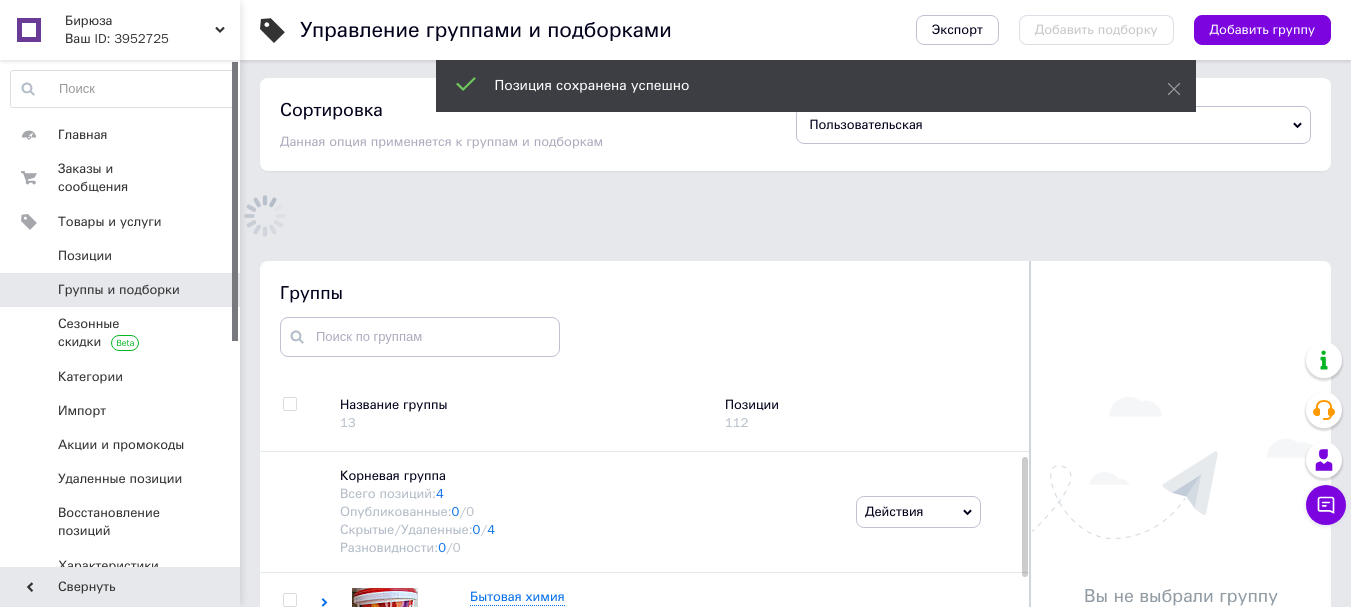 scroll, scrollTop: 140, scrollLeft: 0, axis: vertical 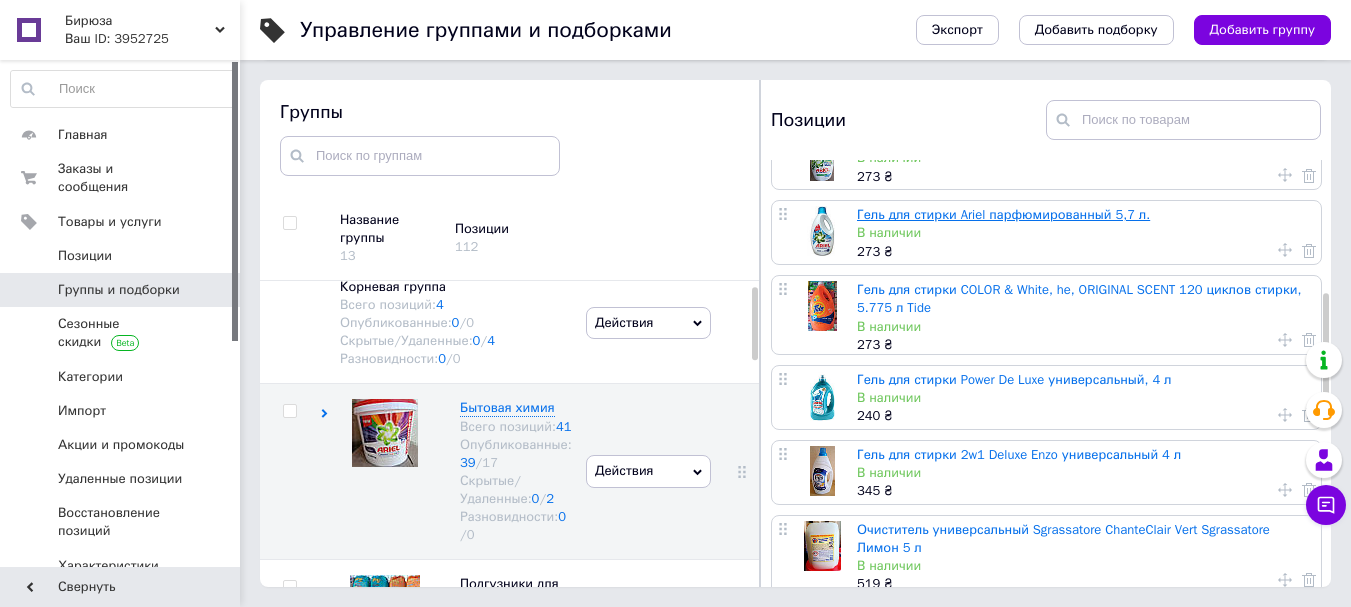 click on "Гель для стирки Ariel парфюмированный 5,7 л." at bounding box center (1003, 214) 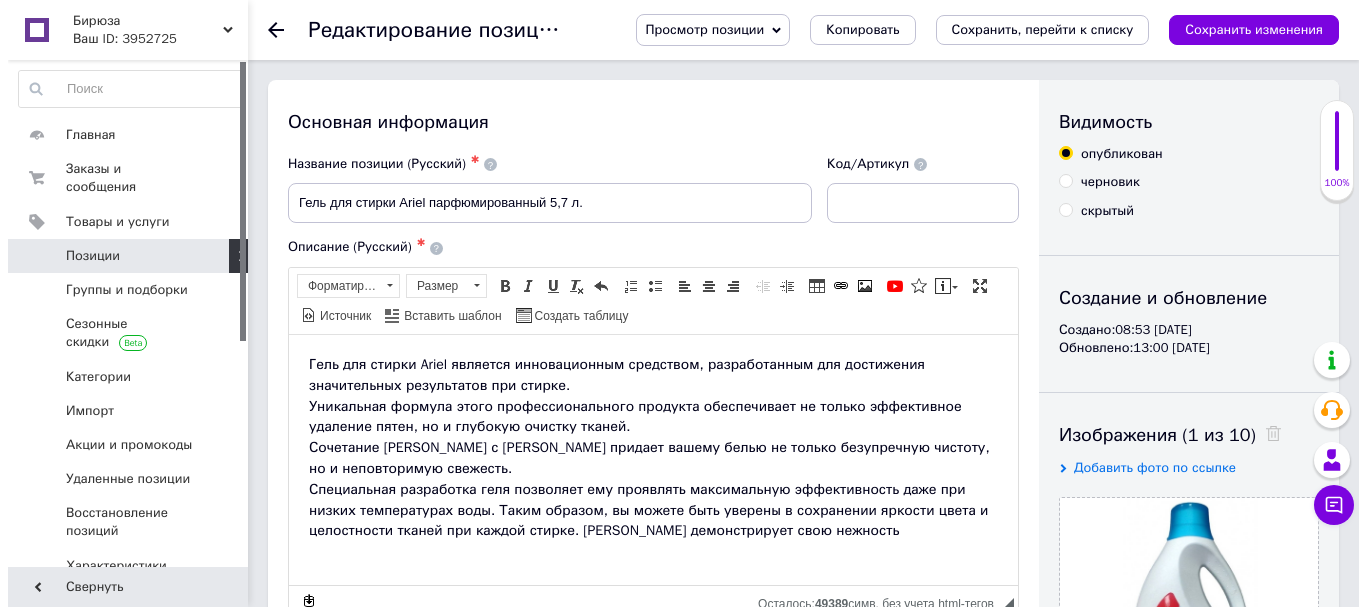 scroll, scrollTop: 0, scrollLeft: 0, axis: both 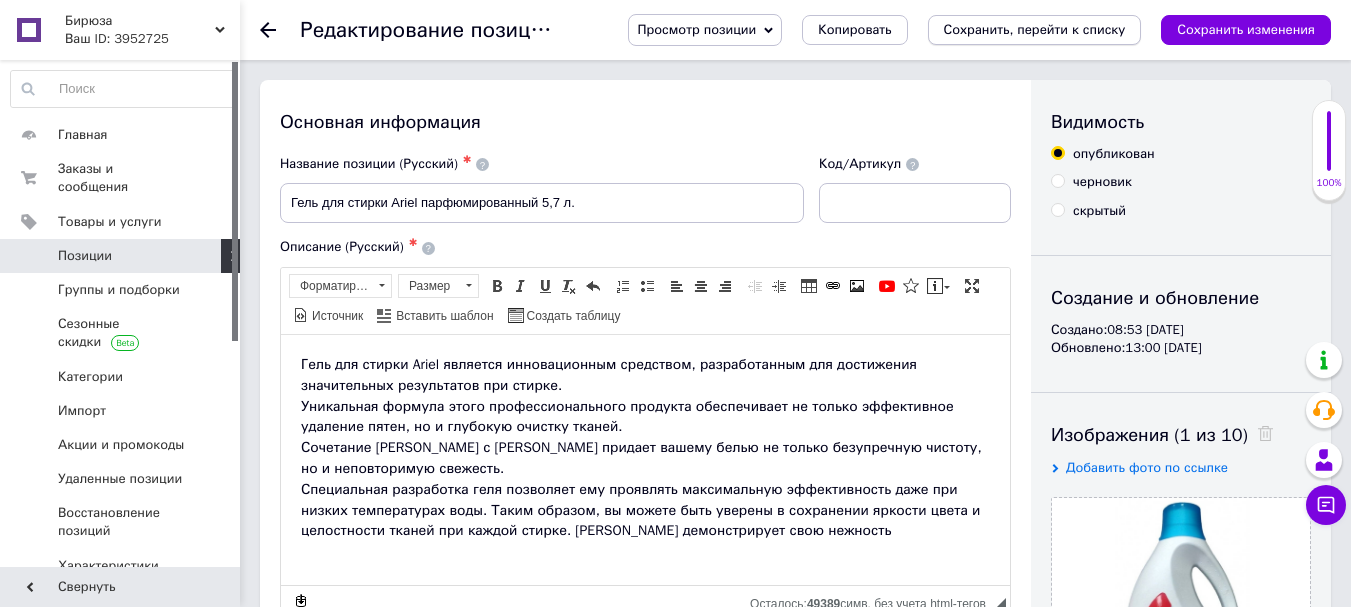 click on "Сохранить, перейти к списку" at bounding box center (1035, 29) 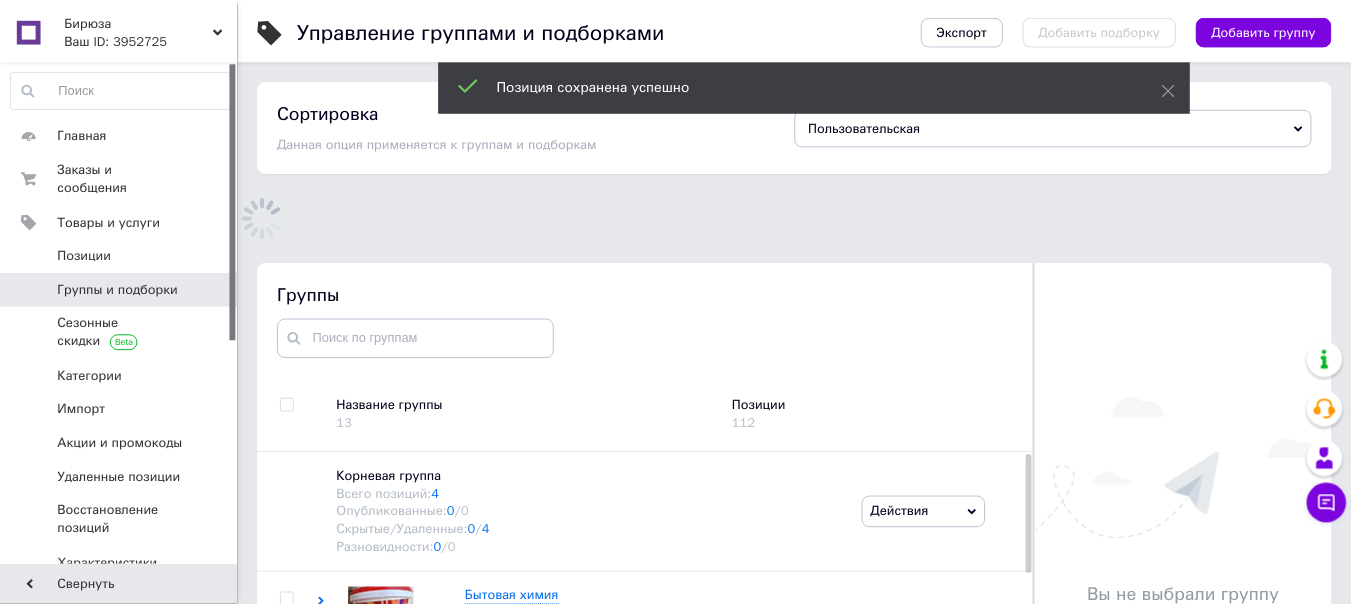 scroll, scrollTop: 97, scrollLeft: 0, axis: vertical 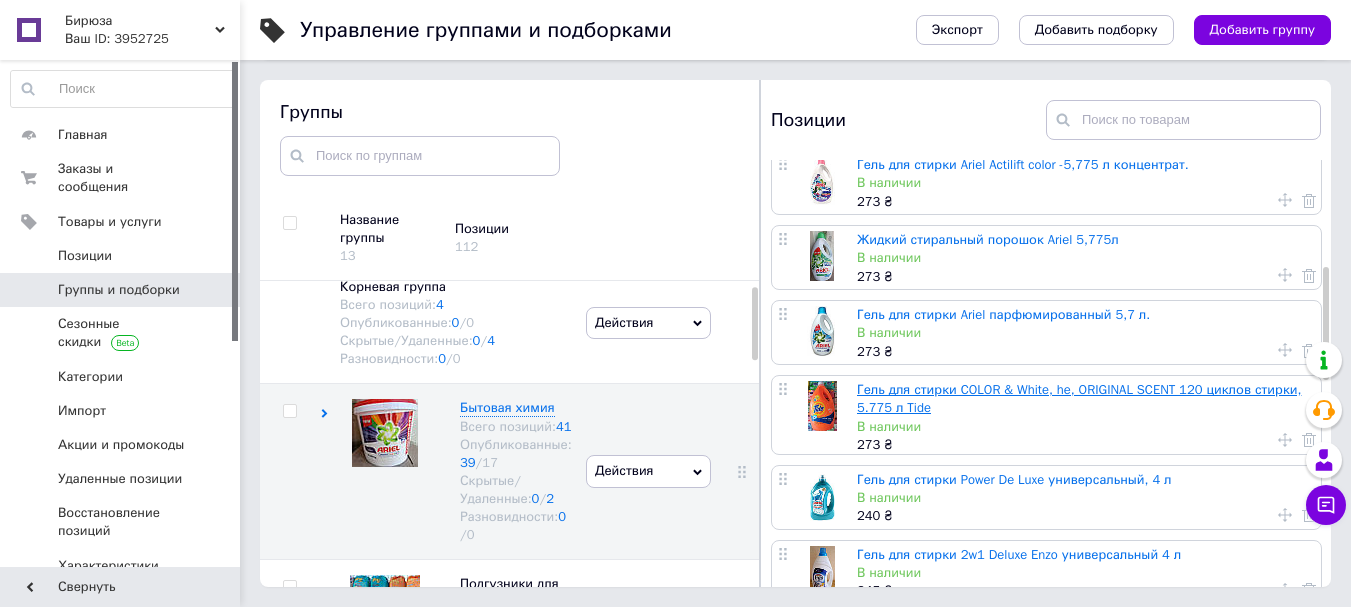 click on "Гель для стирки COLOR & White, he, ORIGINAL SCENT 120 циклов стирки, 5.775 л Tide" at bounding box center [1079, 398] 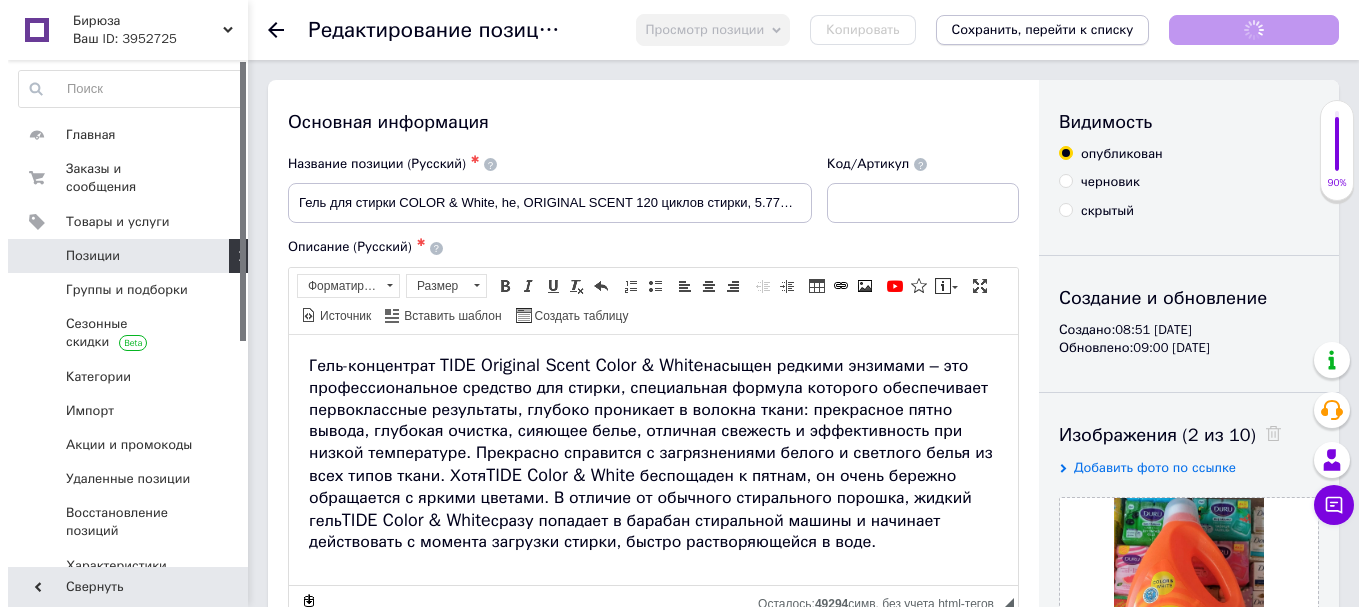 scroll, scrollTop: 0, scrollLeft: 0, axis: both 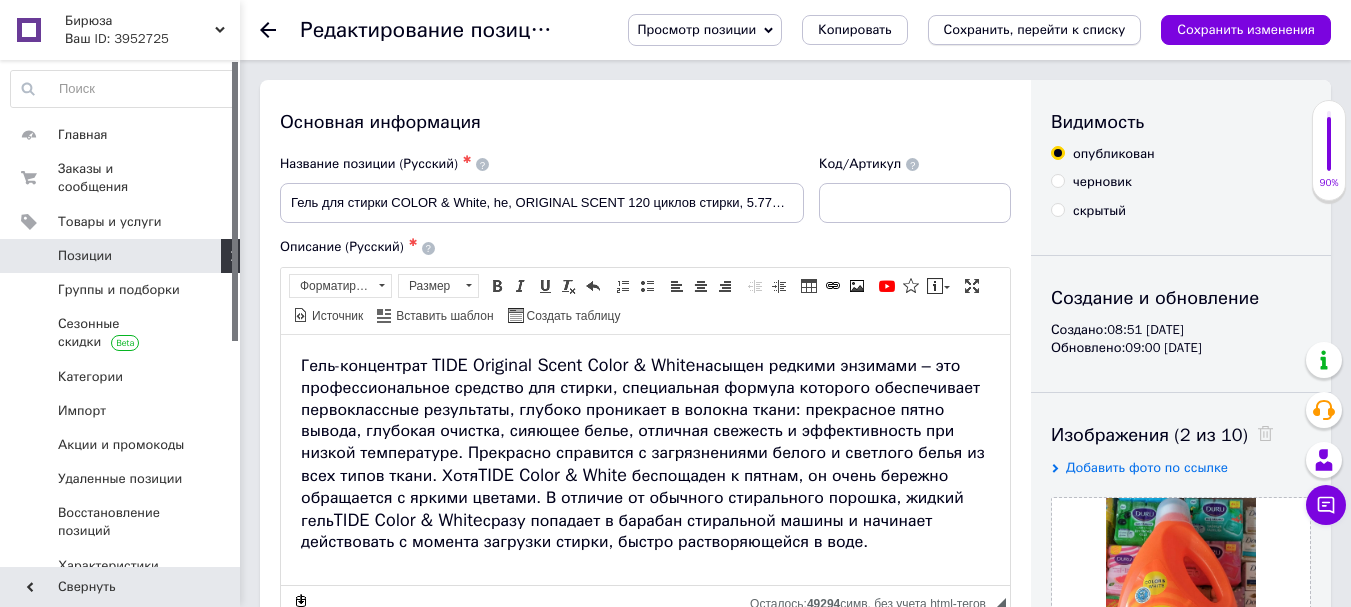 click on "Сохранить, перейти к списку" at bounding box center (1035, 29) 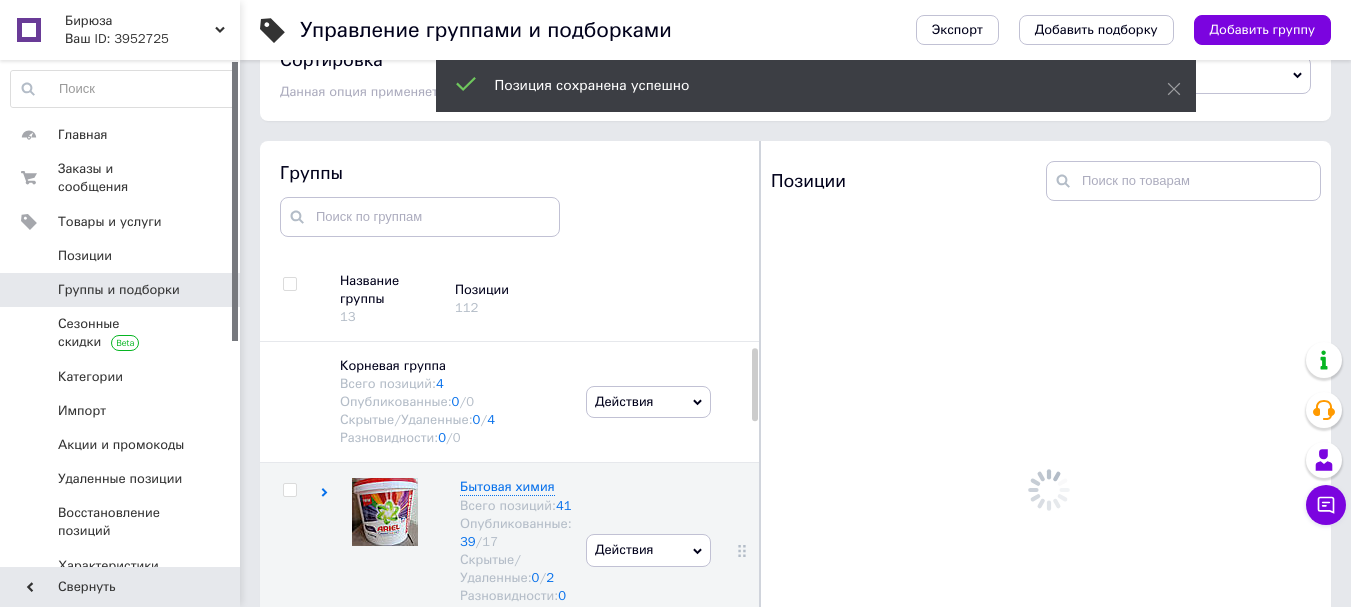 scroll, scrollTop: 112, scrollLeft: 0, axis: vertical 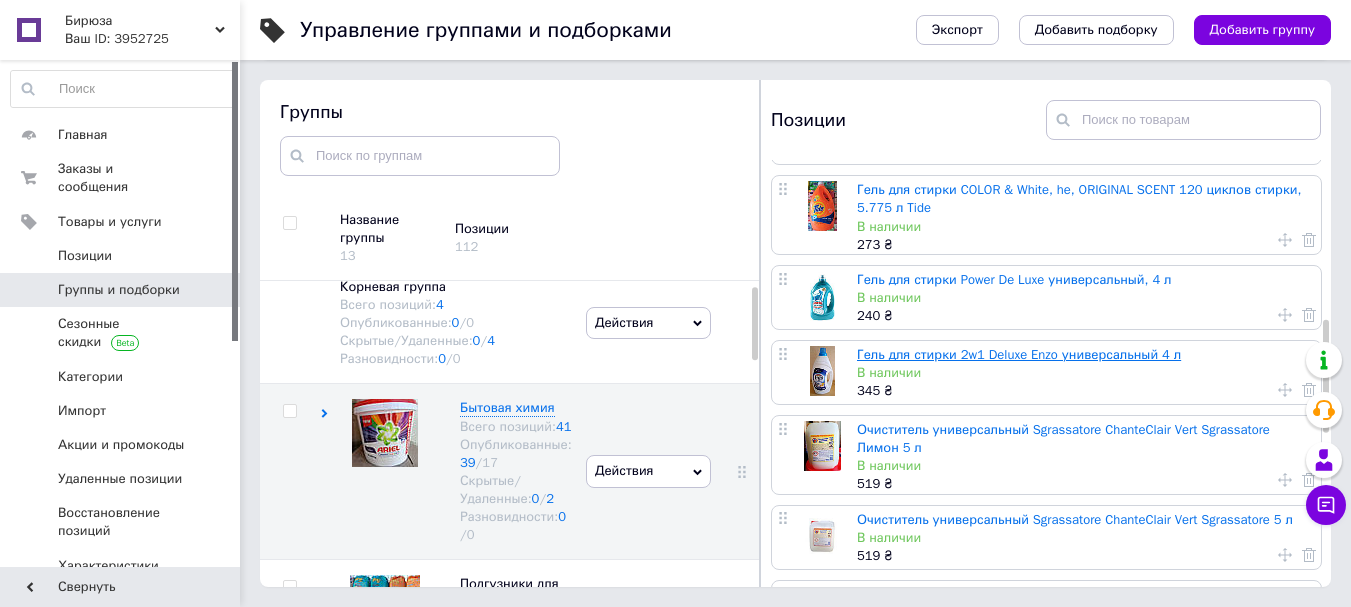 click on "Гель для стирки 2w1 Deluxe Enzo универсальный 4 л" at bounding box center (1019, 354) 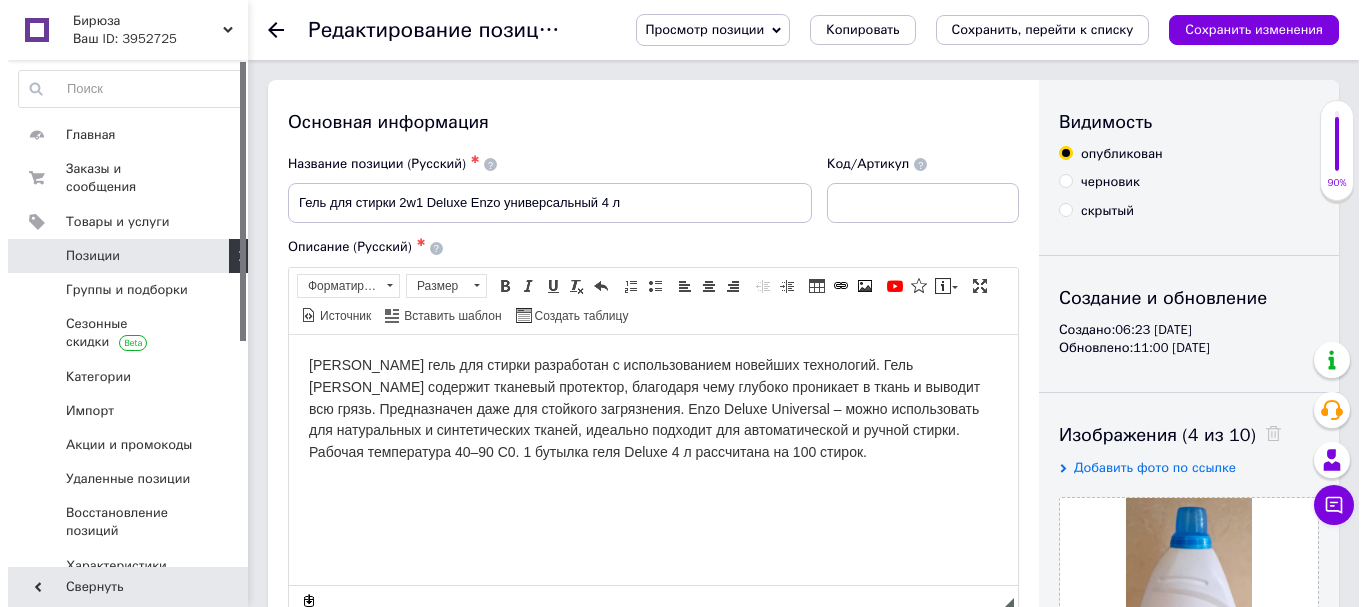 scroll, scrollTop: 0, scrollLeft: 0, axis: both 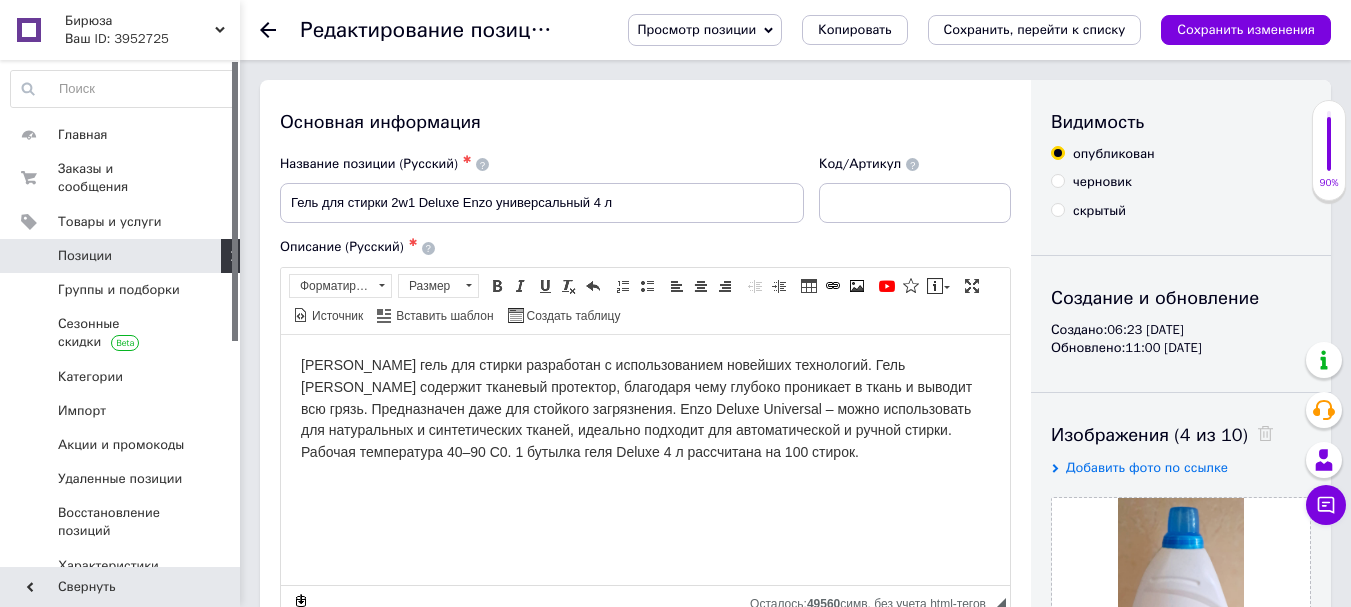click on "Сохранить, перейти к списку" at bounding box center [1035, 29] 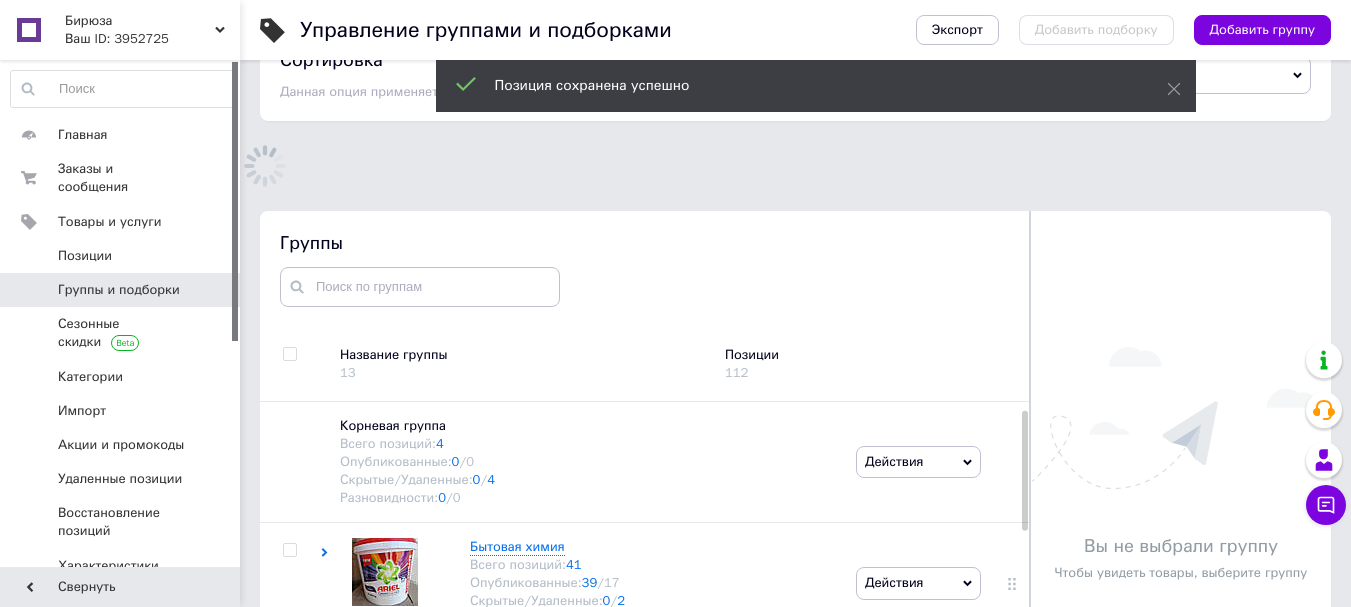 scroll, scrollTop: 178, scrollLeft: 0, axis: vertical 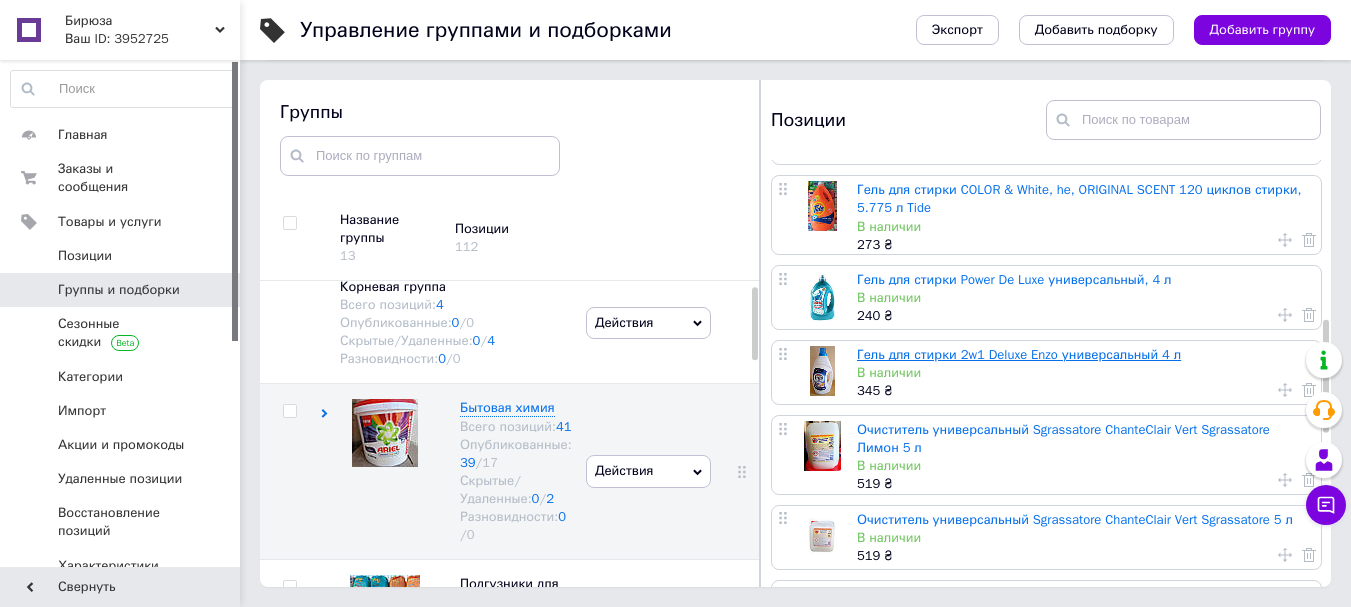 click on "Гель для стирки 2w1 Deluxe Enzo универсальный 4 л" at bounding box center [1019, 354] 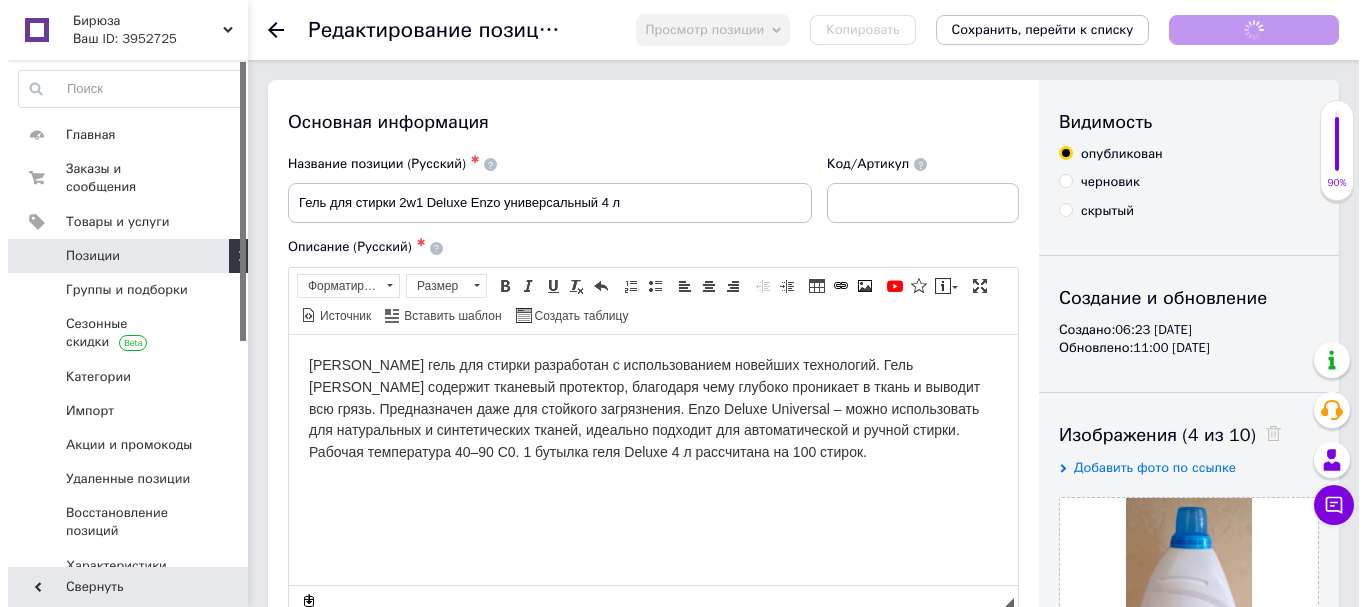 scroll, scrollTop: 0, scrollLeft: 0, axis: both 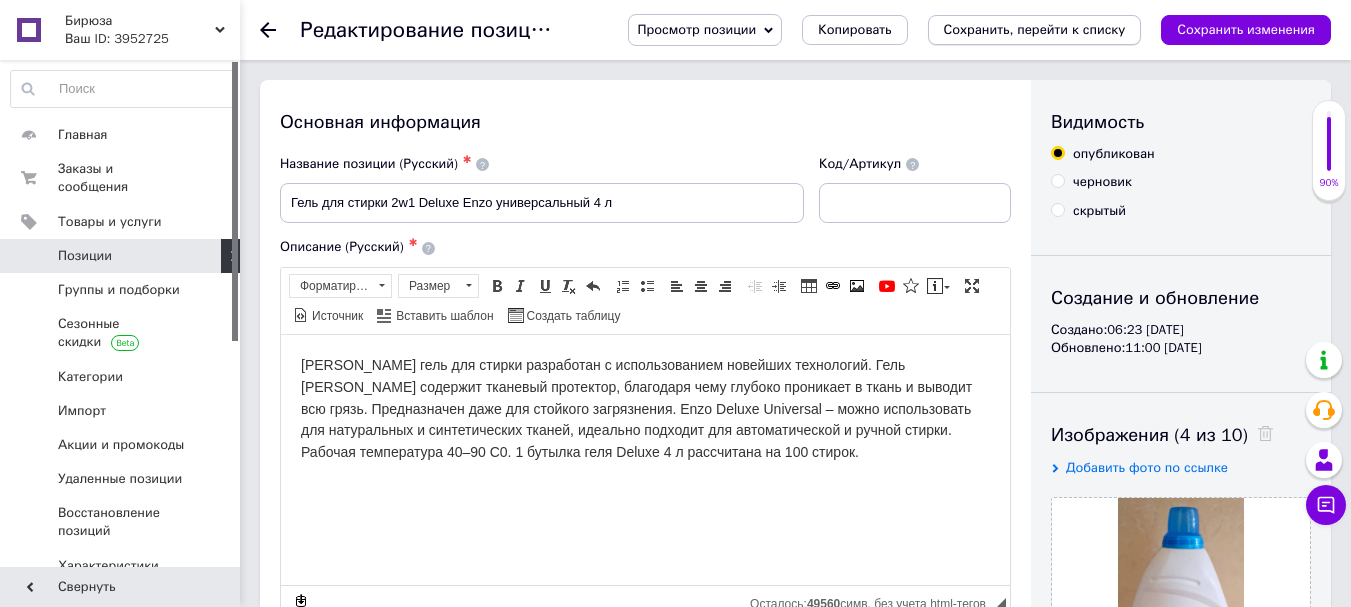 click on "Сохранить, перейти к списку" at bounding box center (1035, 29) 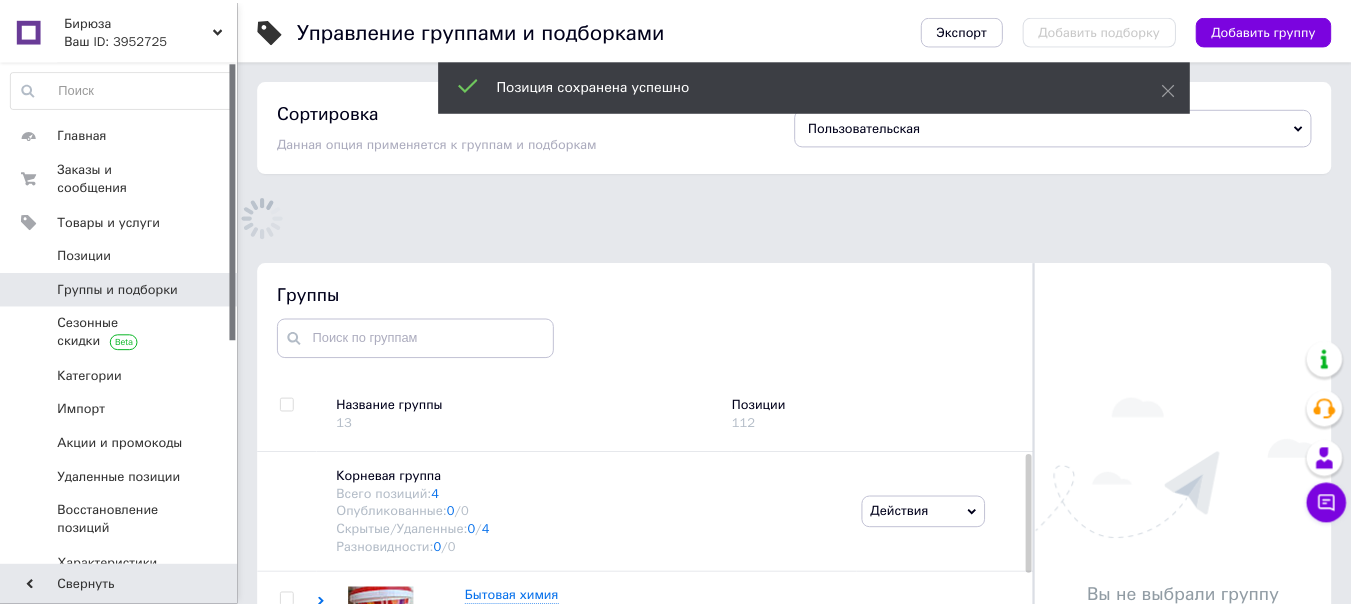scroll, scrollTop: 119, scrollLeft: 0, axis: vertical 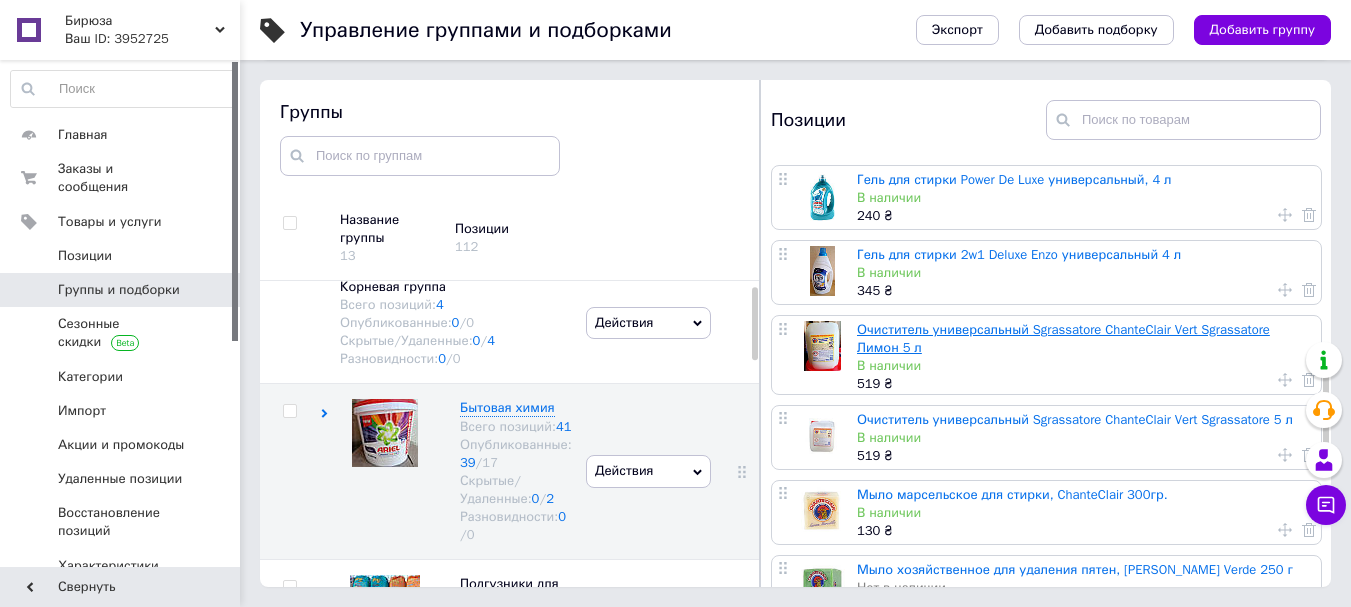 click on "Очиститель универсальный Sgrassatore ChanteClair Vert Sgrassatore Лимон   5 л" at bounding box center (1063, 338) 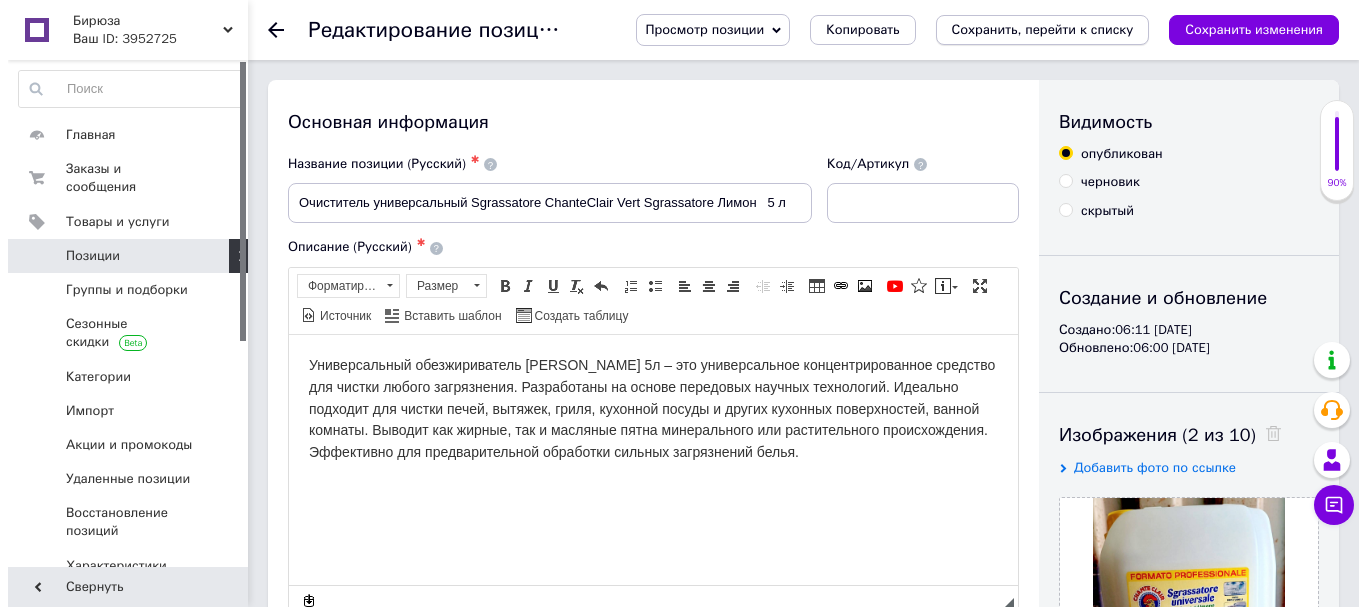 scroll, scrollTop: 0, scrollLeft: 0, axis: both 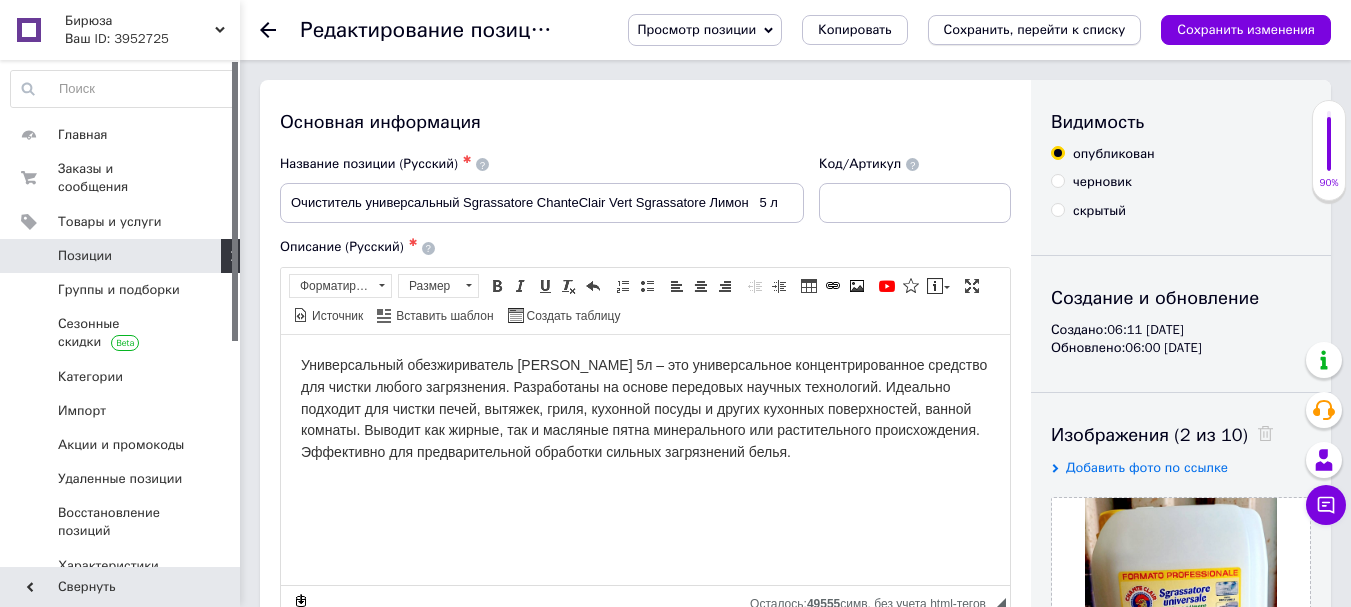 click on "Сохранить, перейти к списку" at bounding box center (1035, 29) 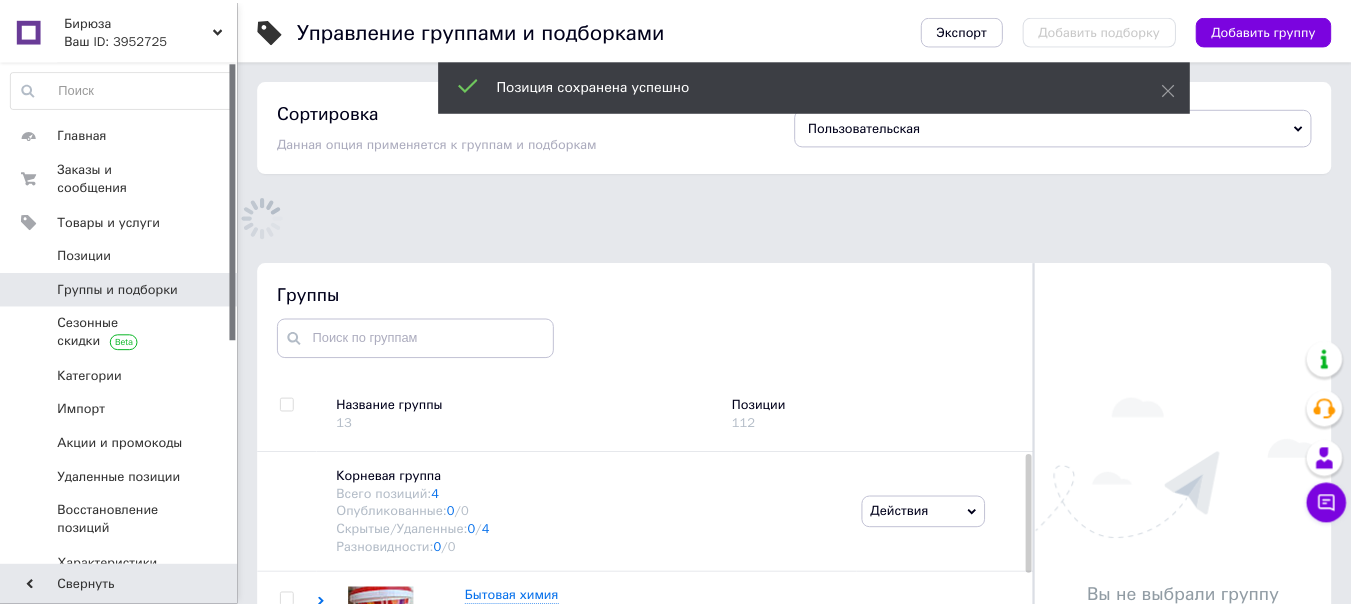 scroll, scrollTop: 120, scrollLeft: 0, axis: vertical 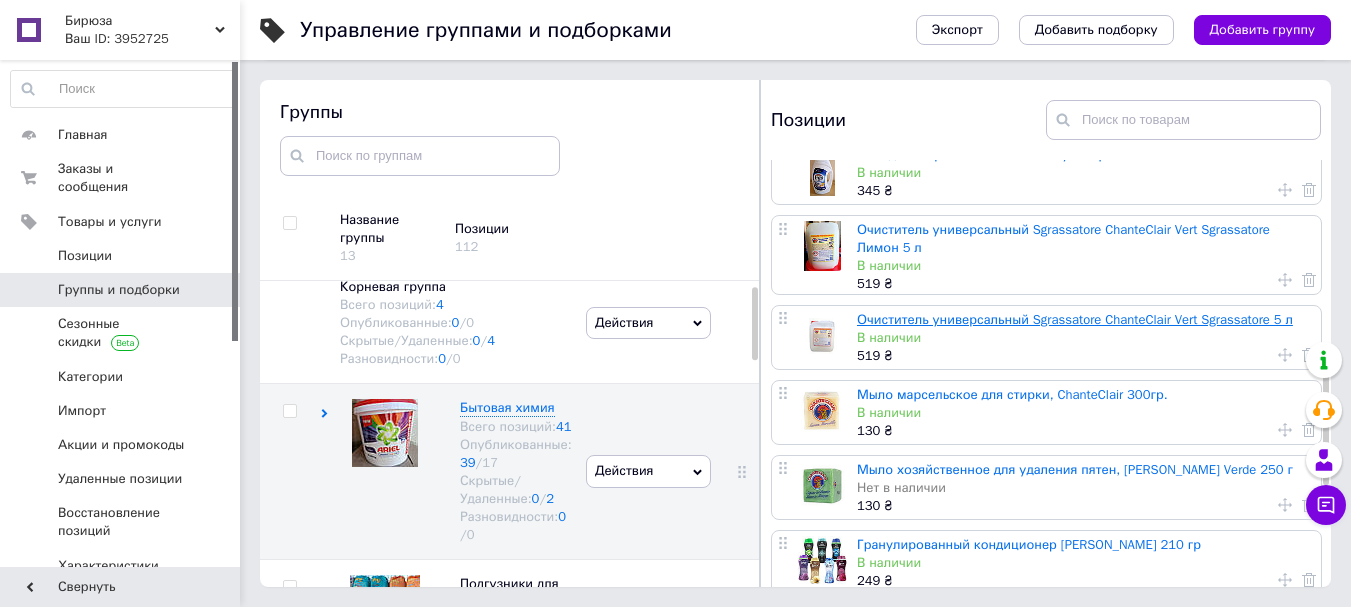 click on "Очиститель универсальный Sgrassatore ChanteClair Vert Sgrassatore  5 л" at bounding box center (1075, 319) 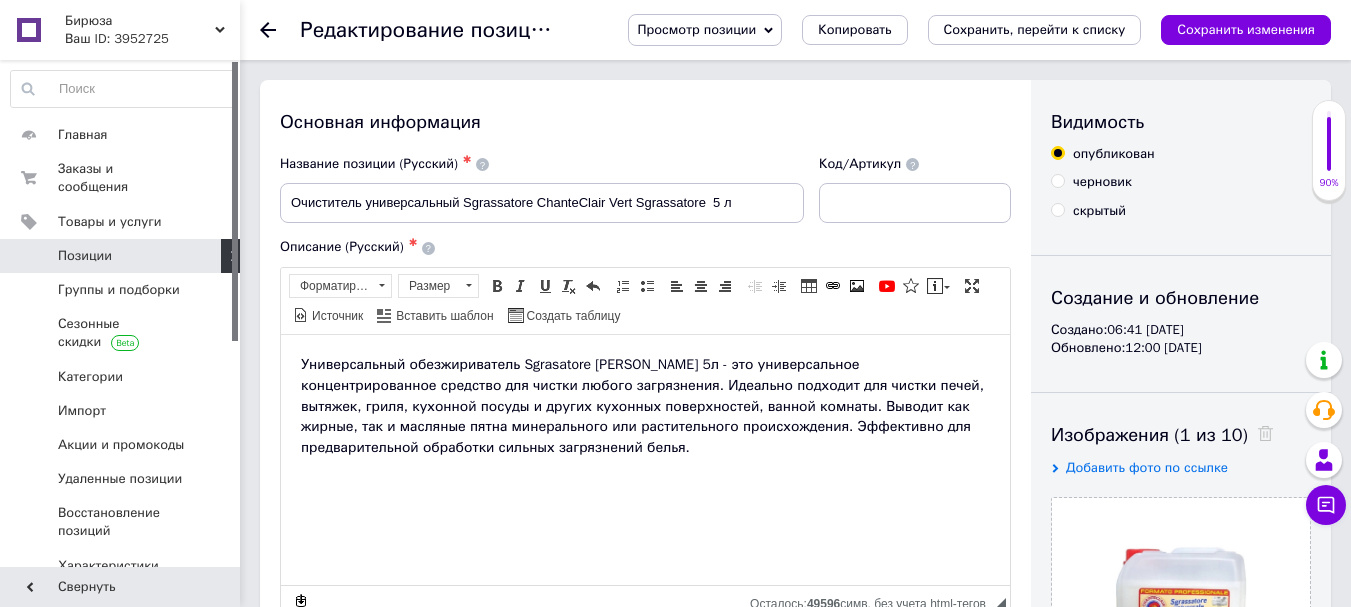 scroll, scrollTop: 0, scrollLeft: 0, axis: both 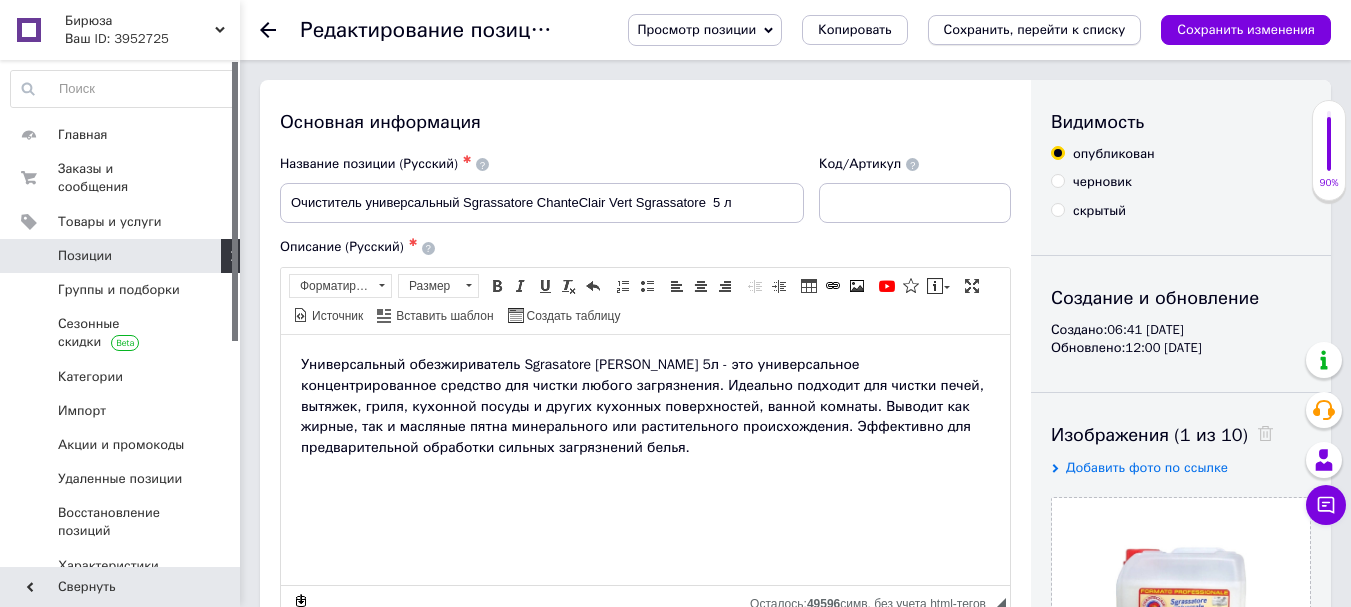 click on "Сохранить, перейти к списку" at bounding box center [1035, 29] 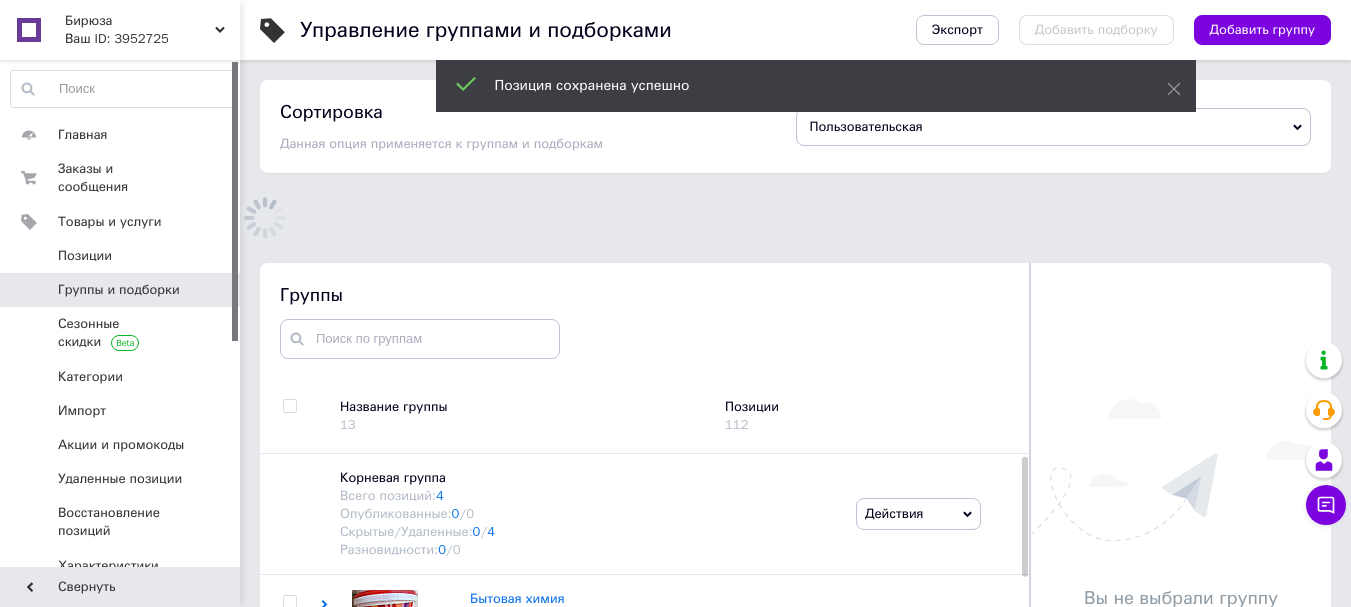 scroll, scrollTop: 120, scrollLeft: 0, axis: vertical 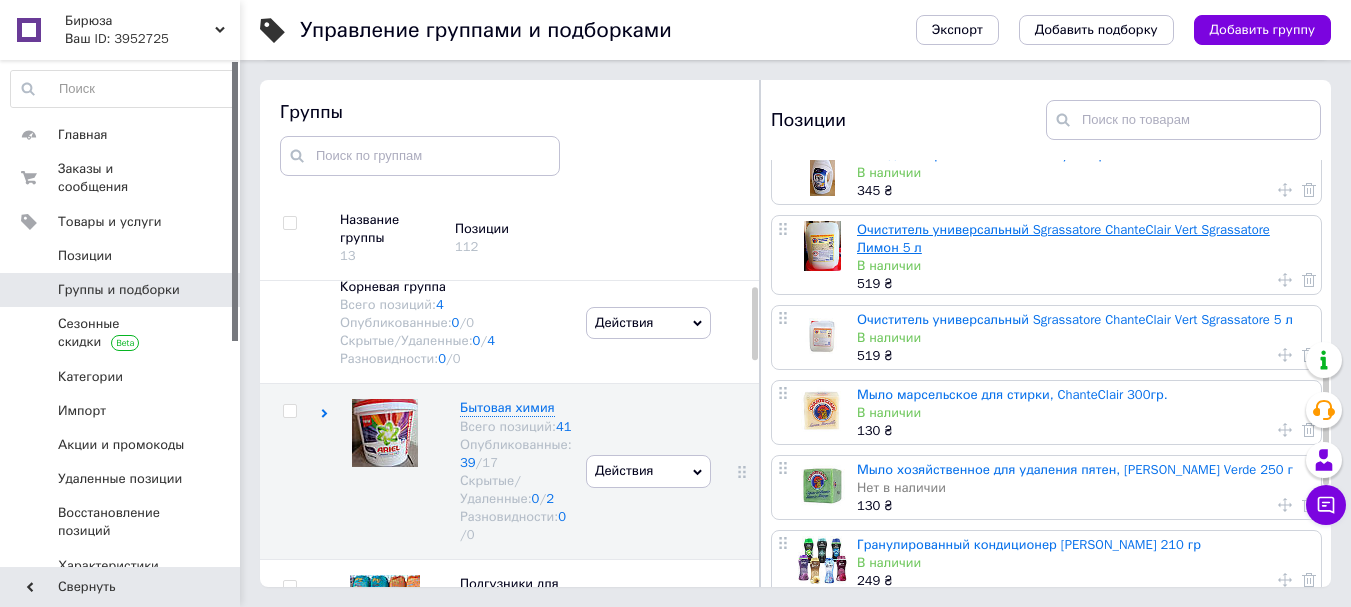 click on "Очиститель универсальный Sgrassatore ChanteClair Vert Sgrassatore Лимон   5 л" at bounding box center [1063, 238] 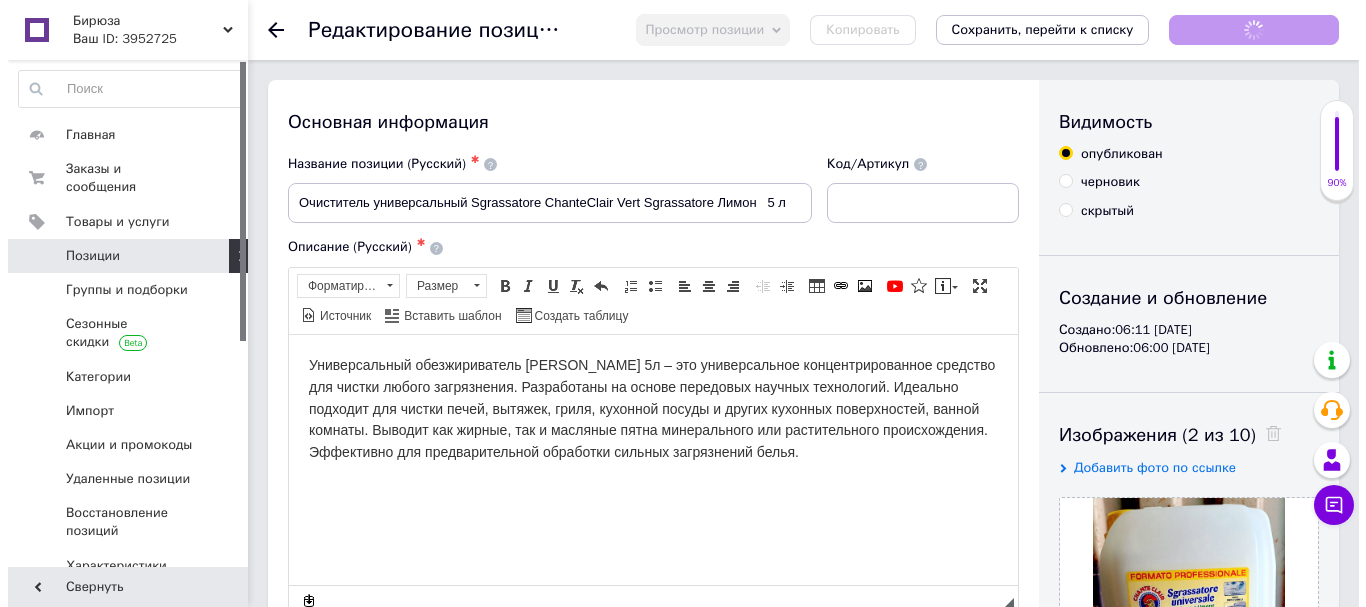 scroll, scrollTop: 0, scrollLeft: 0, axis: both 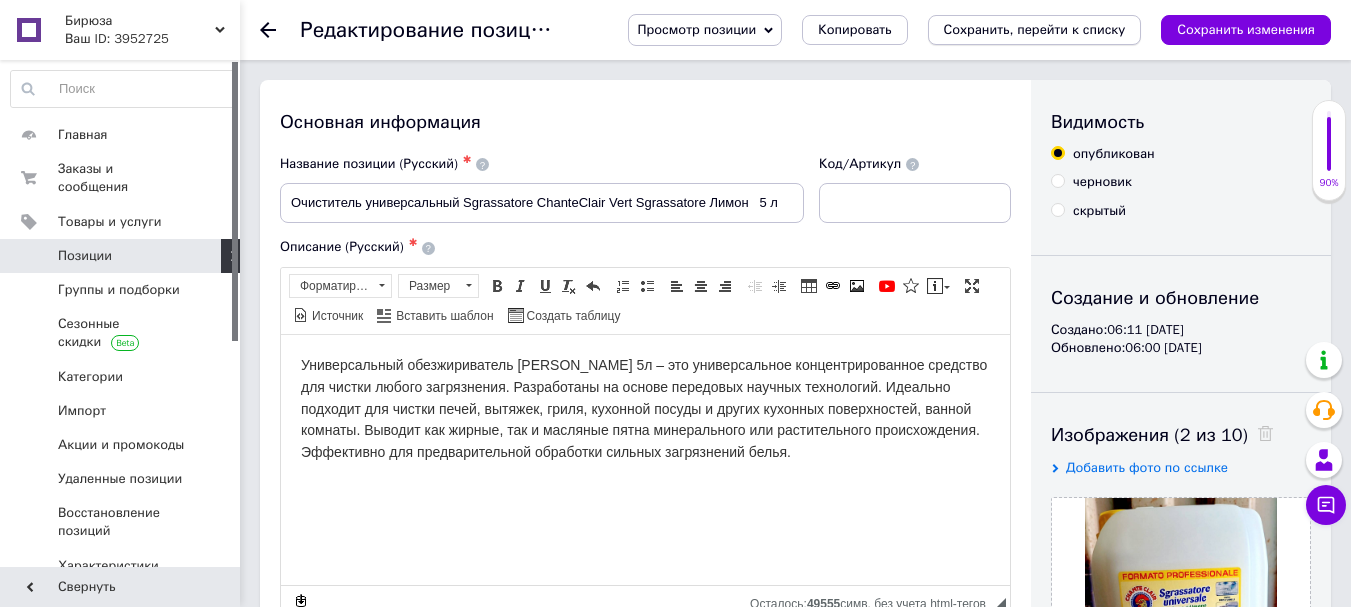 click on "Сохранить, перейти к списку" at bounding box center [1035, 29] 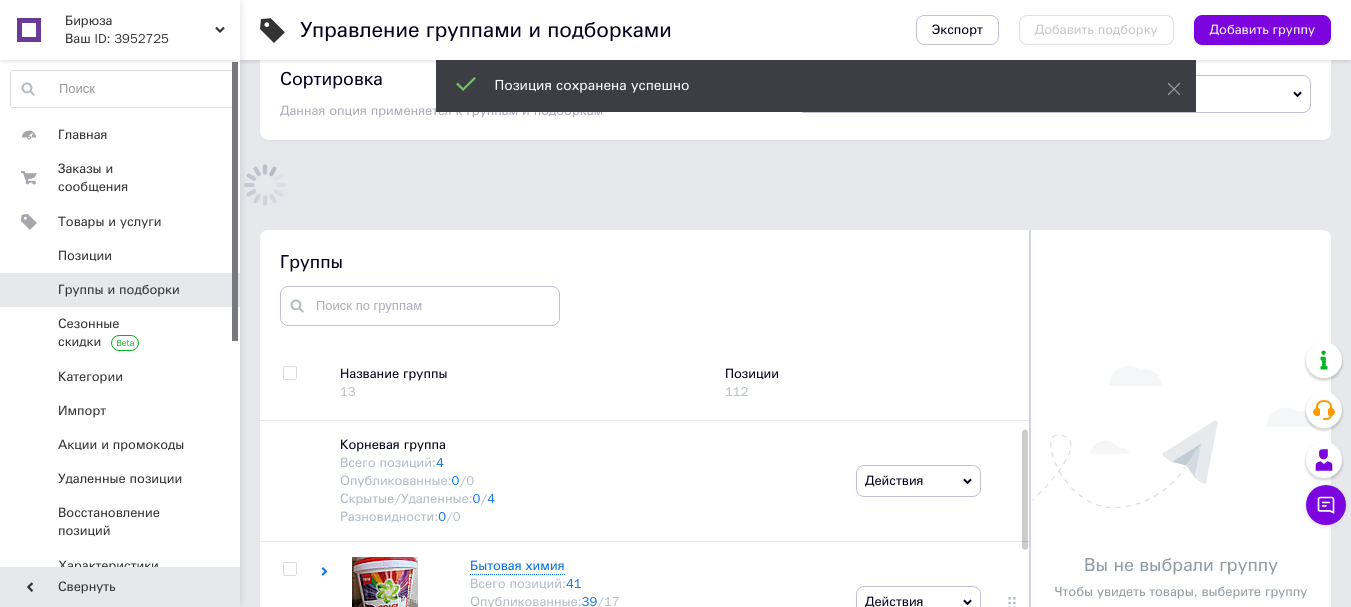 scroll, scrollTop: 178, scrollLeft: 0, axis: vertical 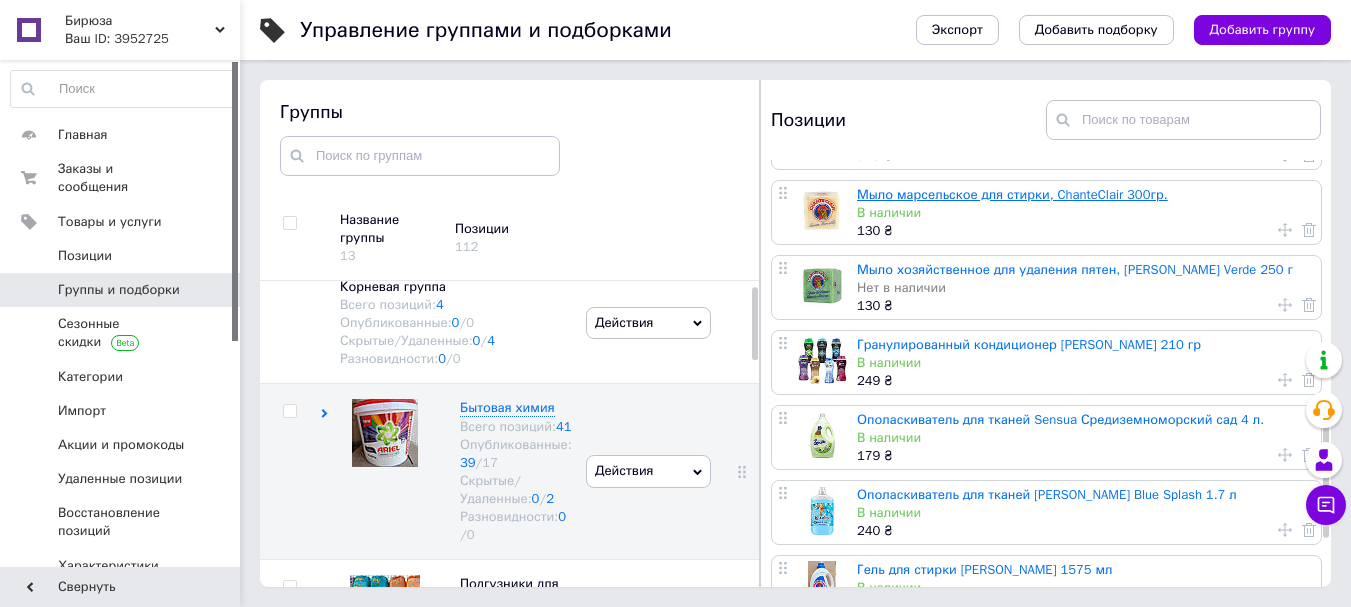 click on "Мыло марсельское для стирки, ChanteClair 300гр." at bounding box center [1012, 194] 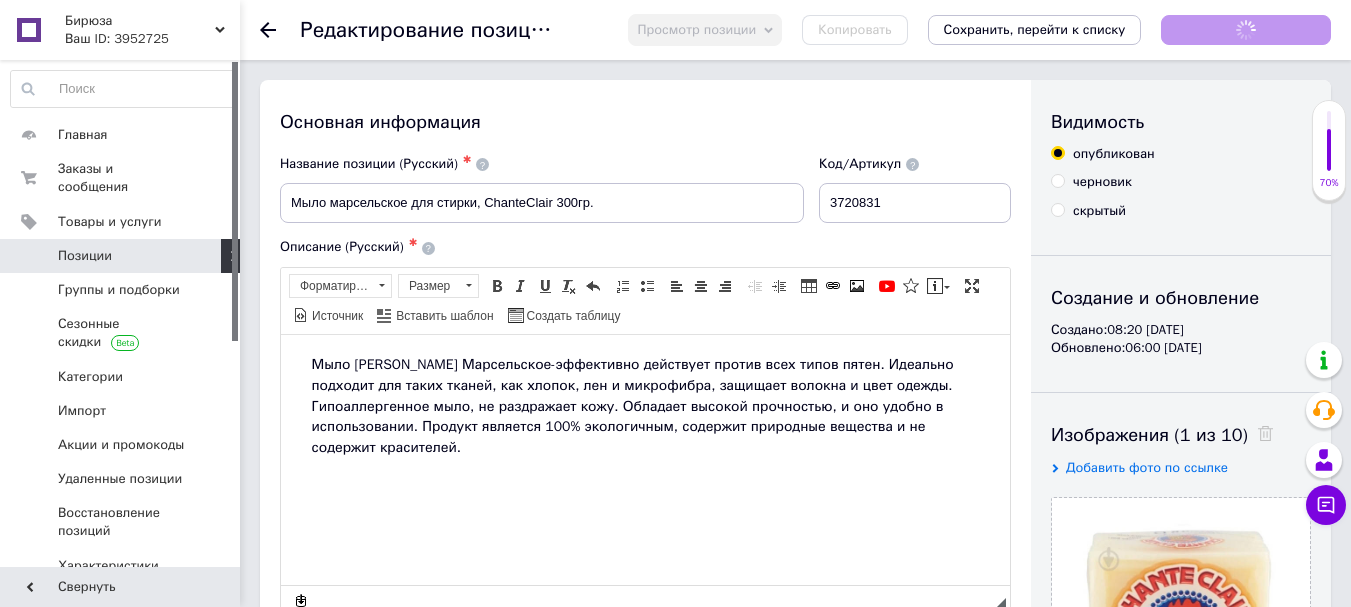 scroll, scrollTop: 0, scrollLeft: 0, axis: both 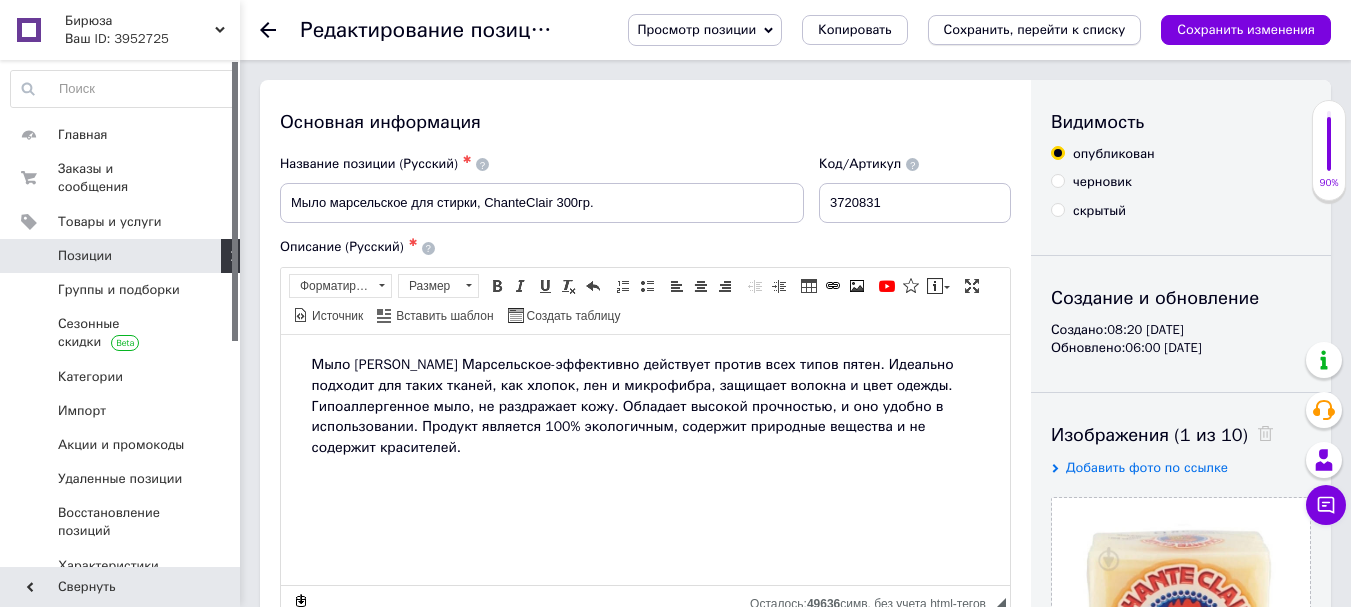 click on "Сохранить, перейти к списку" at bounding box center (1035, 30) 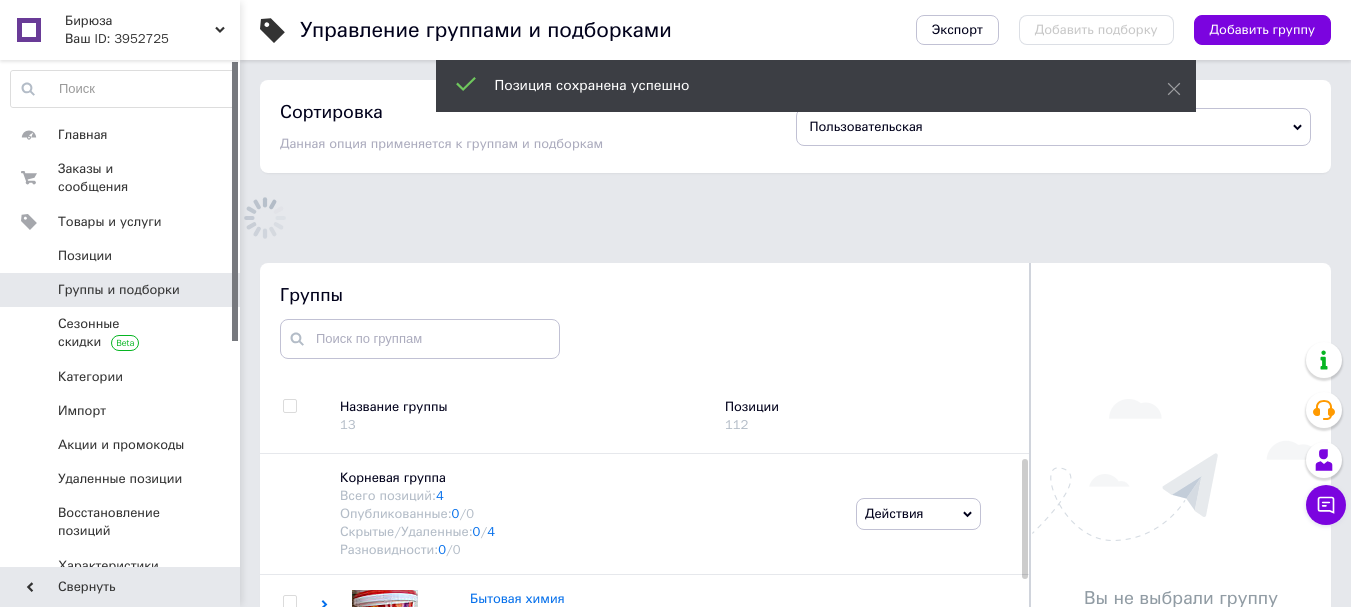 scroll, scrollTop: 74, scrollLeft: 0, axis: vertical 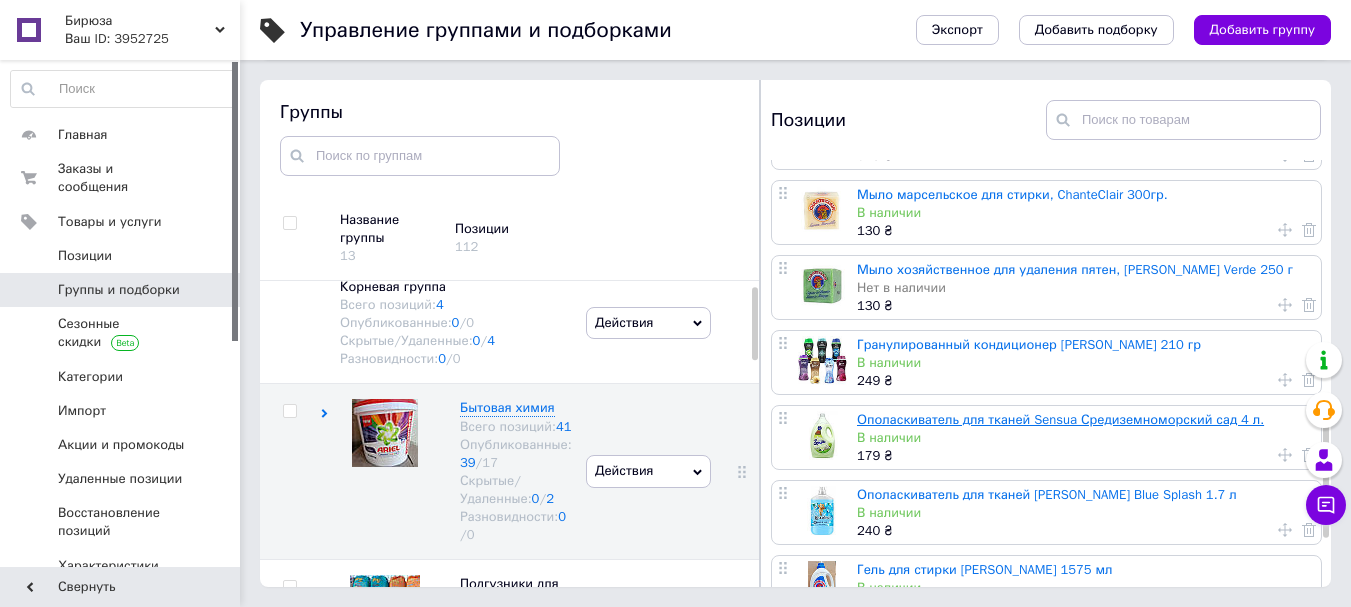 click on "Ополаскиватель для тканей Sensua Средиземноморский сад 4 л." at bounding box center (1060, 419) 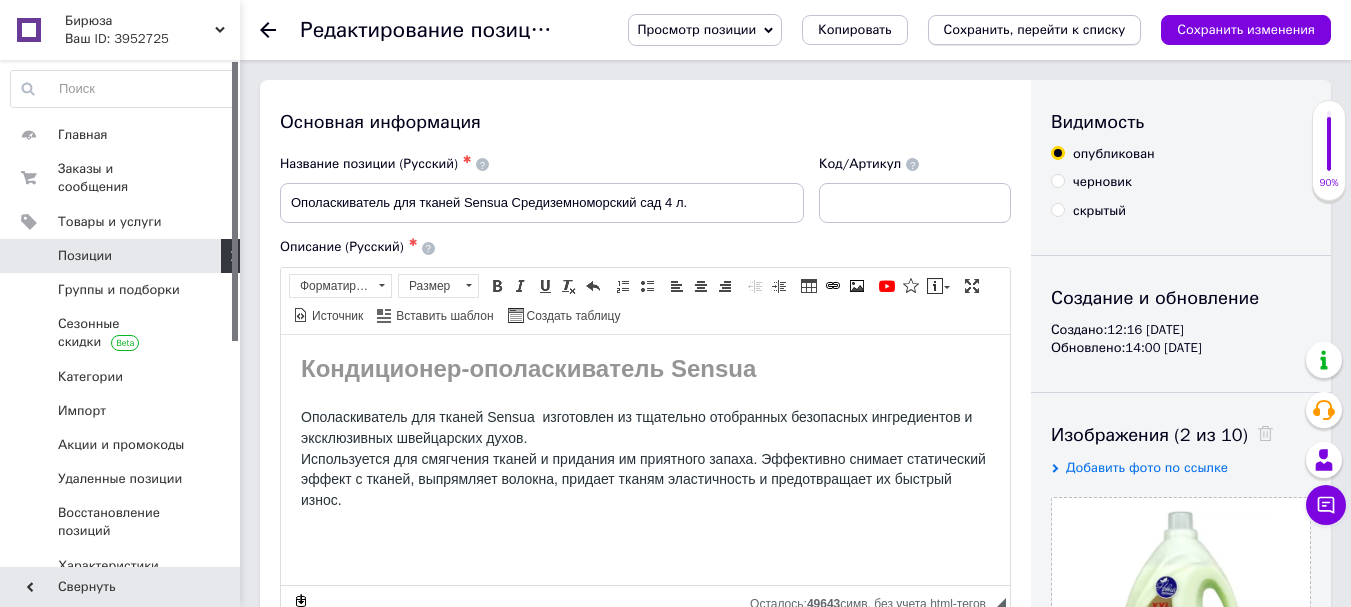 scroll, scrollTop: 0, scrollLeft: 0, axis: both 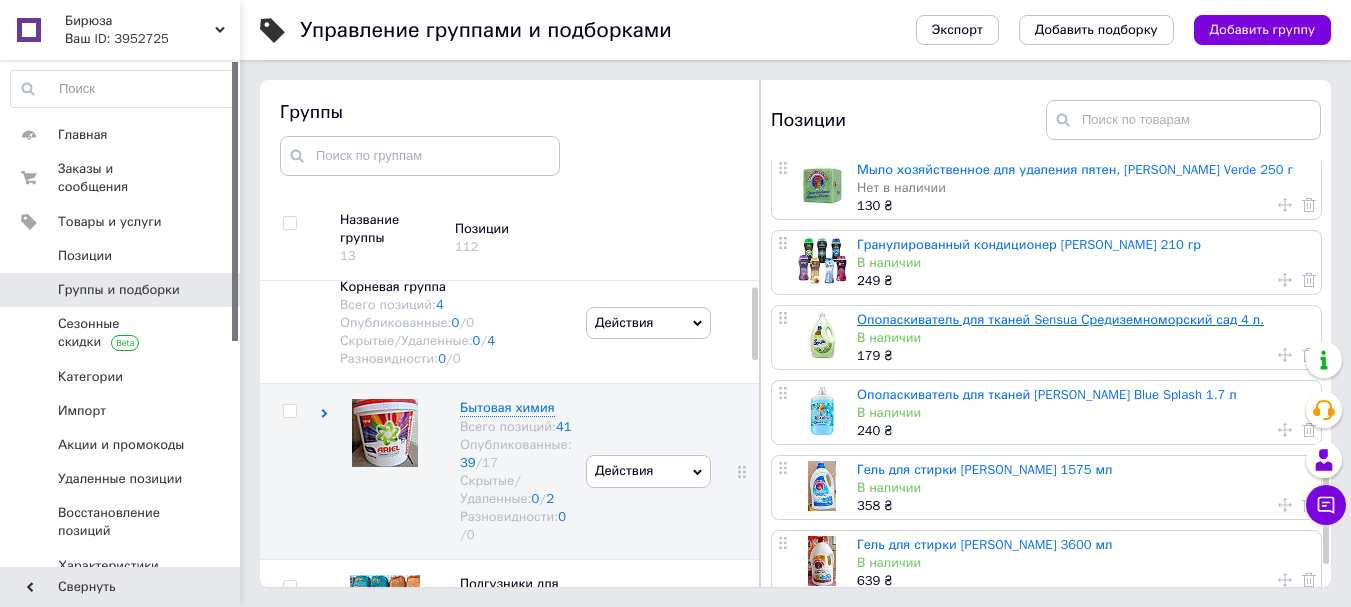 click on "Ополаскиватель для тканей Sensua Средиземноморский сад 4 л." at bounding box center (1060, 319) 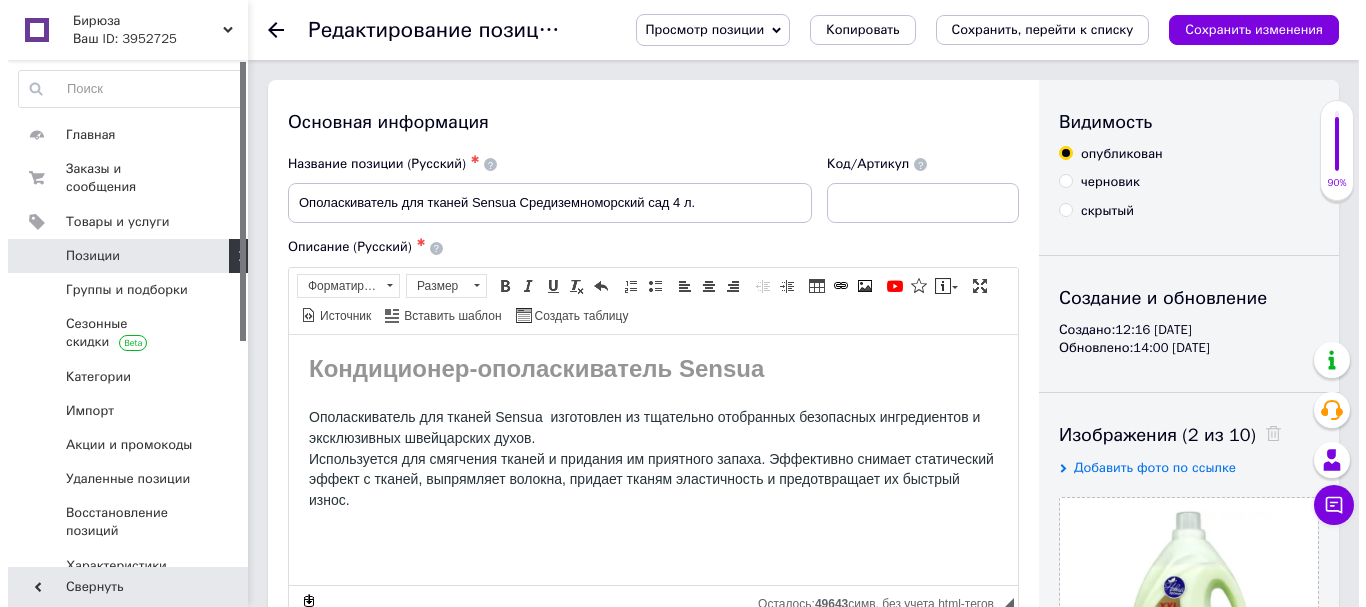 scroll, scrollTop: 0, scrollLeft: 0, axis: both 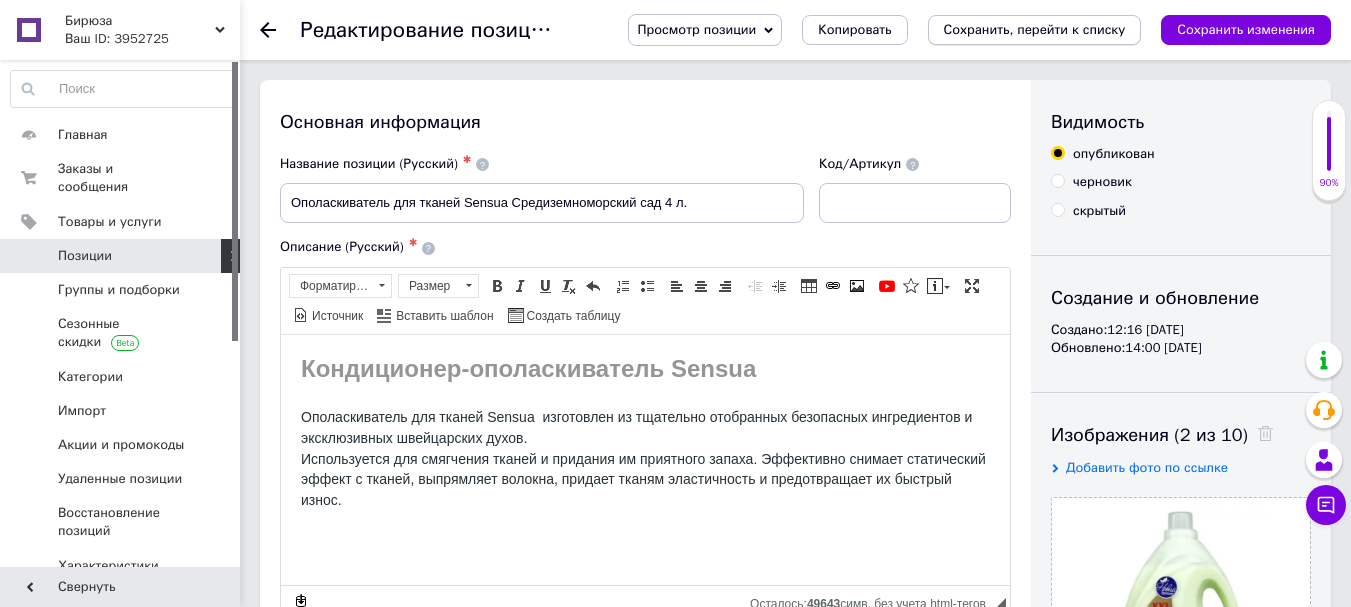 click on "Сохранить, перейти к списку" at bounding box center [1035, 29] 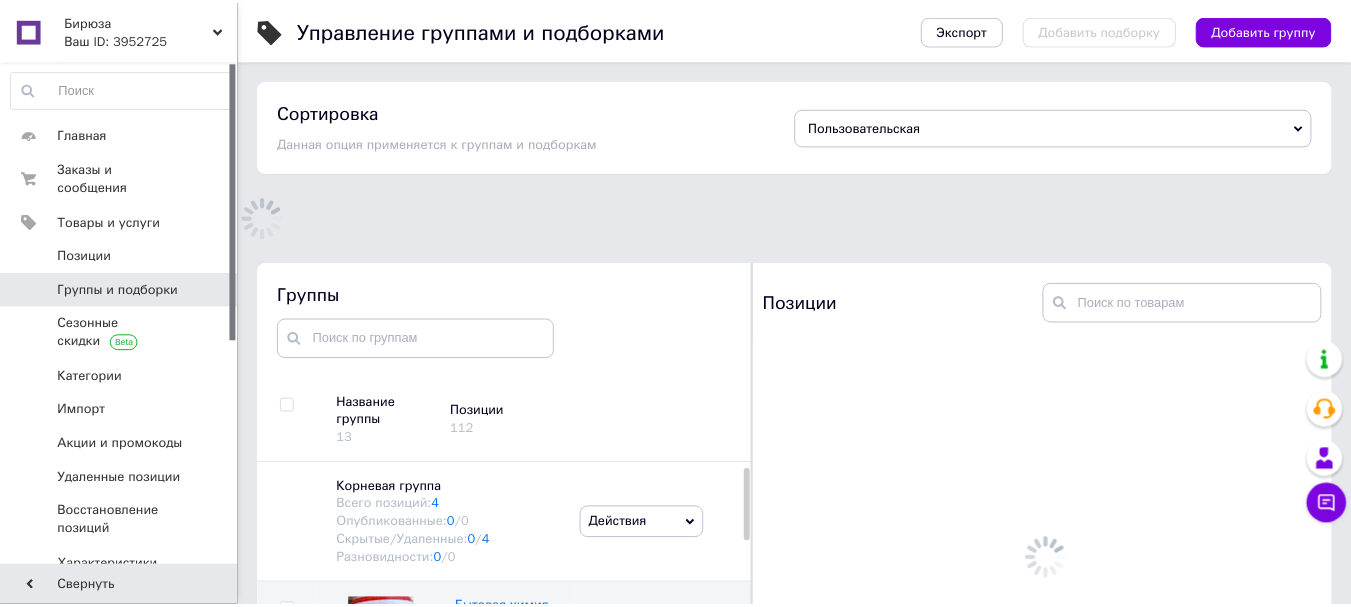 scroll, scrollTop: 183, scrollLeft: 0, axis: vertical 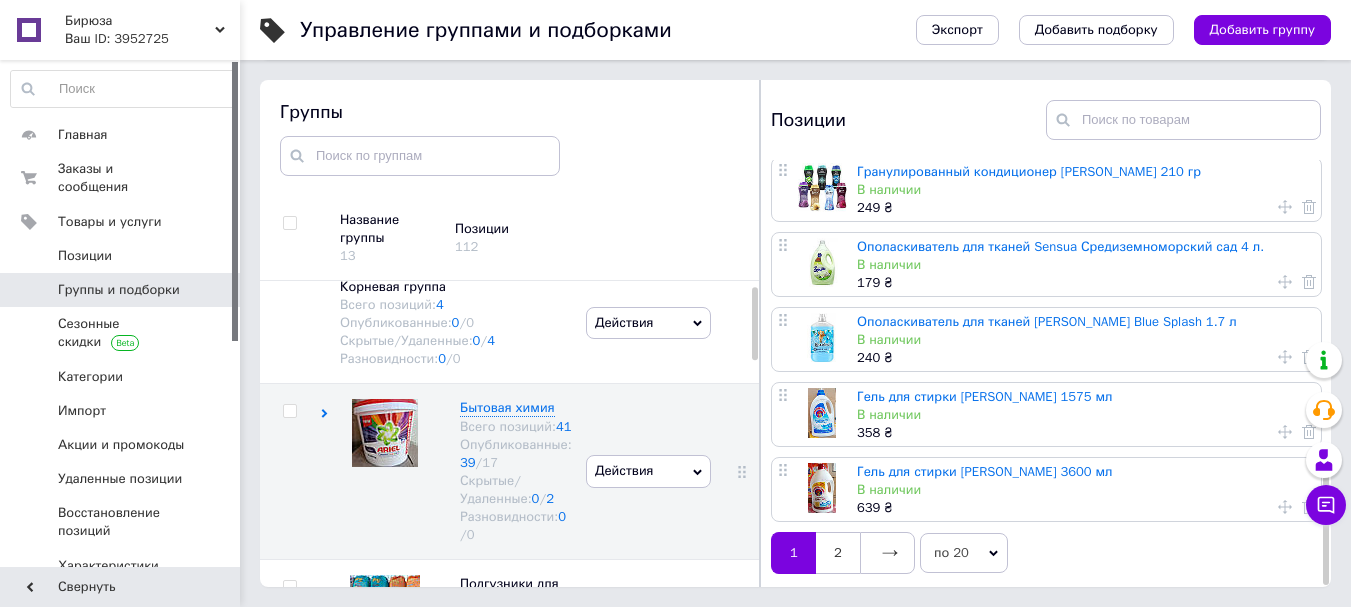 click on "Ополаскиватель для тканей [PERSON_NAME] Blue Splash 1.7 л" at bounding box center (1047, 321) 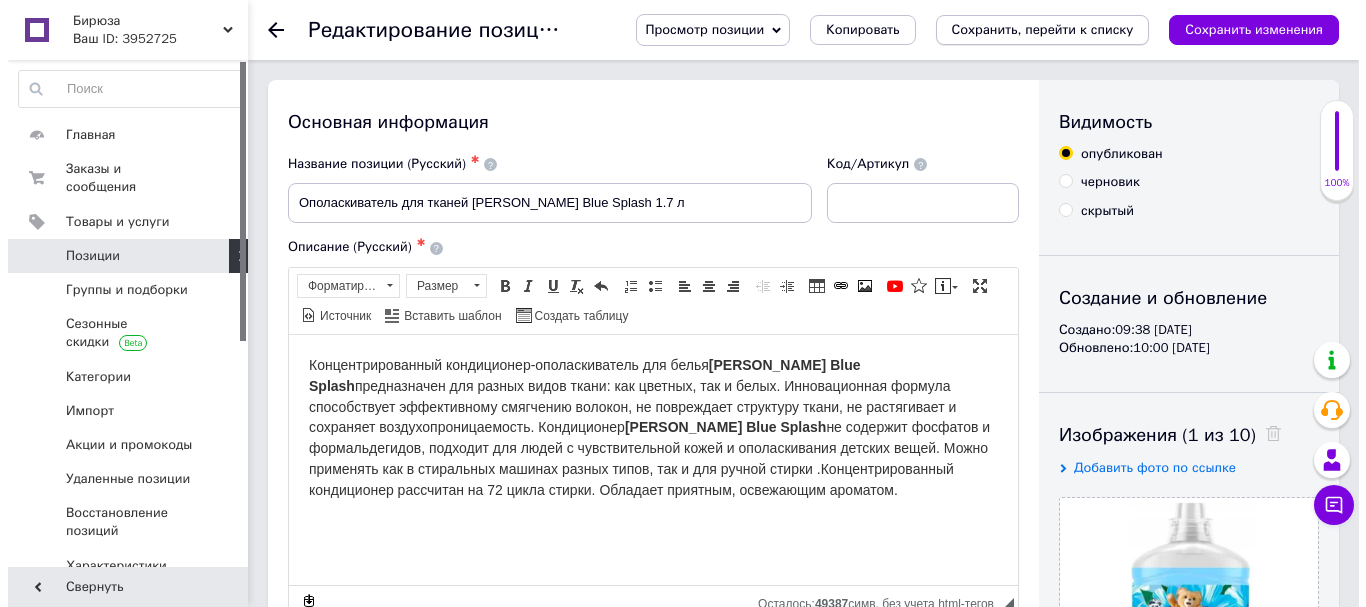 scroll, scrollTop: 0, scrollLeft: 0, axis: both 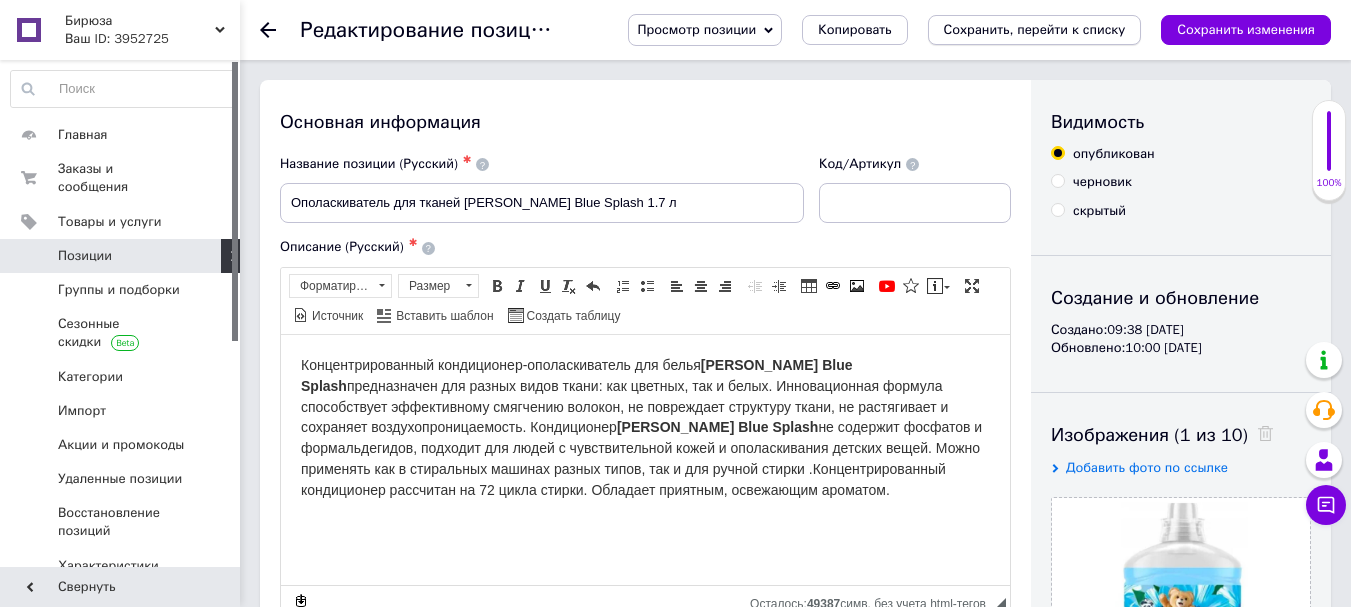 click on "Сохранить, перейти к списку" at bounding box center [1035, 29] 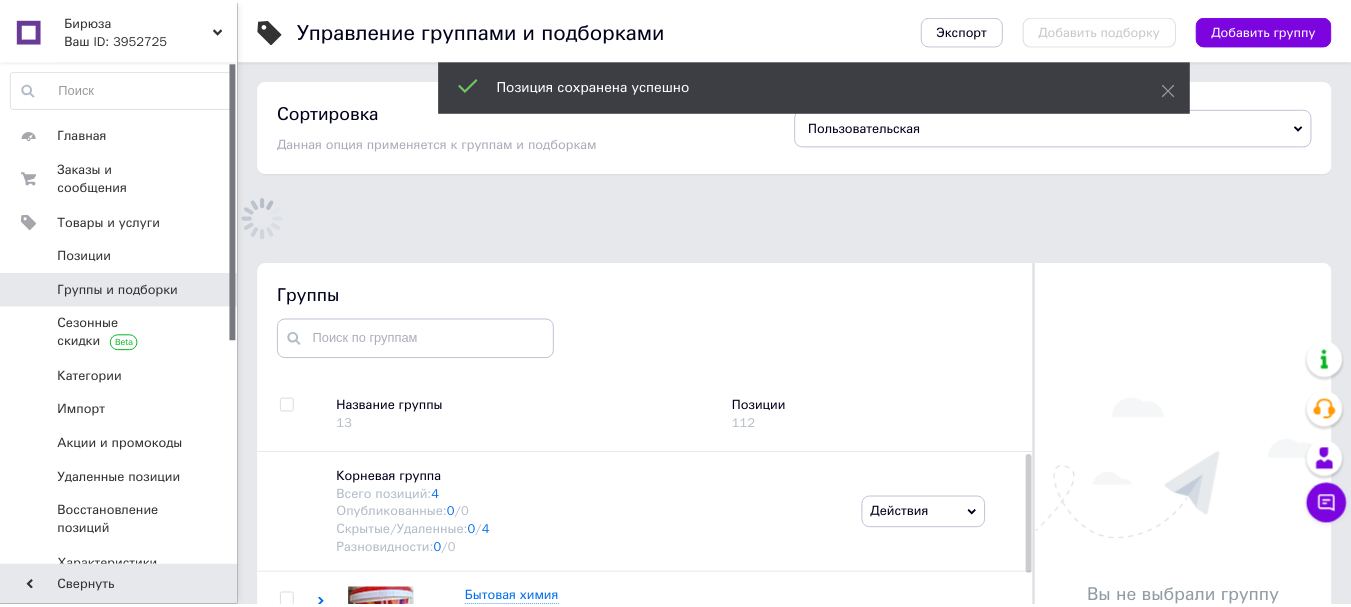 scroll, scrollTop: 74, scrollLeft: 0, axis: vertical 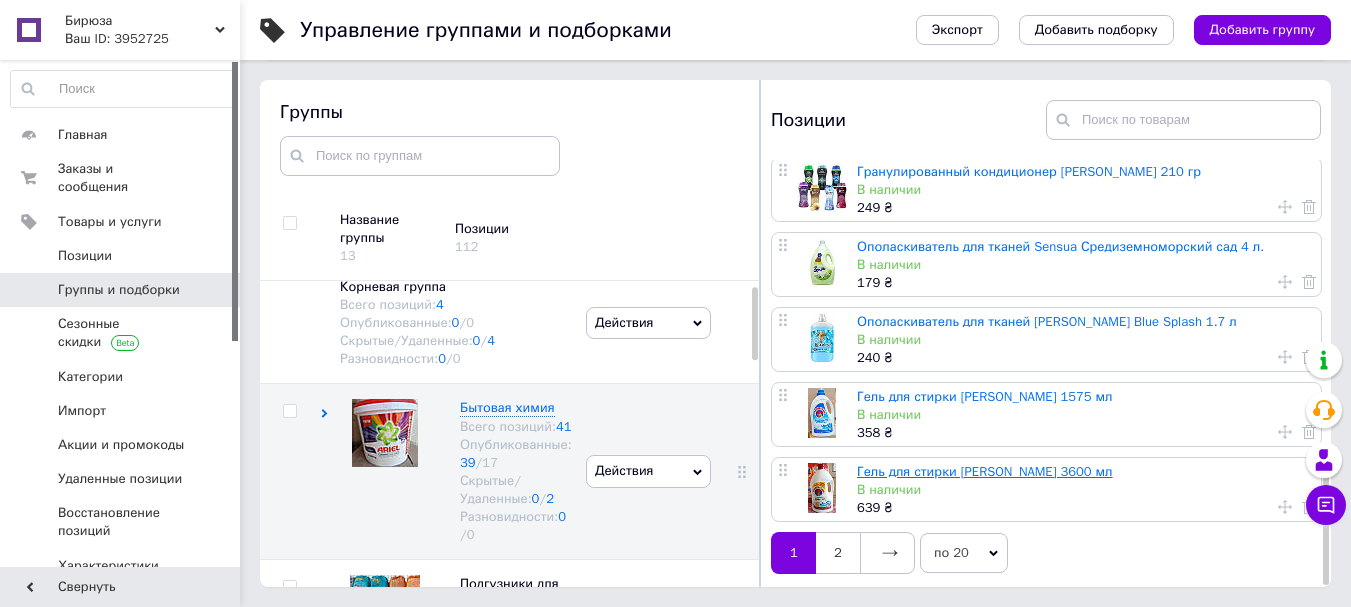 click on "Гель для стирки [PERSON_NAME] 3600 мл" at bounding box center (985, 471) 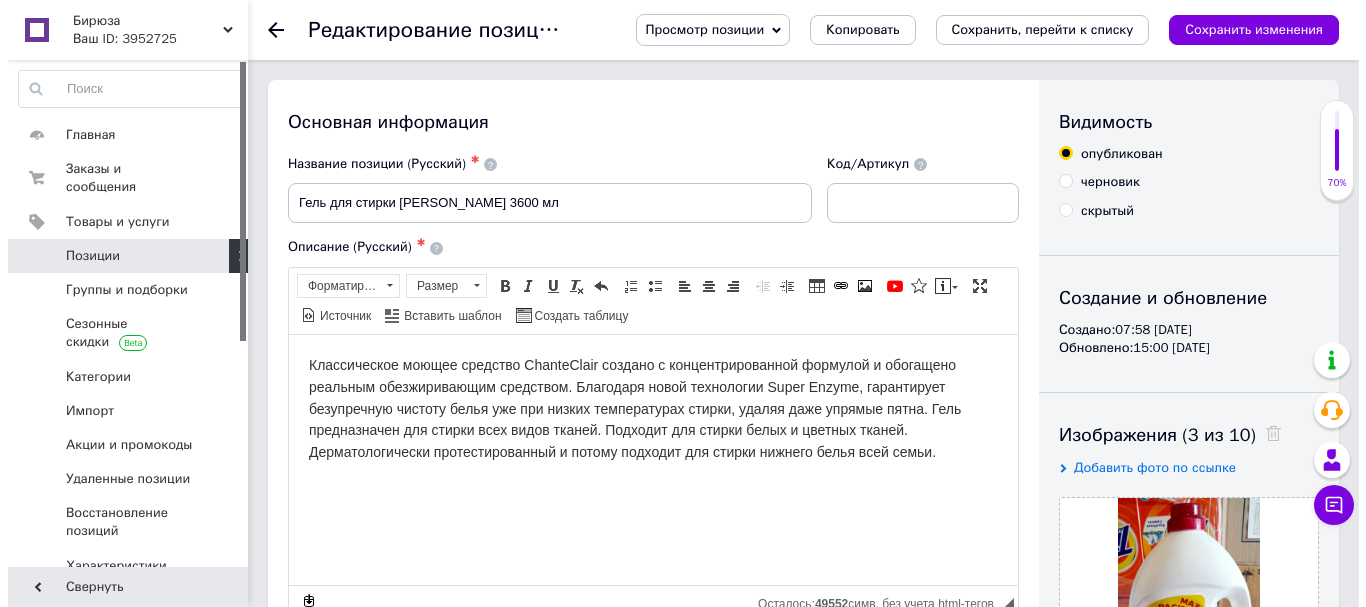 scroll, scrollTop: 0, scrollLeft: 0, axis: both 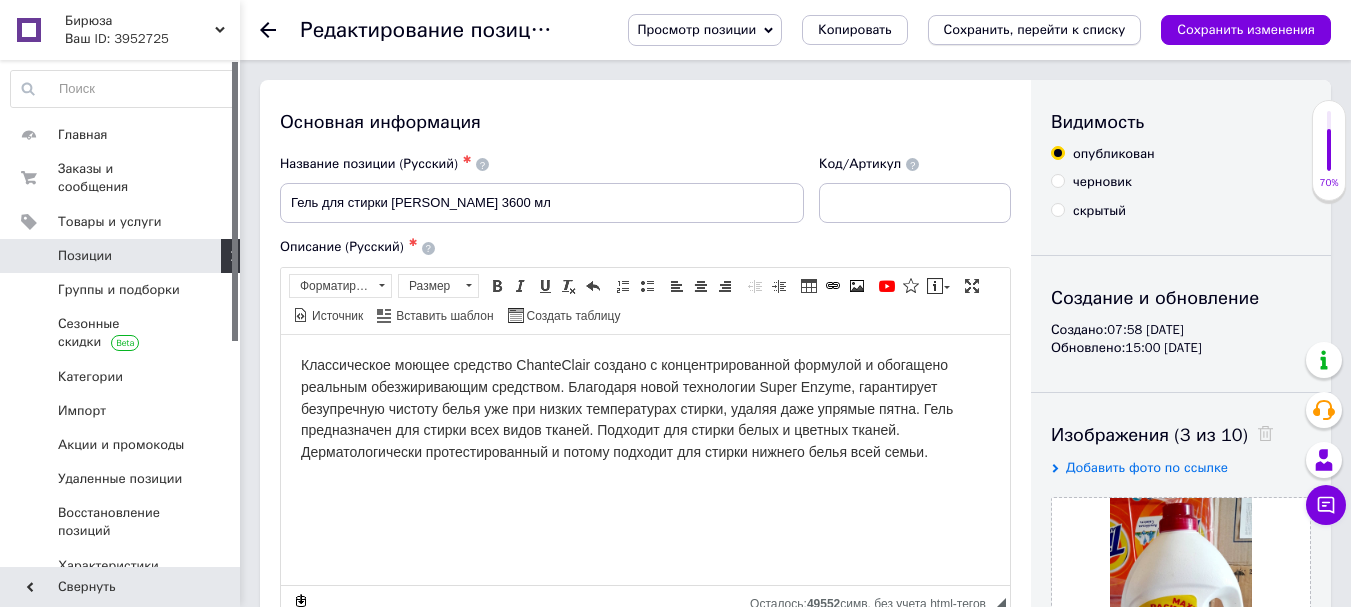 click on "Сохранить, перейти к списку" at bounding box center [1035, 30] 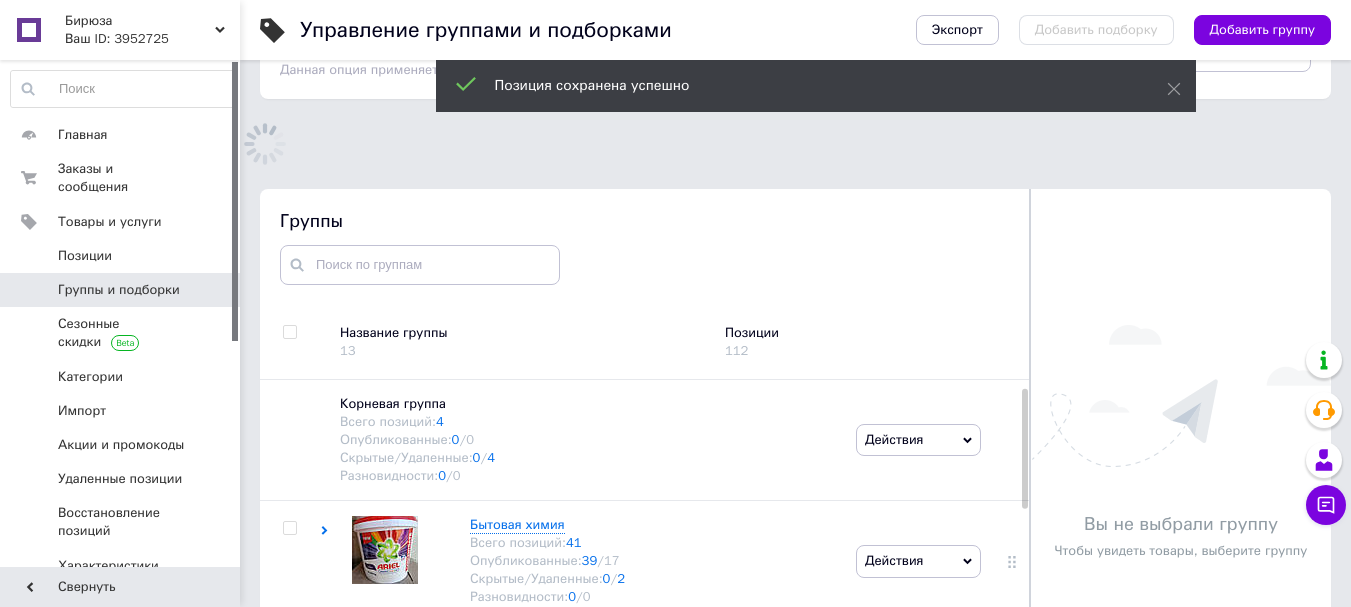 scroll, scrollTop: 157, scrollLeft: 0, axis: vertical 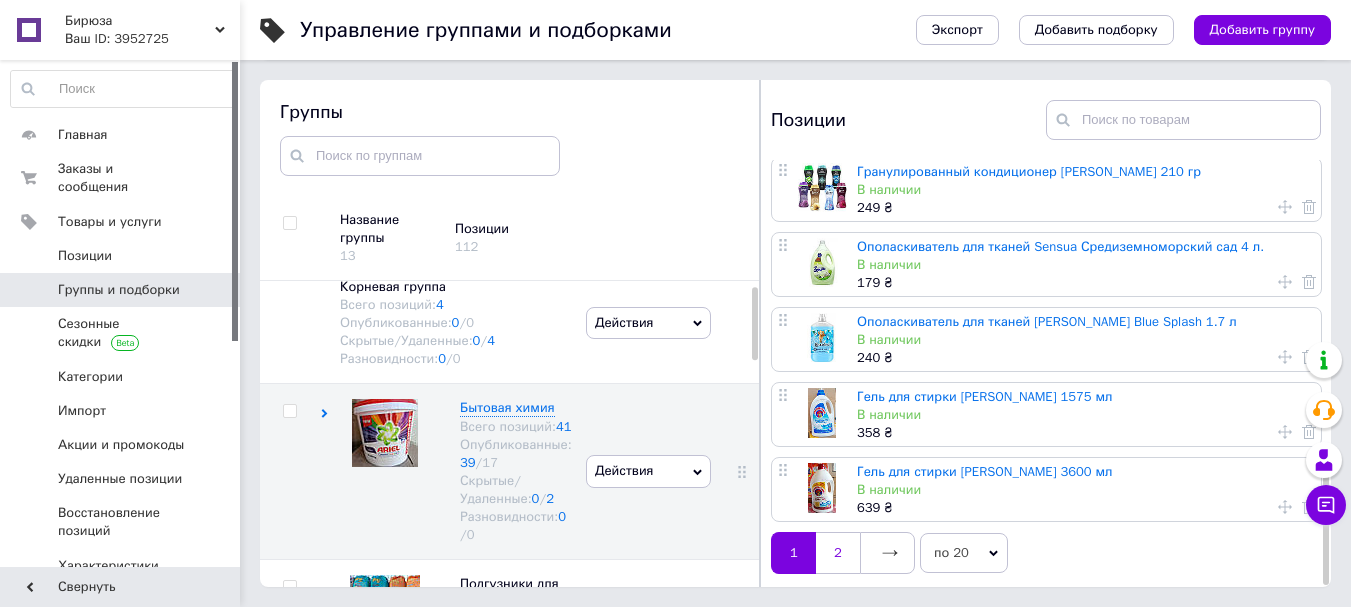 click on "2" at bounding box center [838, 553] 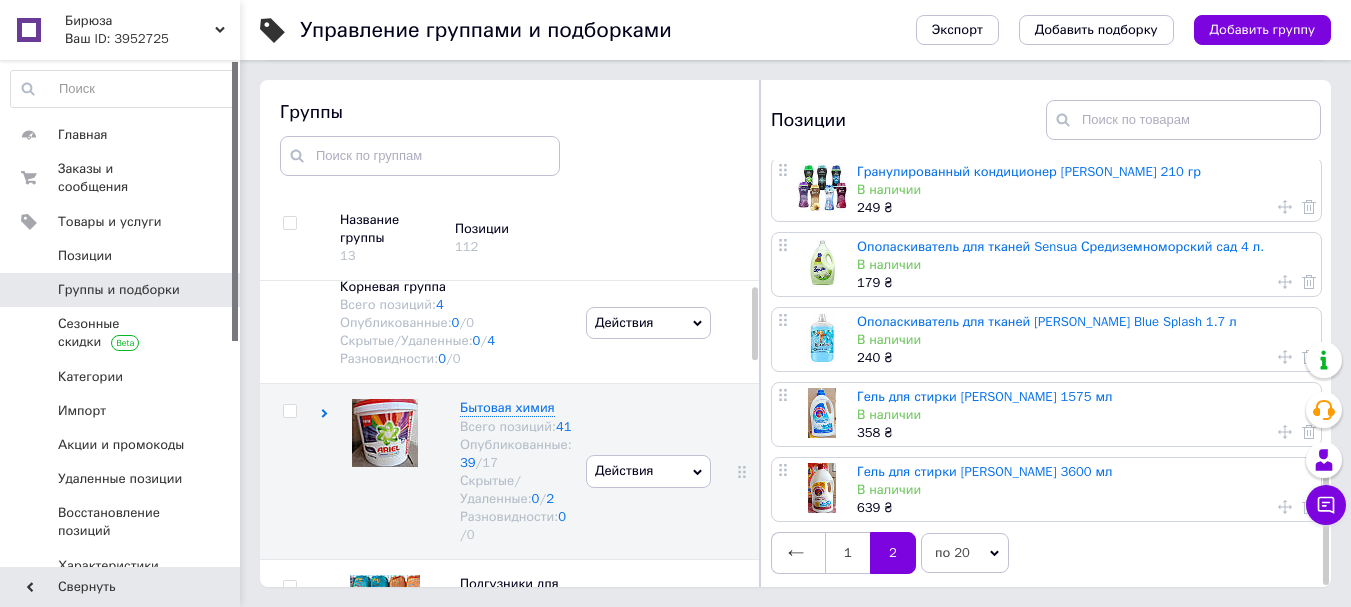 scroll, scrollTop: 0, scrollLeft: 0, axis: both 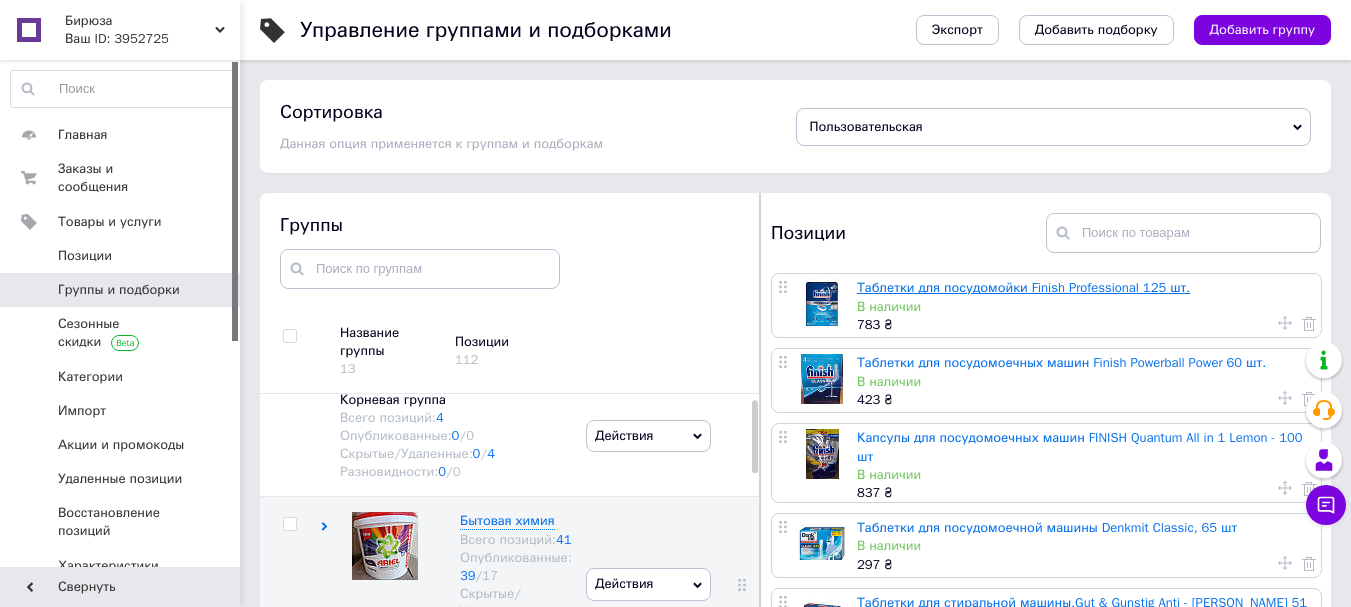 click on "Таблетки для посудомойки Finish Professional 125 шт." at bounding box center [1023, 287] 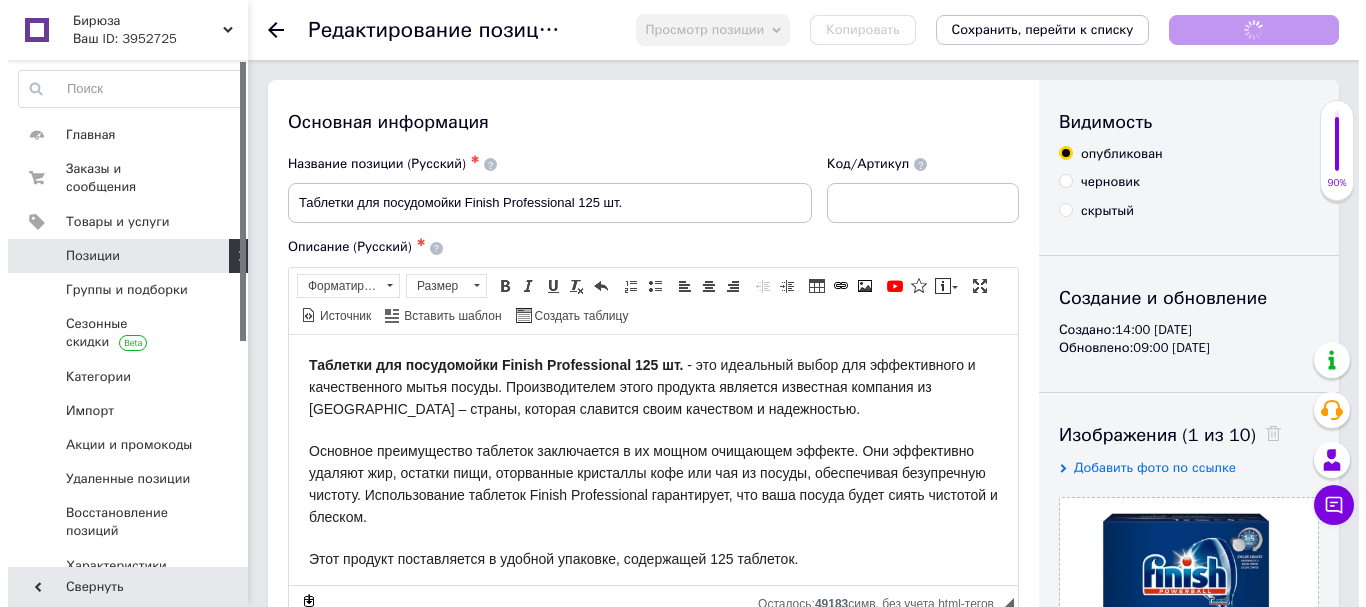 scroll, scrollTop: 0, scrollLeft: 0, axis: both 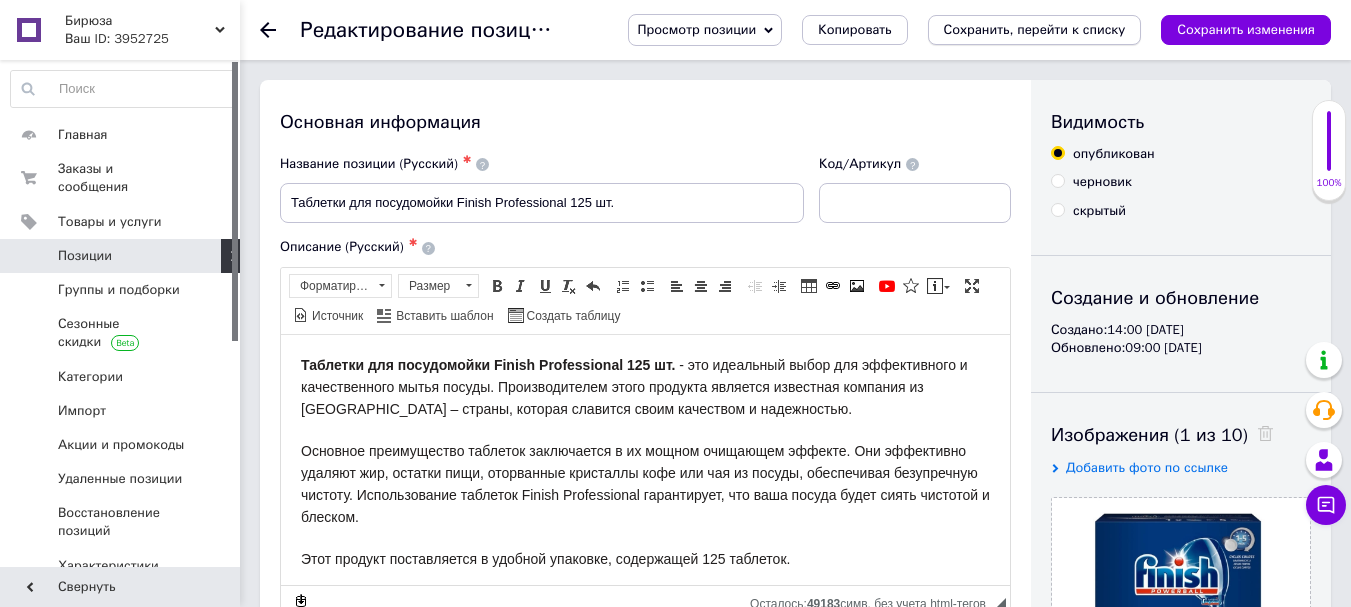 click on "Сохранить, перейти к списку" at bounding box center [1035, 29] 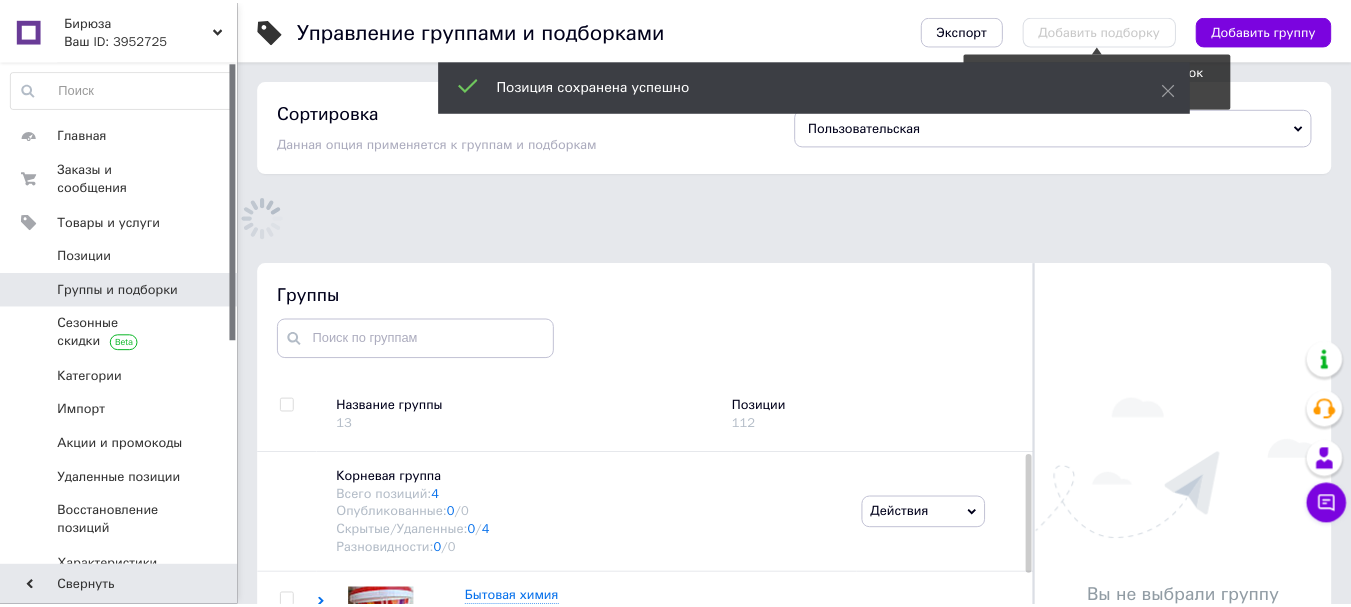 scroll, scrollTop: 113, scrollLeft: 0, axis: vertical 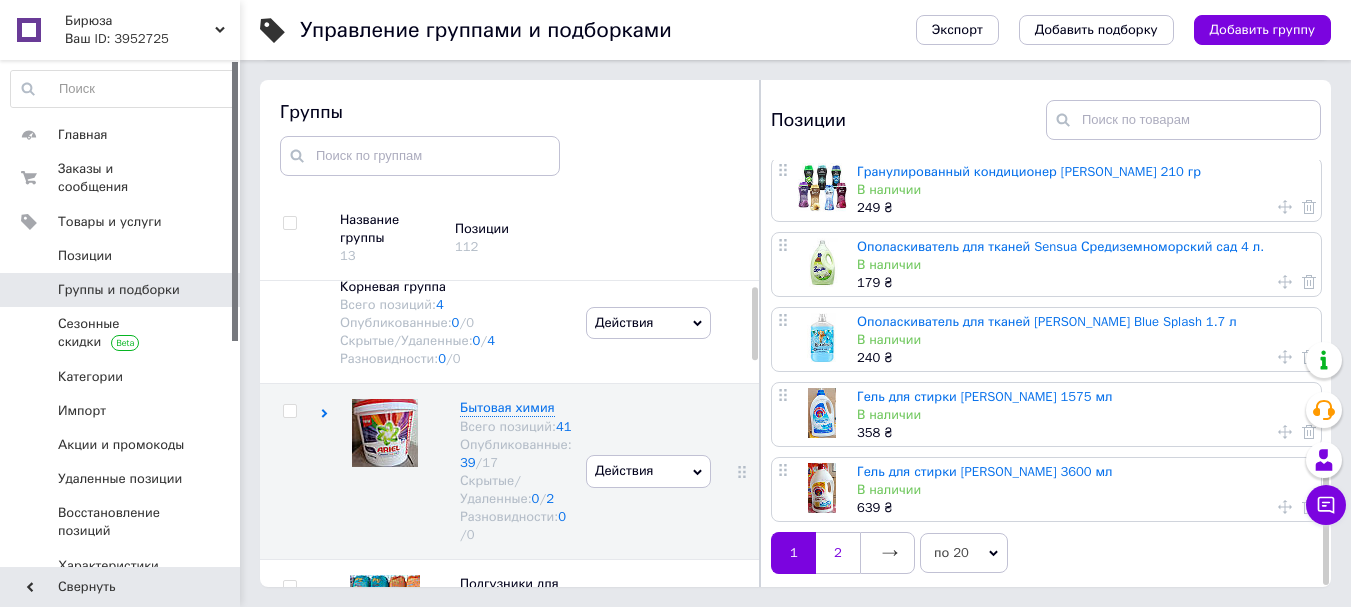 click on "2" at bounding box center [838, 553] 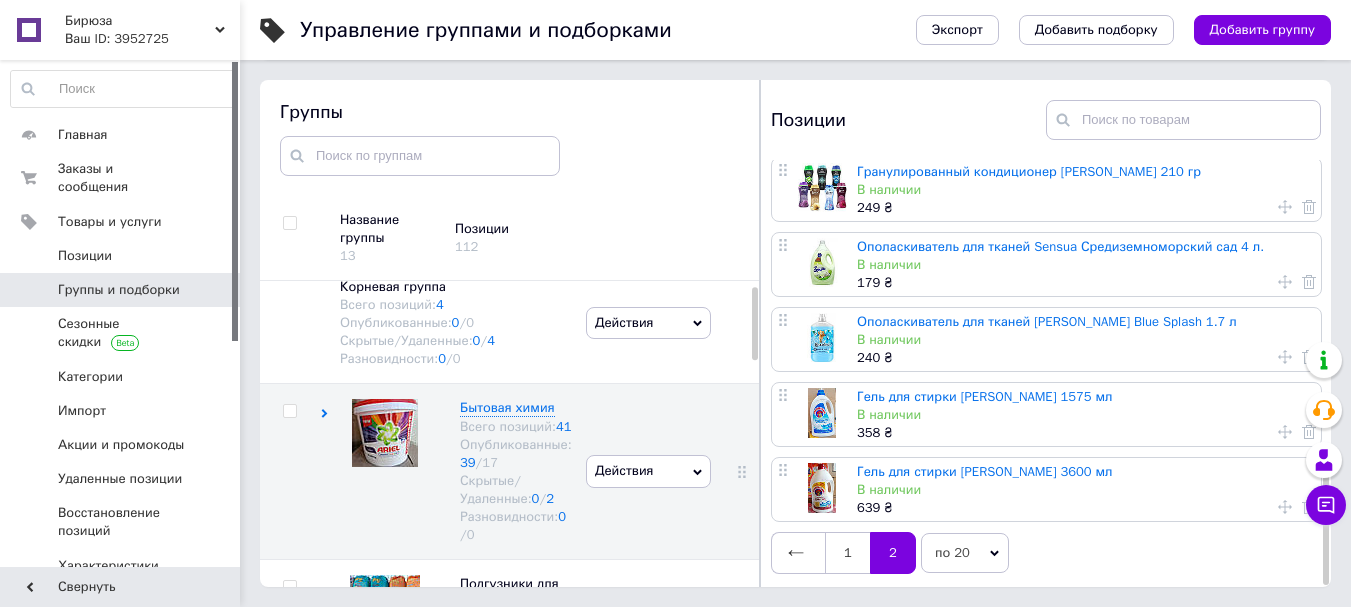 scroll, scrollTop: 0, scrollLeft: 0, axis: both 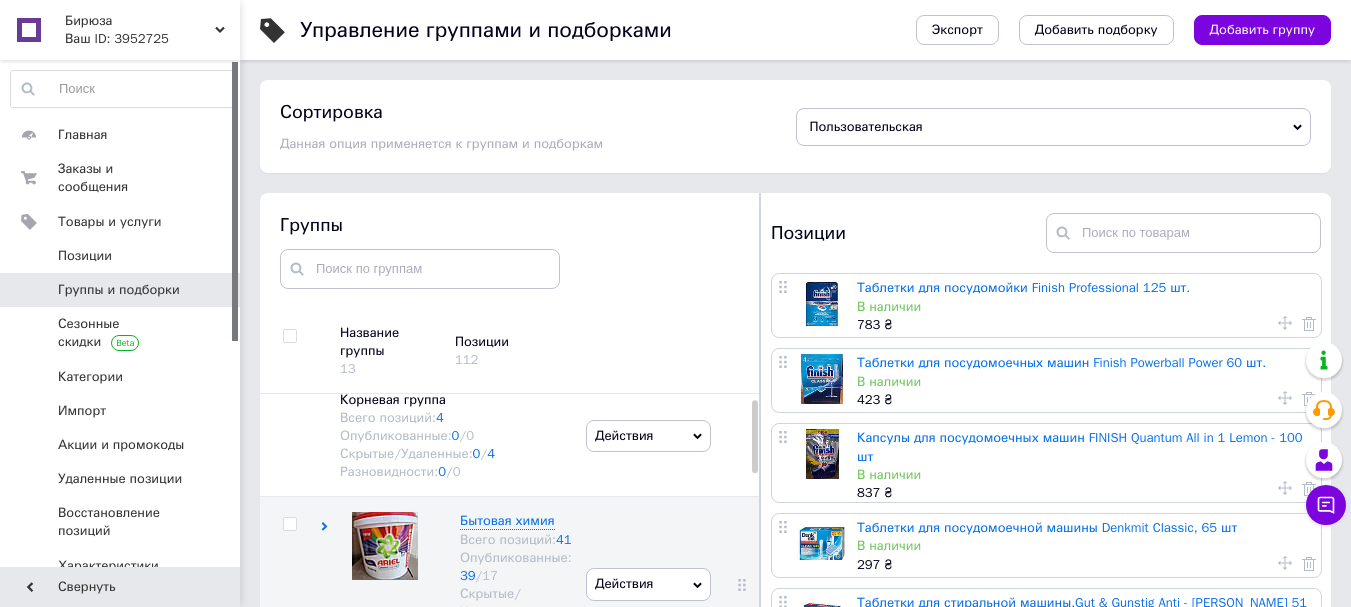 click on "Таблетки для посудомоечных машин Finish Powerball Power 60 шт." at bounding box center (1061, 362) 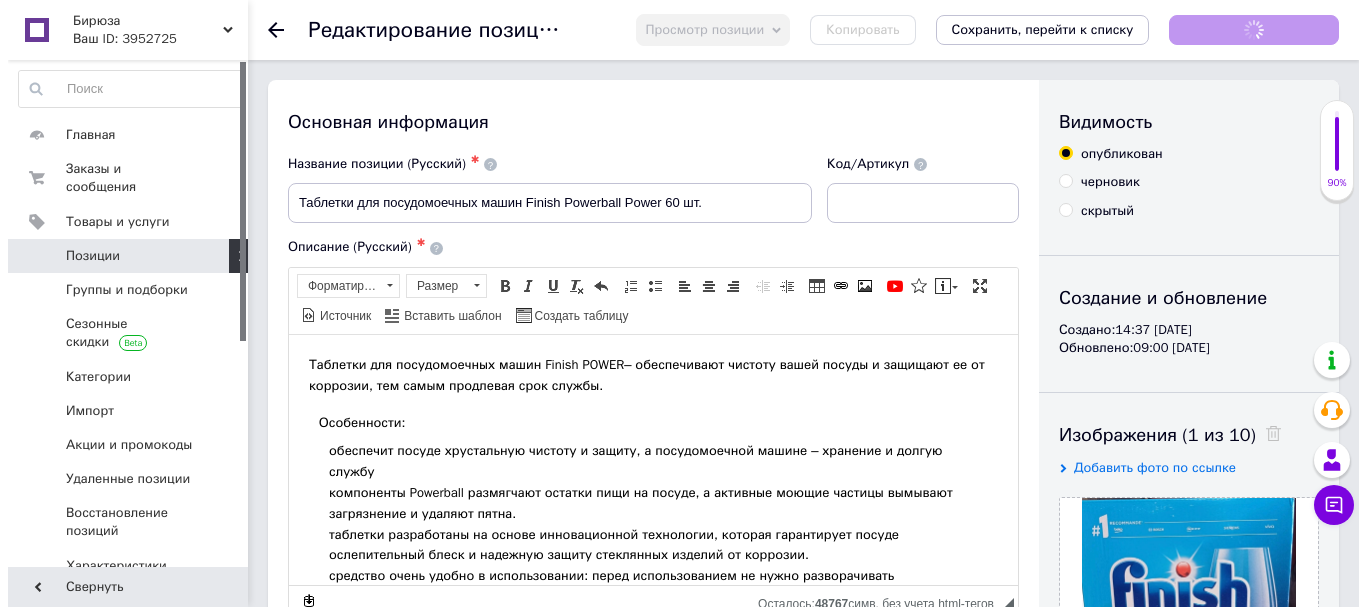 scroll, scrollTop: 0, scrollLeft: 0, axis: both 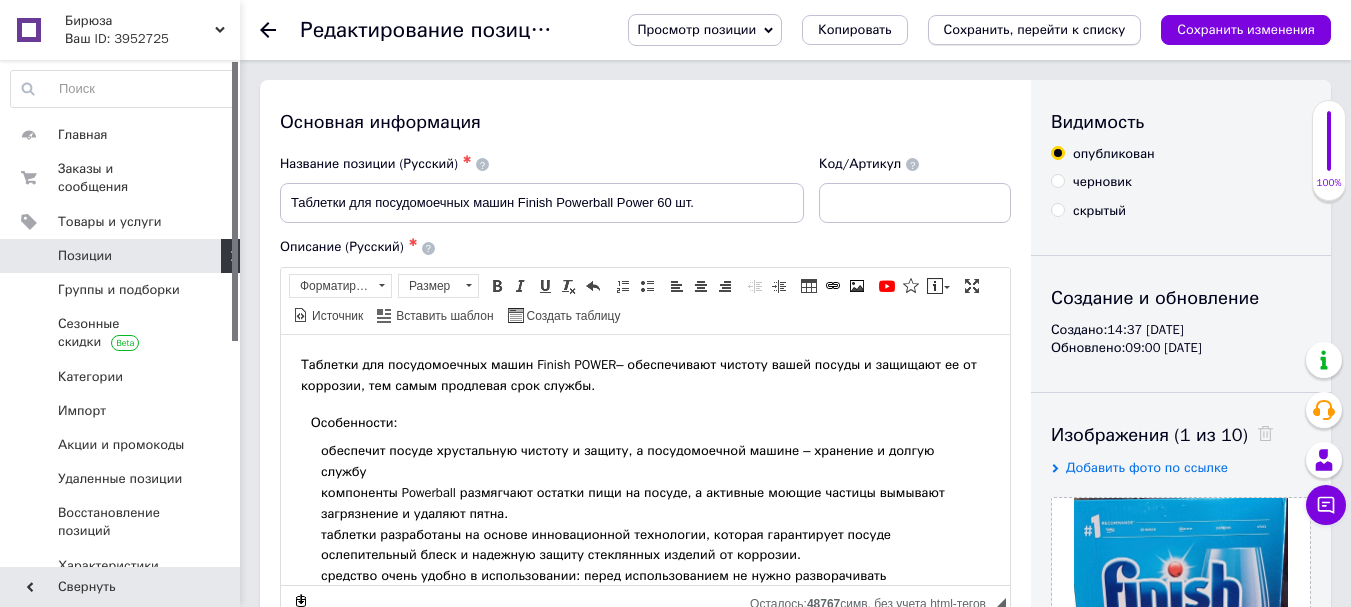 click on "Сохранить, перейти к списку" at bounding box center (1035, 30) 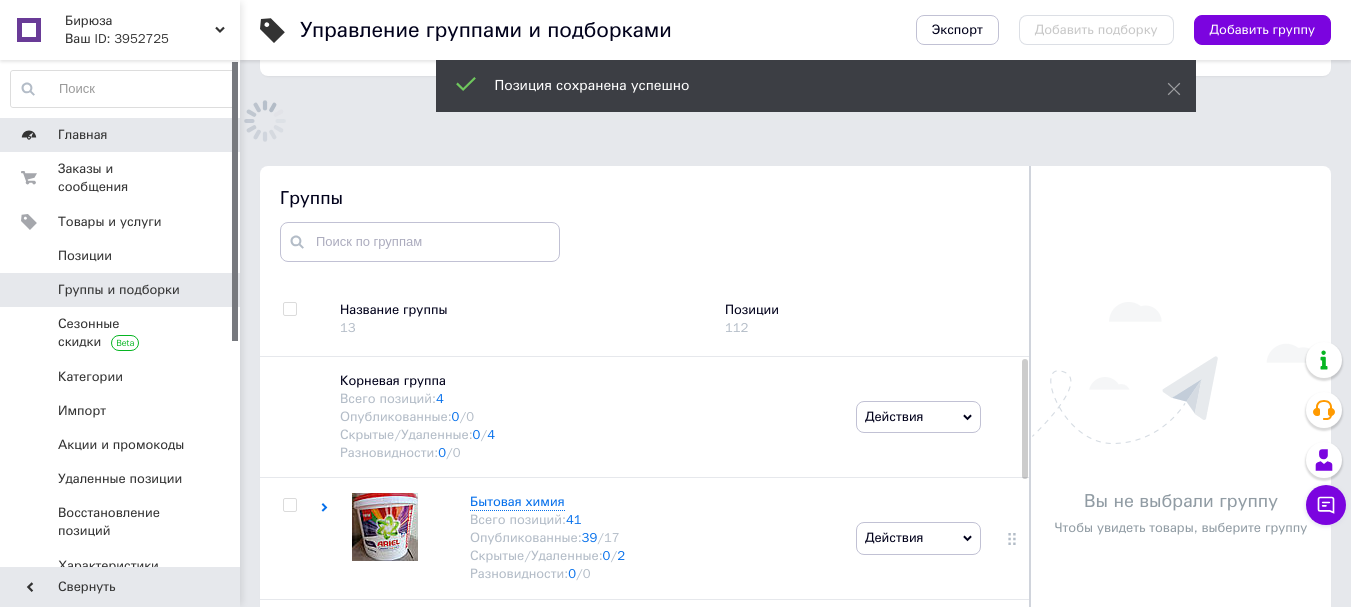 scroll, scrollTop: 182, scrollLeft: 0, axis: vertical 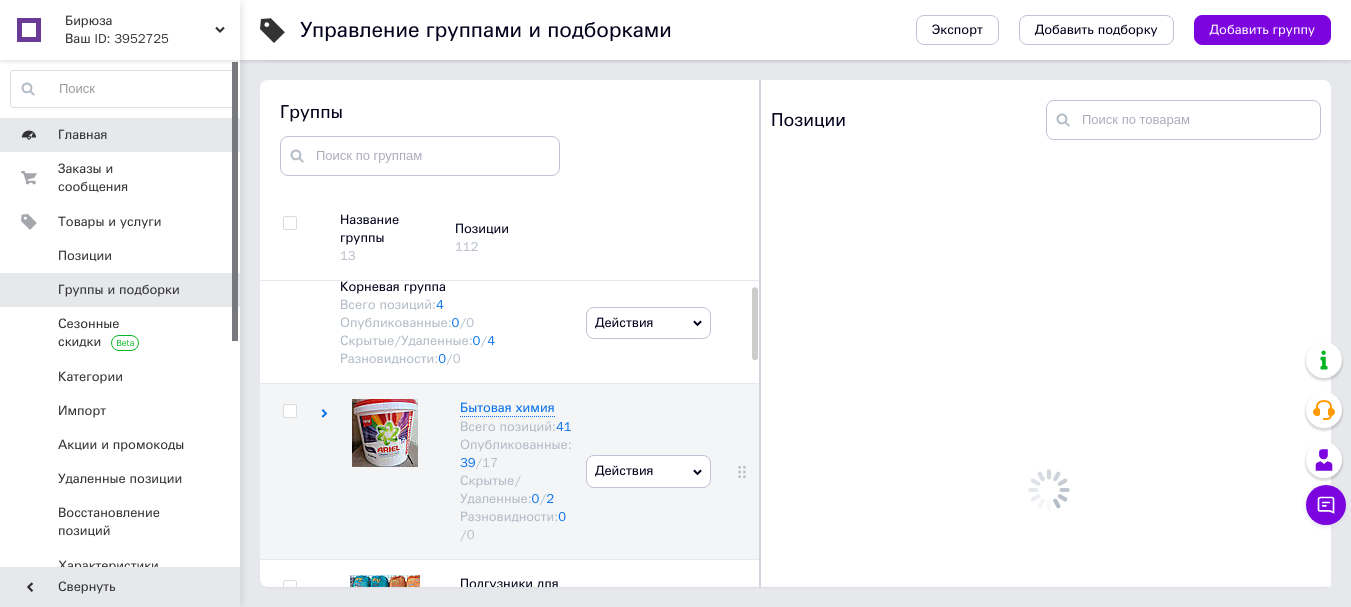 click on "Главная" at bounding box center (121, 135) 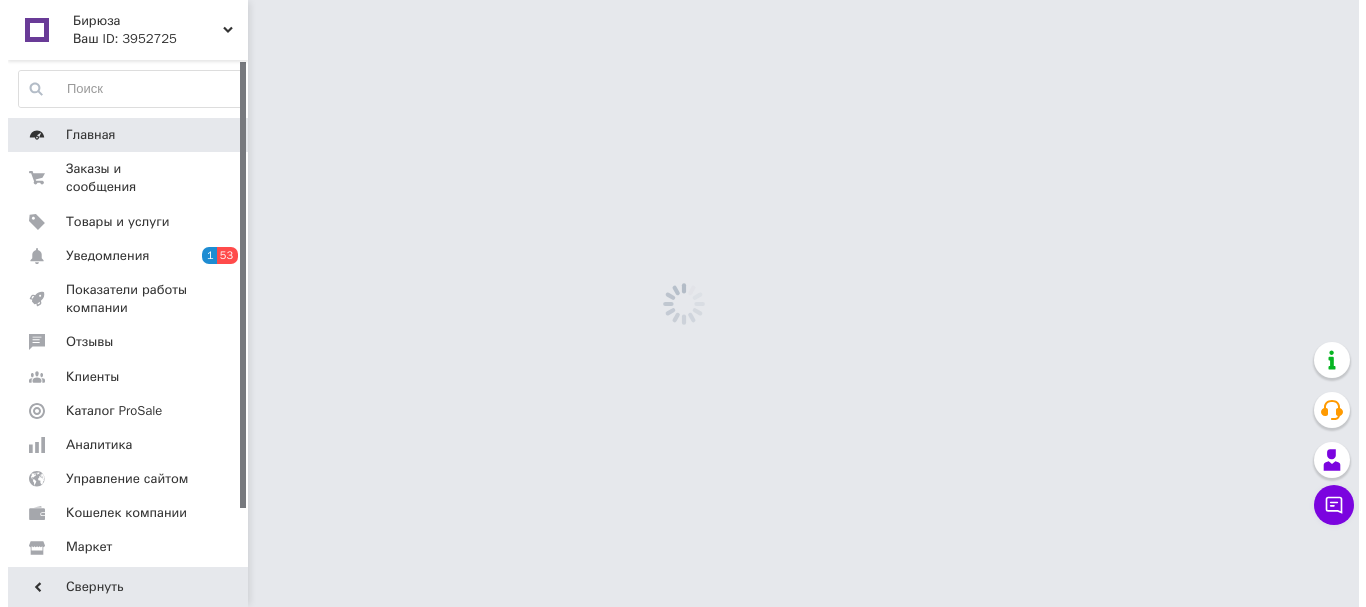 scroll, scrollTop: 0, scrollLeft: 0, axis: both 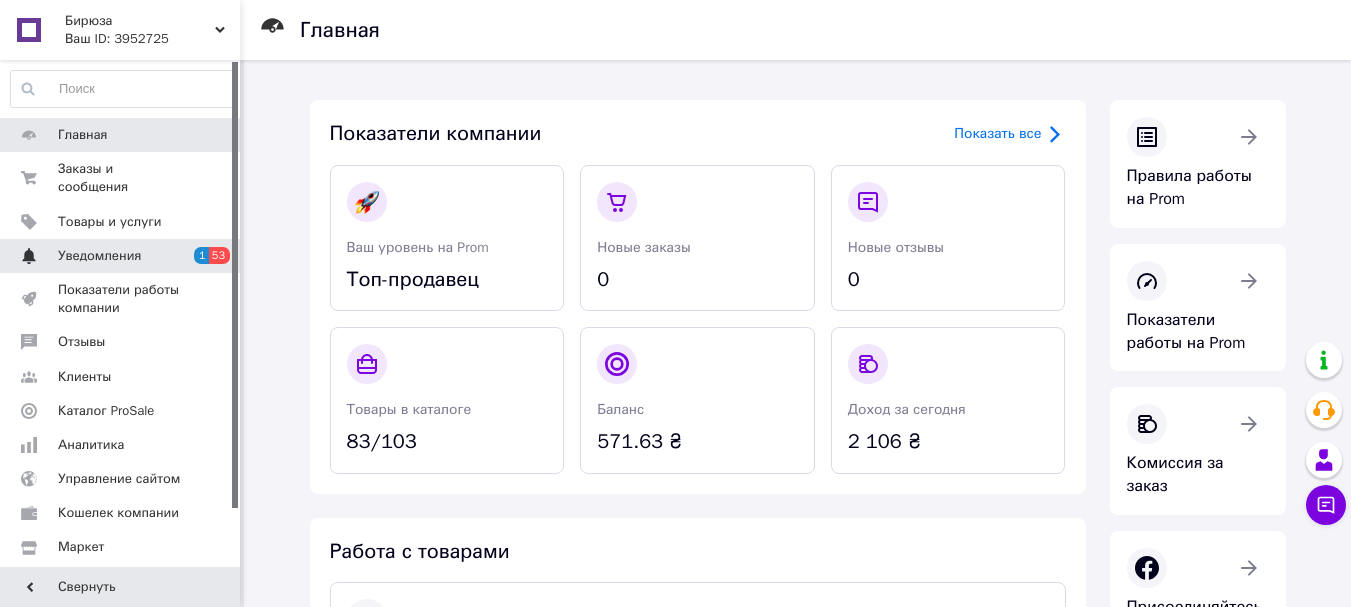 click on "Уведомления" at bounding box center (121, 256) 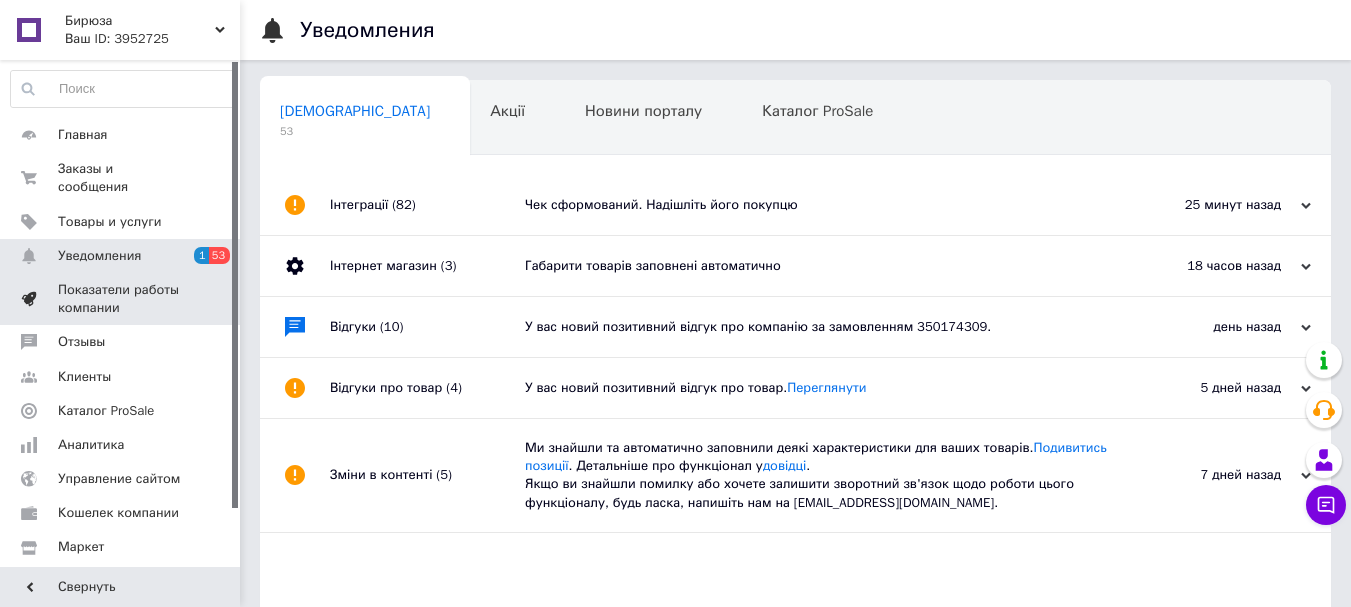 click on "Показатели работы компании" at bounding box center [121, 299] 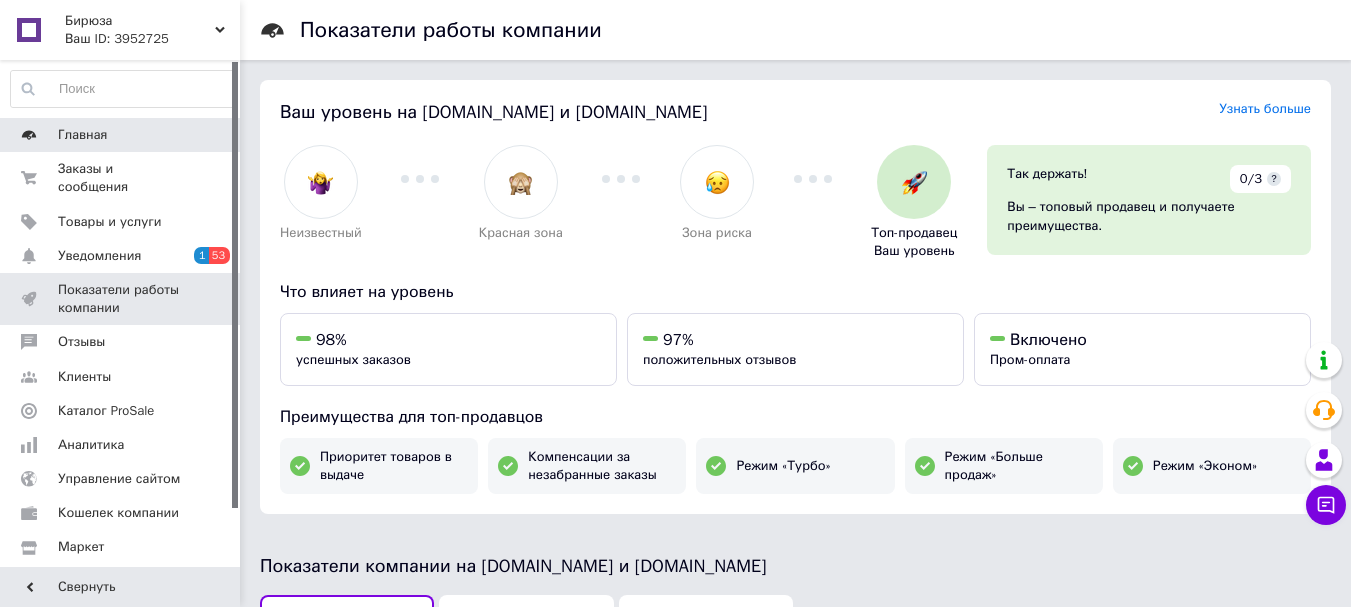 click on "Главная" at bounding box center [123, 135] 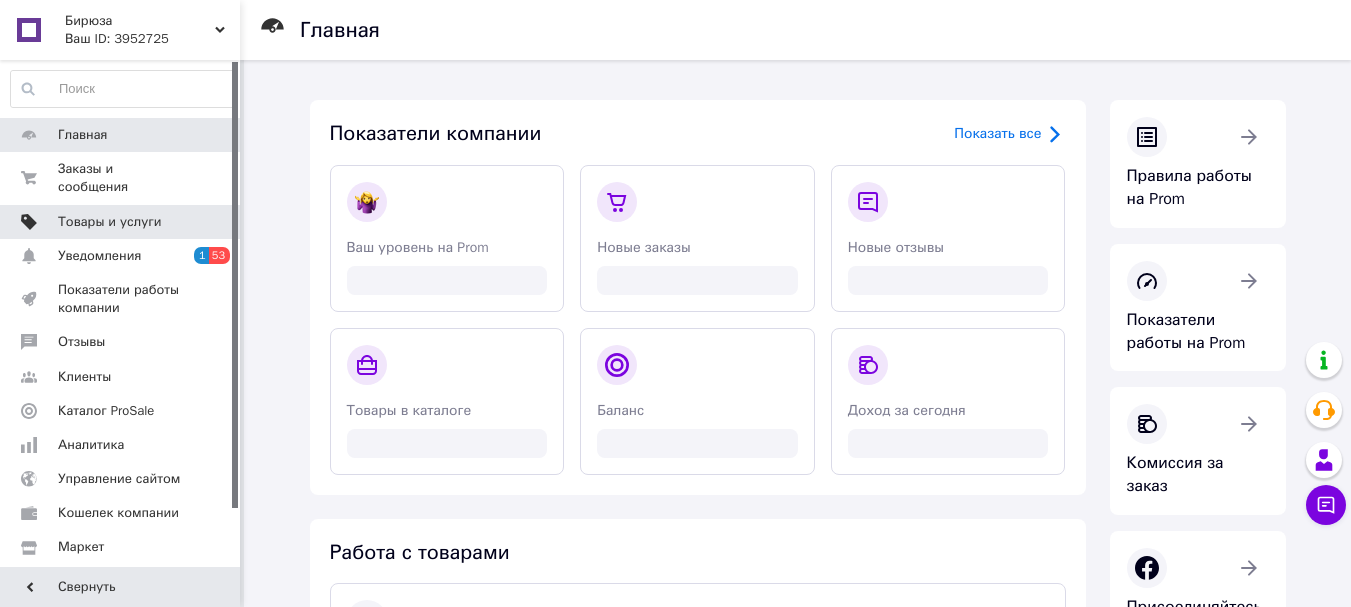 click on "Товары и услуги" at bounding box center [110, 222] 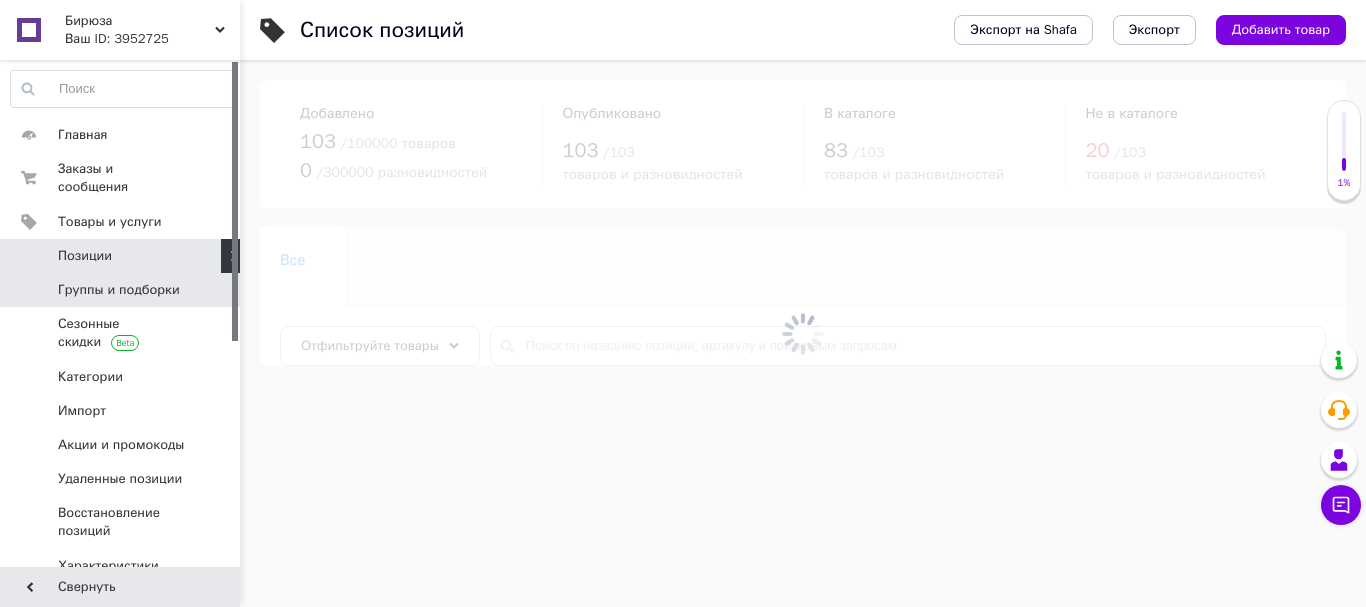 click on "Группы и подборки" at bounding box center [119, 290] 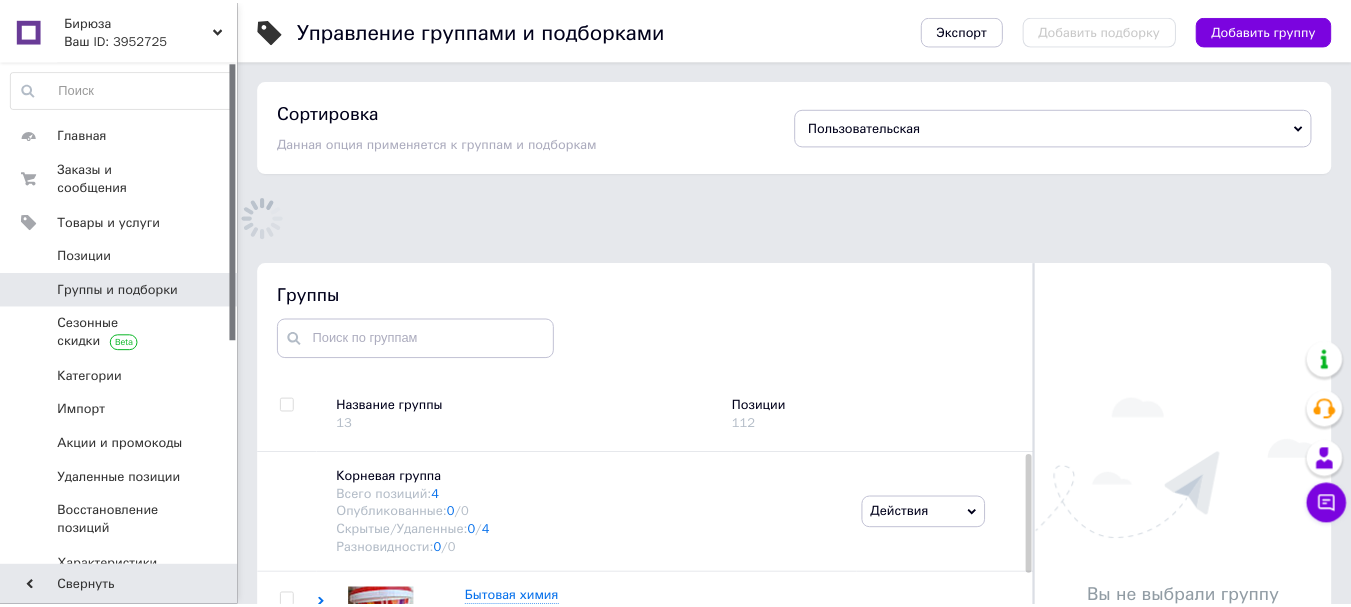 scroll, scrollTop: 157, scrollLeft: 0, axis: vertical 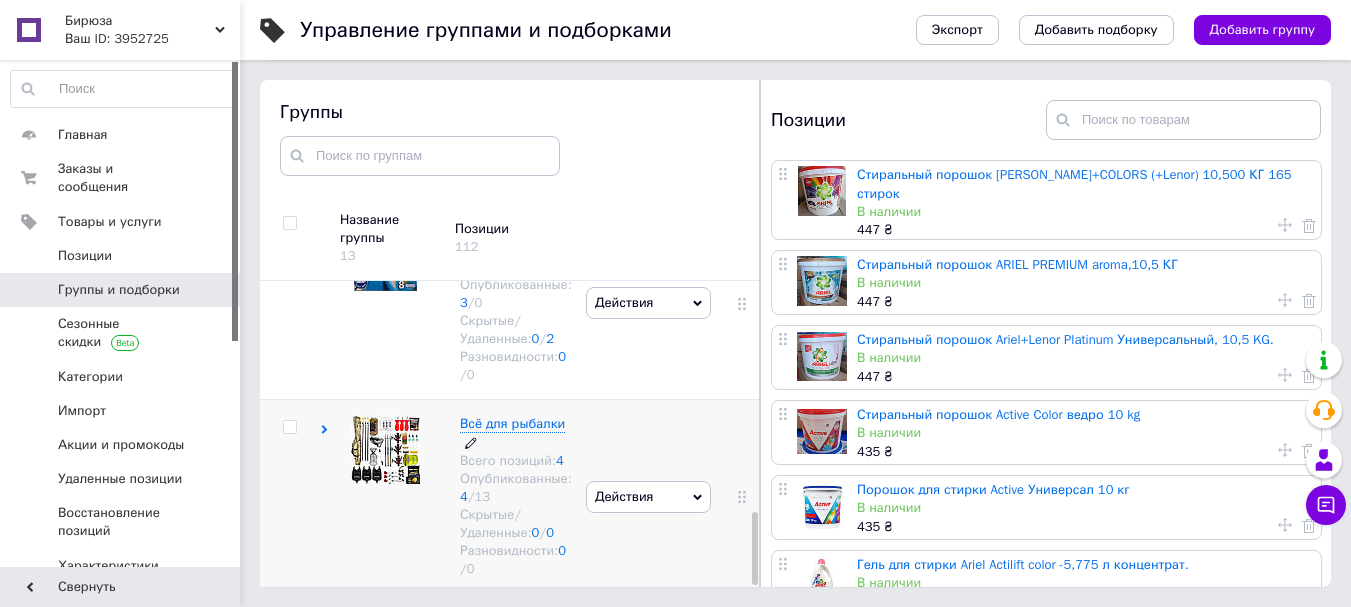 click on "Всё для рыбалки" at bounding box center [512, 423] 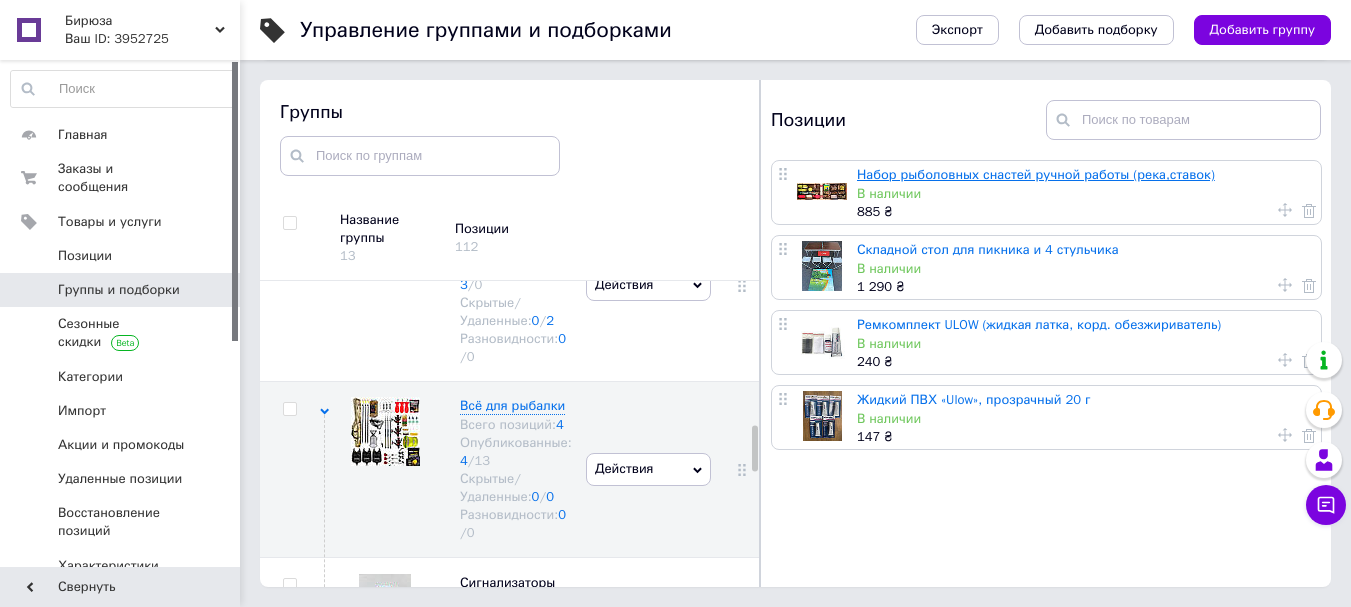 click on "Набор рыболовных снастей ручной работы (река,ставок)" at bounding box center [1036, 174] 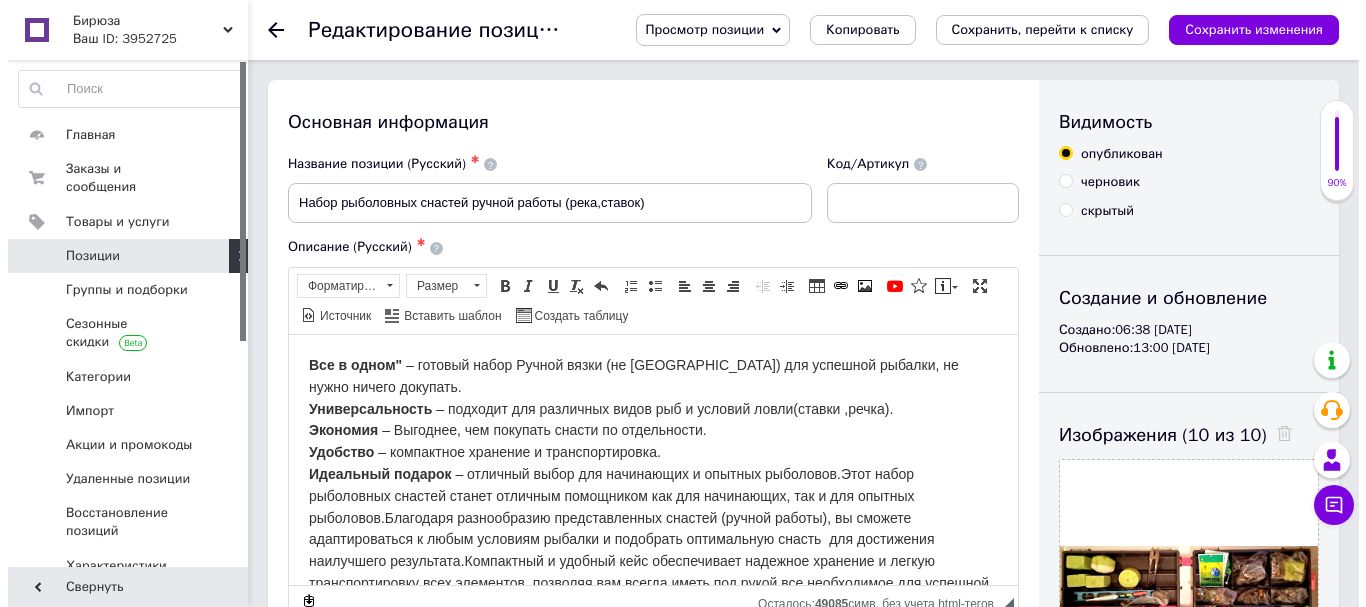 scroll, scrollTop: 0, scrollLeft: 0, axis: both 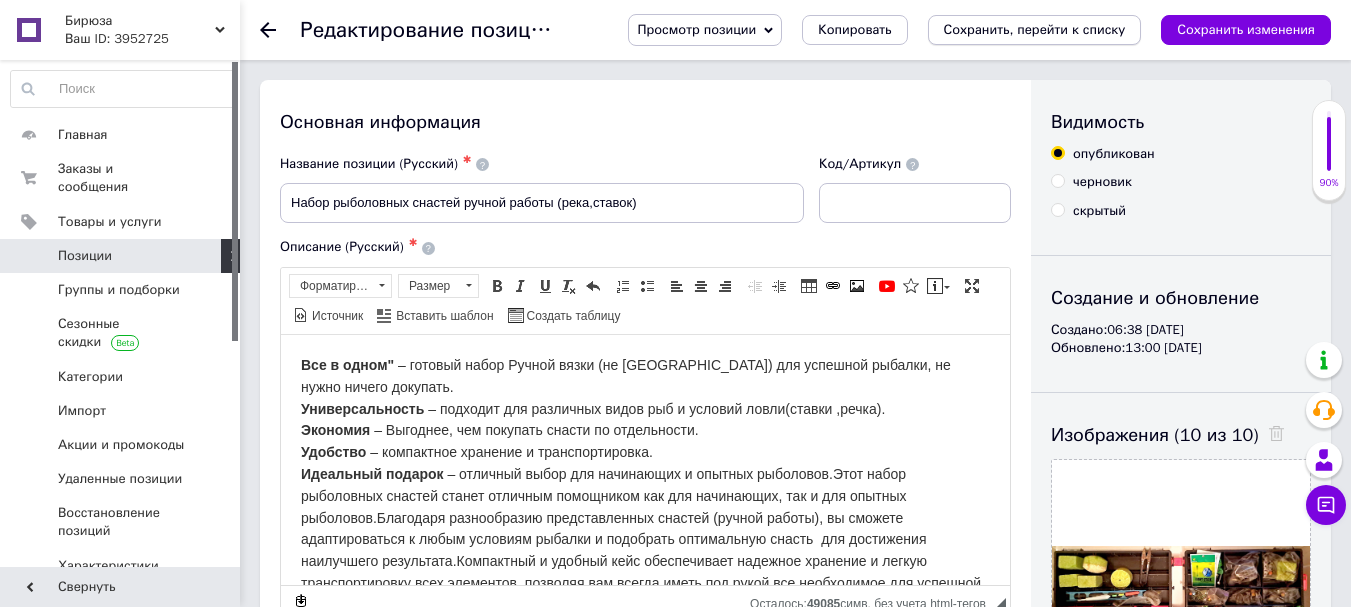 click on "Сохранить, перейти к списку" at bounding box center (1035, 29) 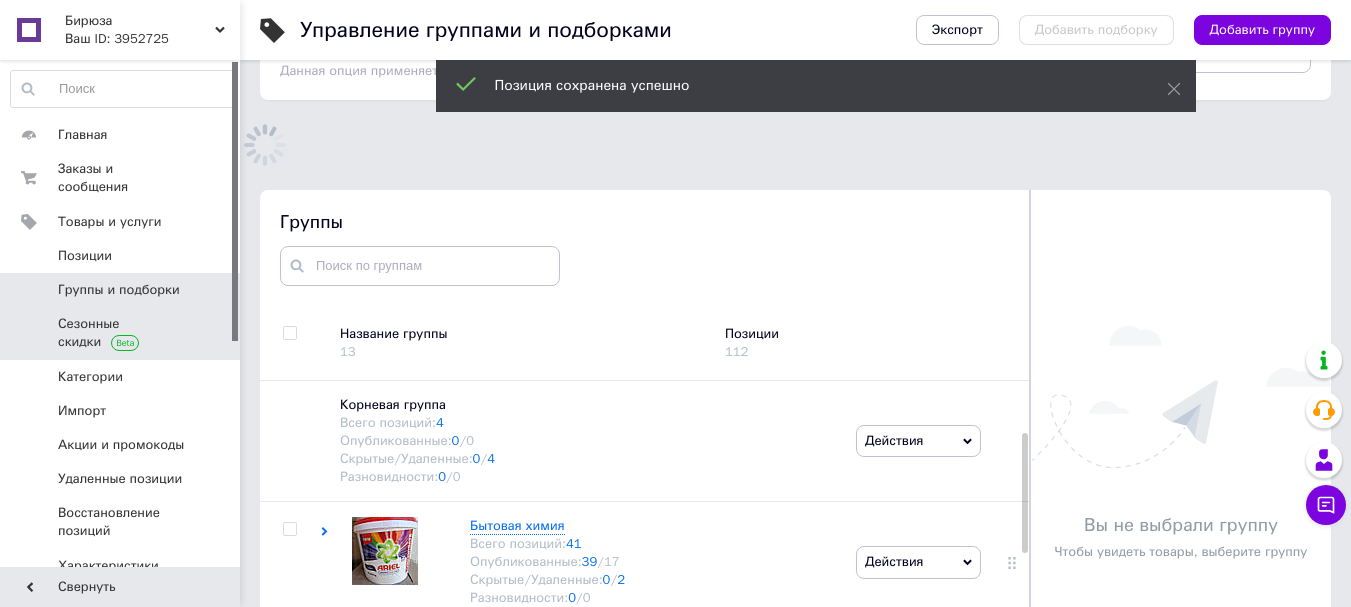 scroll, scrollTop: 112, scrollLeft: 0, axis: vertical 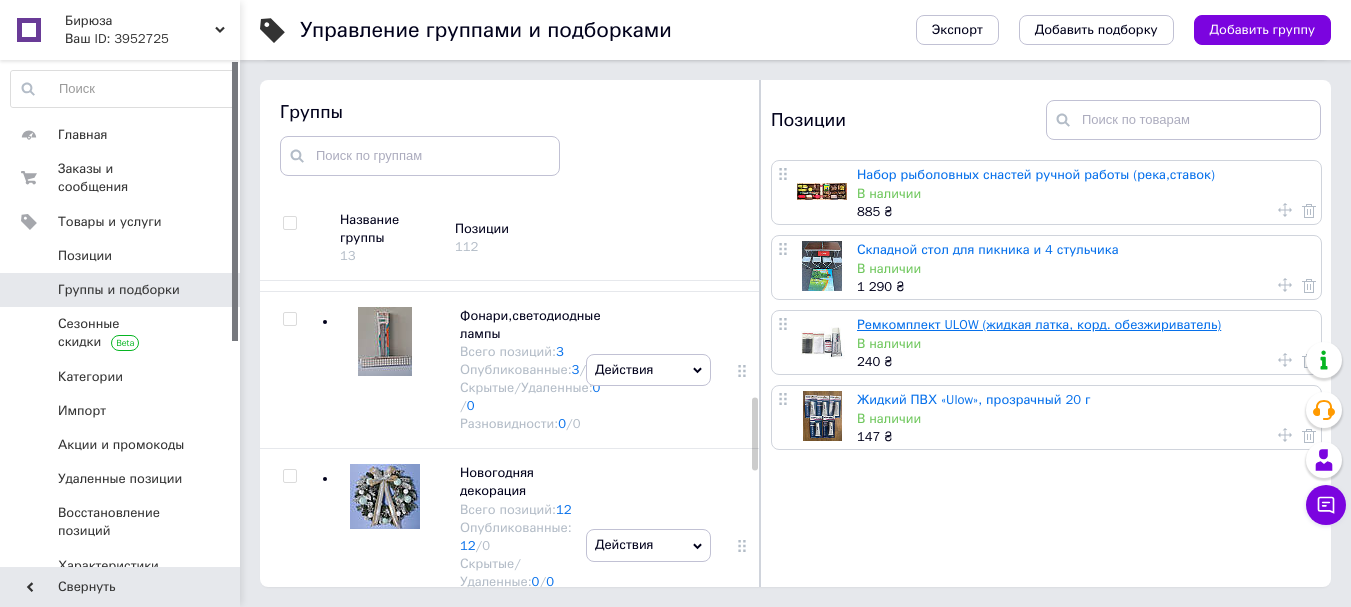 click on "Ремкомплект ULOW (жидкая латка, корд. обезжириватель)" at bounding box center (1039, 324) 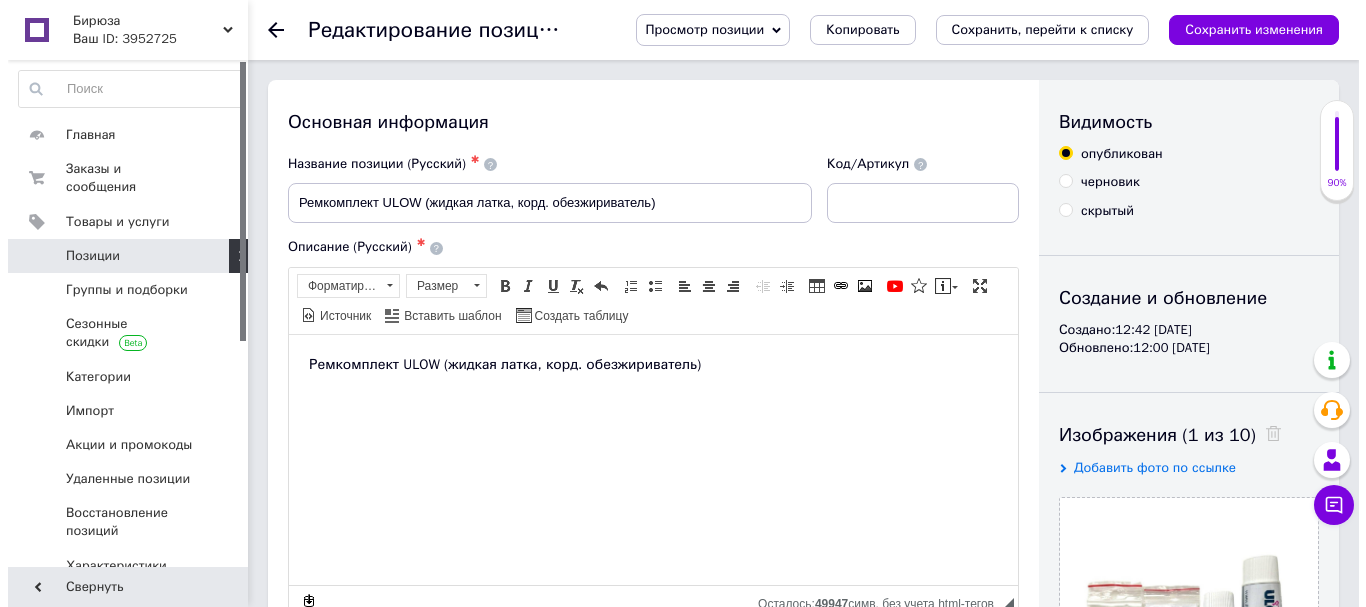 scroll, scrollTop: 0, scrollLeft: 0, axis: both 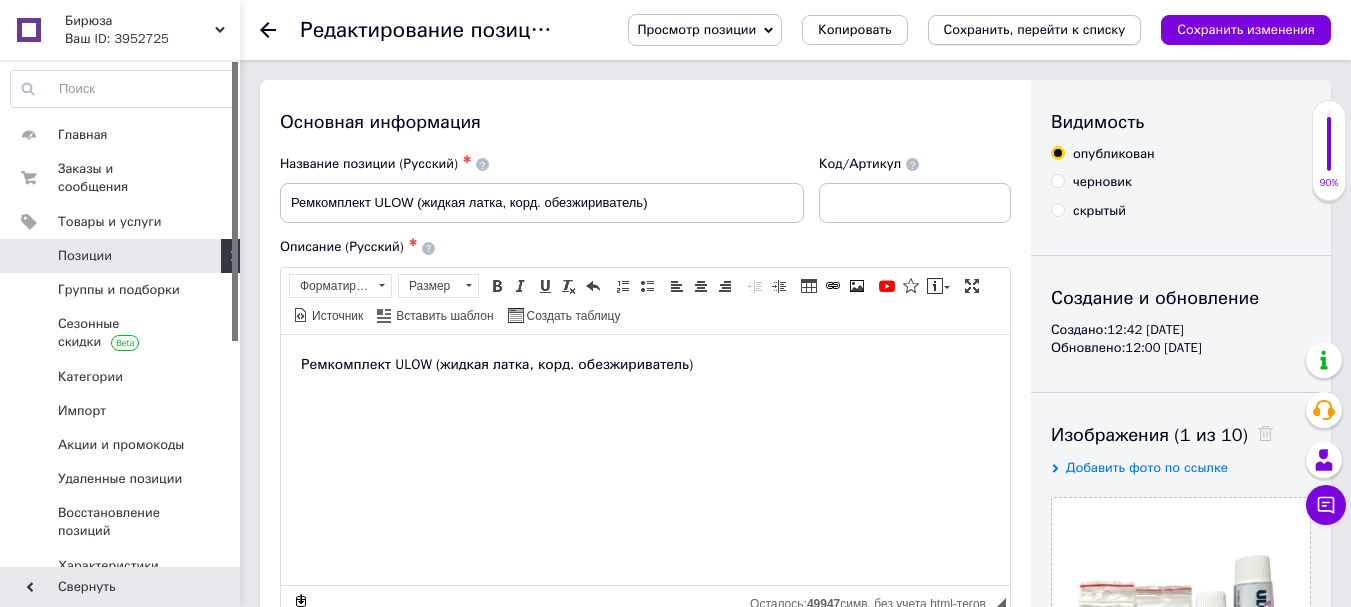 click on "Сохранить, перейти к списку" at bounding box center (1035, 29) 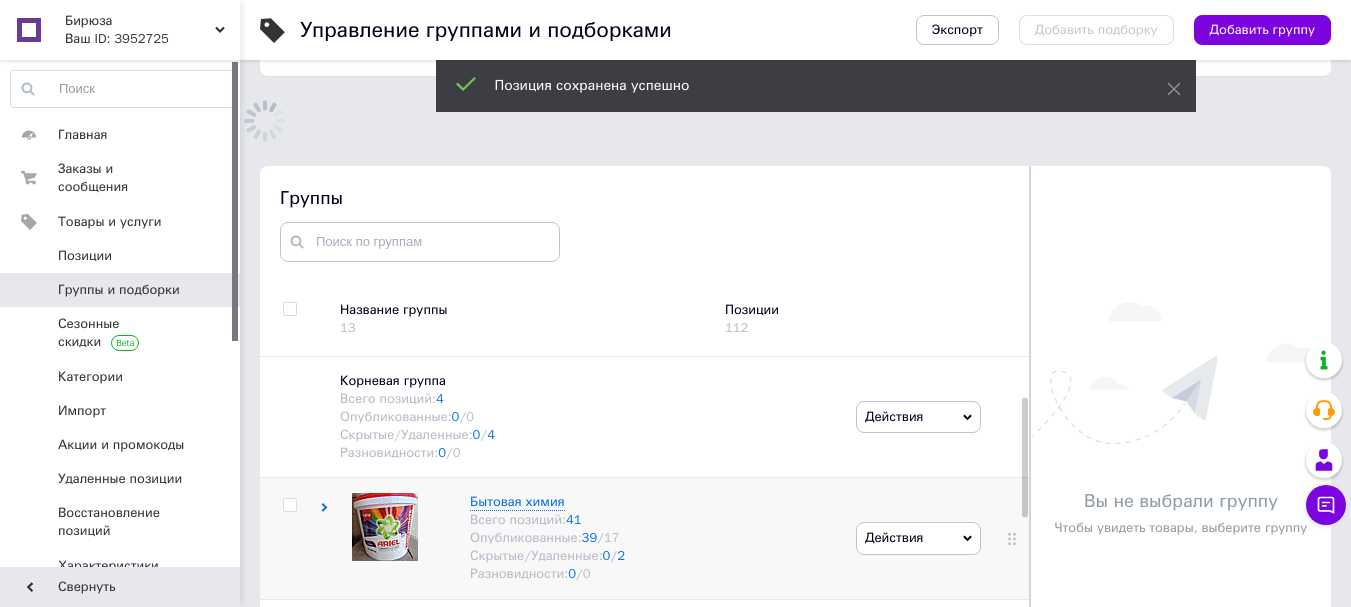 scroll, scrollTop: 113, scrollLeft: 0, axis: vertical 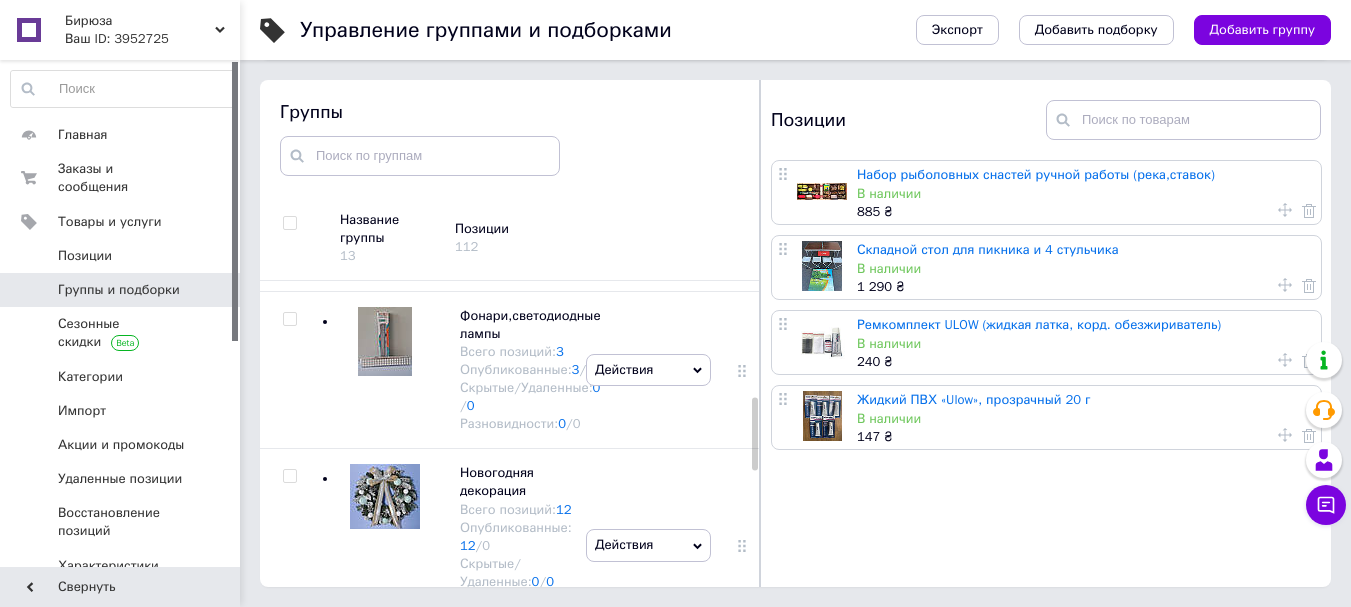 click on "Жидкий ПВХ «Ulow», прозрачный 20 г" at bounding box center [973, 399] 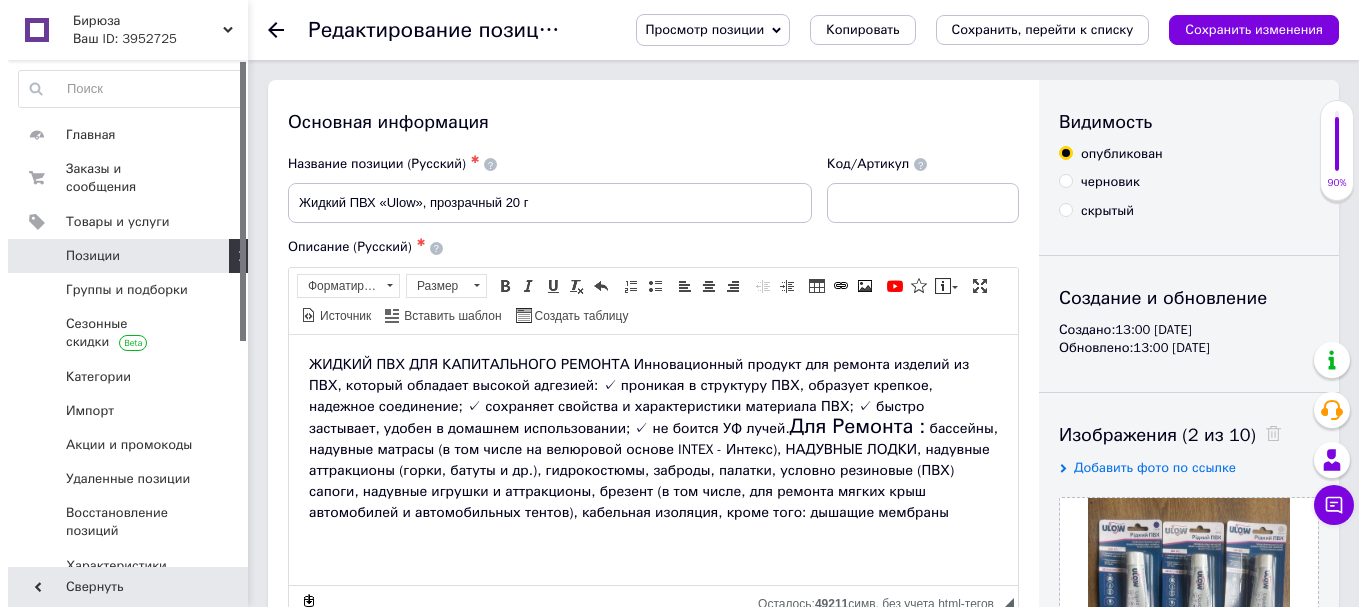 scroll, scrollTop: 0, scrollLeft: 0, axis: both 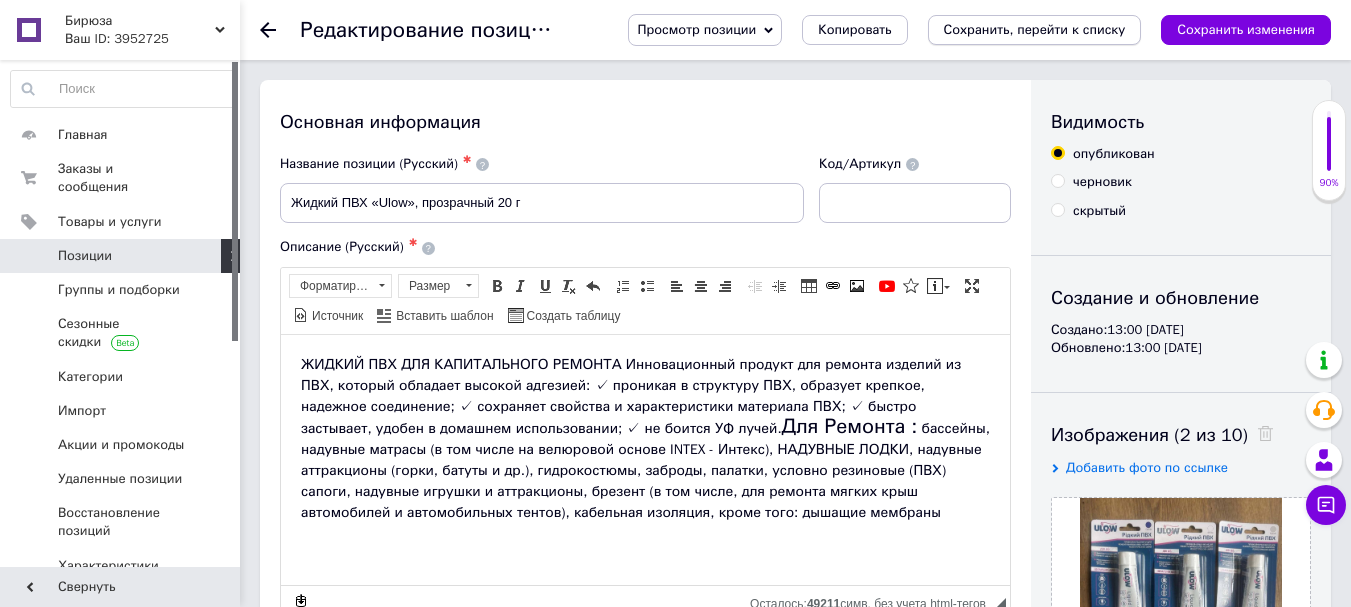 click on "Сохранить, перейти к списку" at bounding box center [1035, 29] 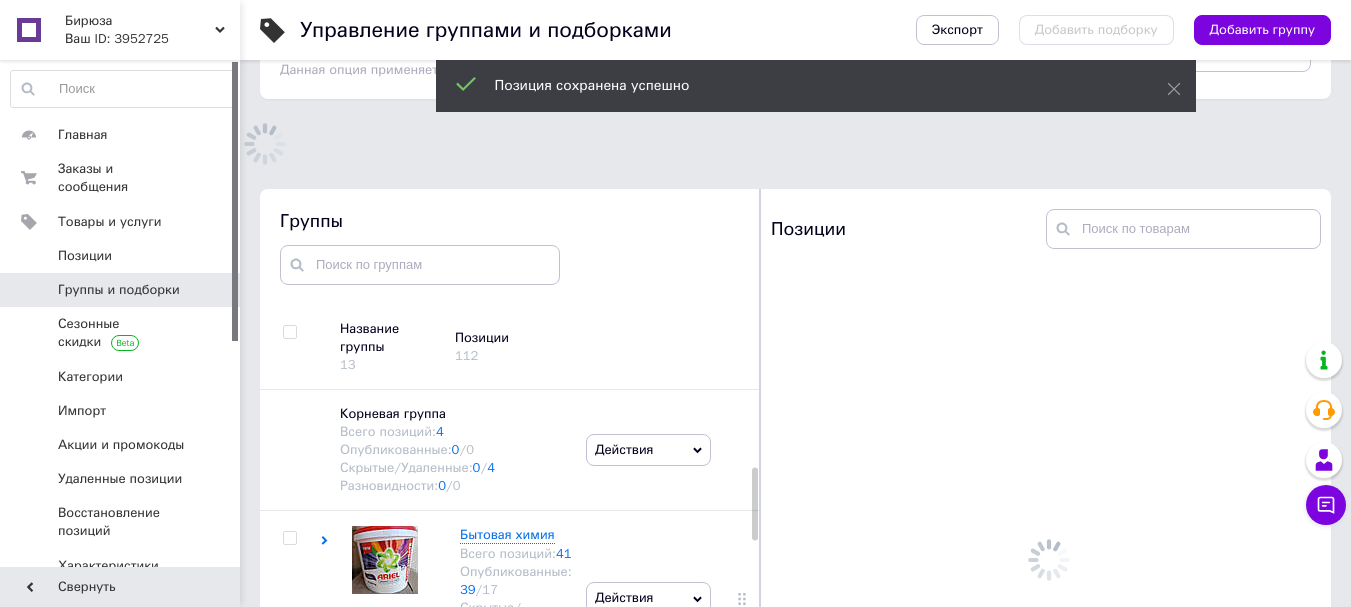 scroll, scrollTop: 182, scrollLeft: 0, axis: vertical 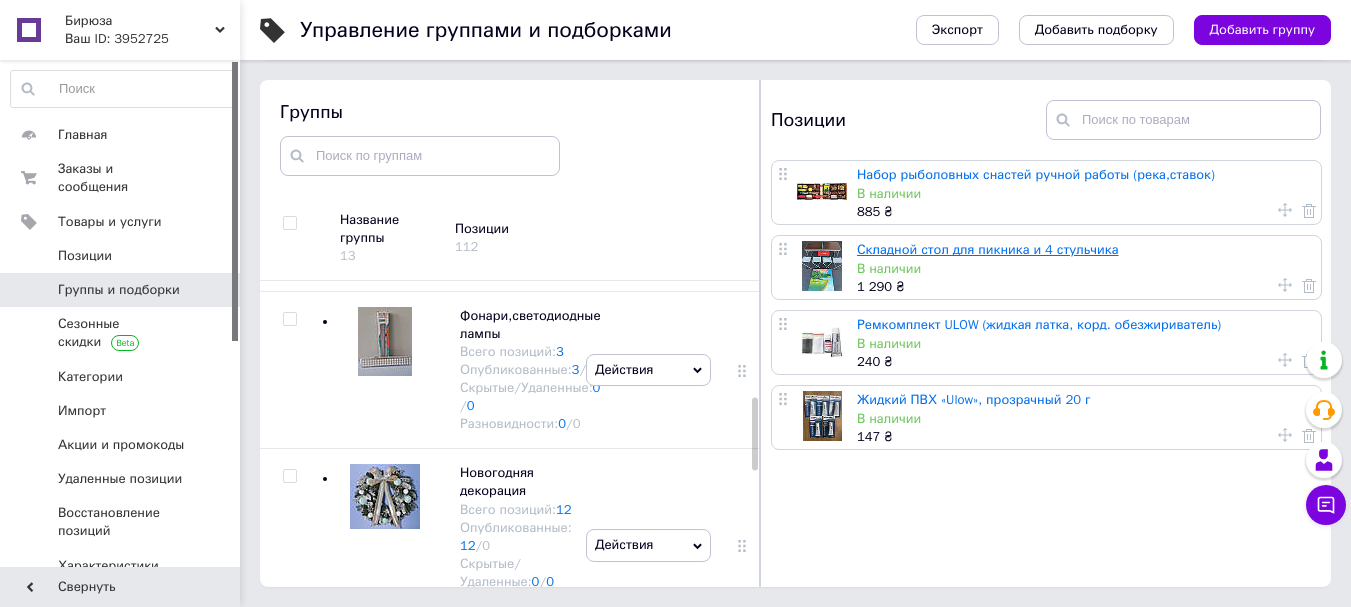 click on "Складной стол для пикника и 4 стульчика" at bounding box center [988, 249] 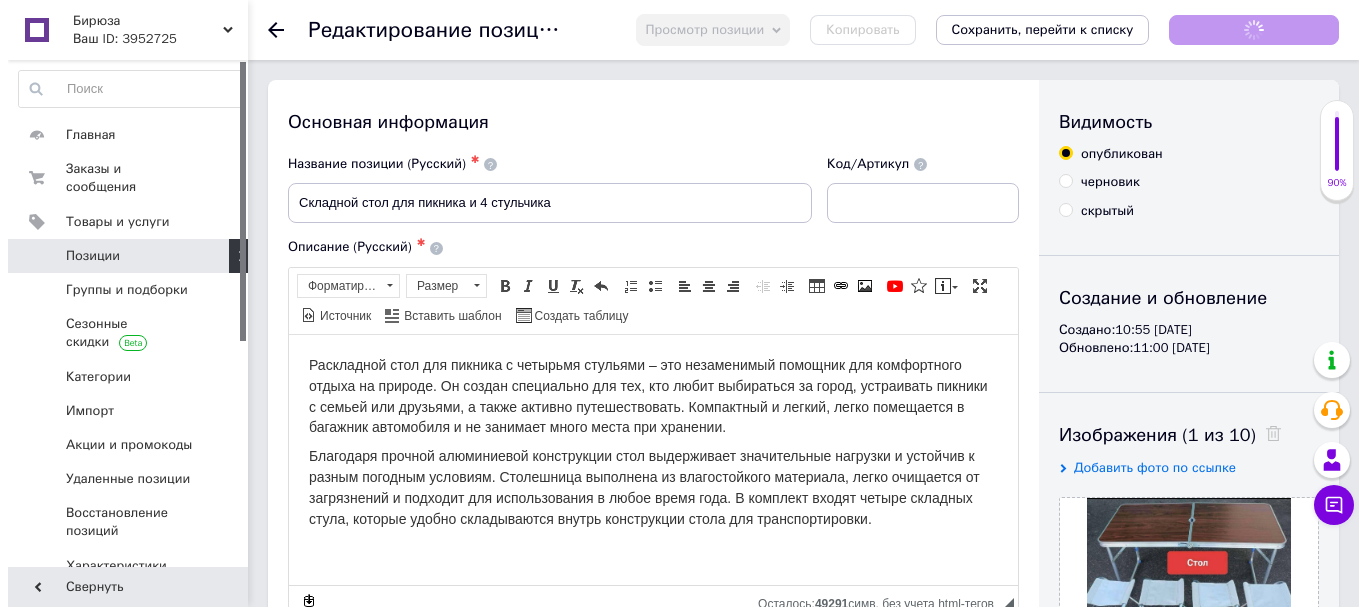 scroll, scrollTop: 0, scrollLeft: 0, axis: both 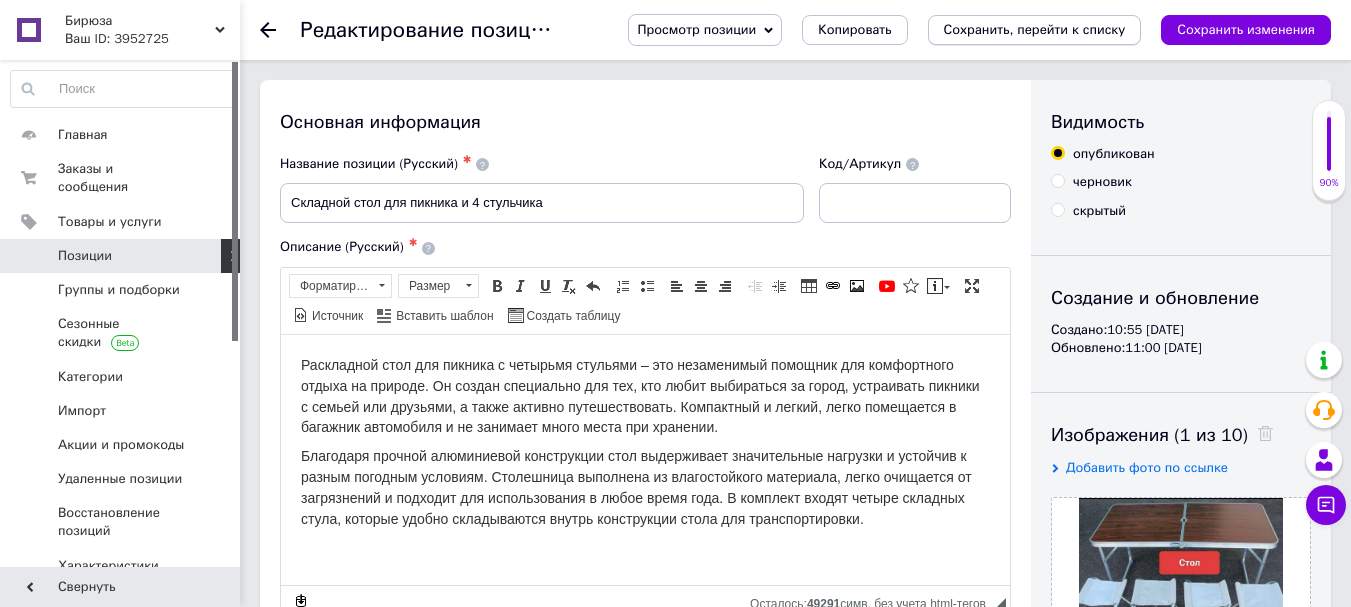 click on "Сохранить, перейти к списку" at bounding box center (1035, 29) 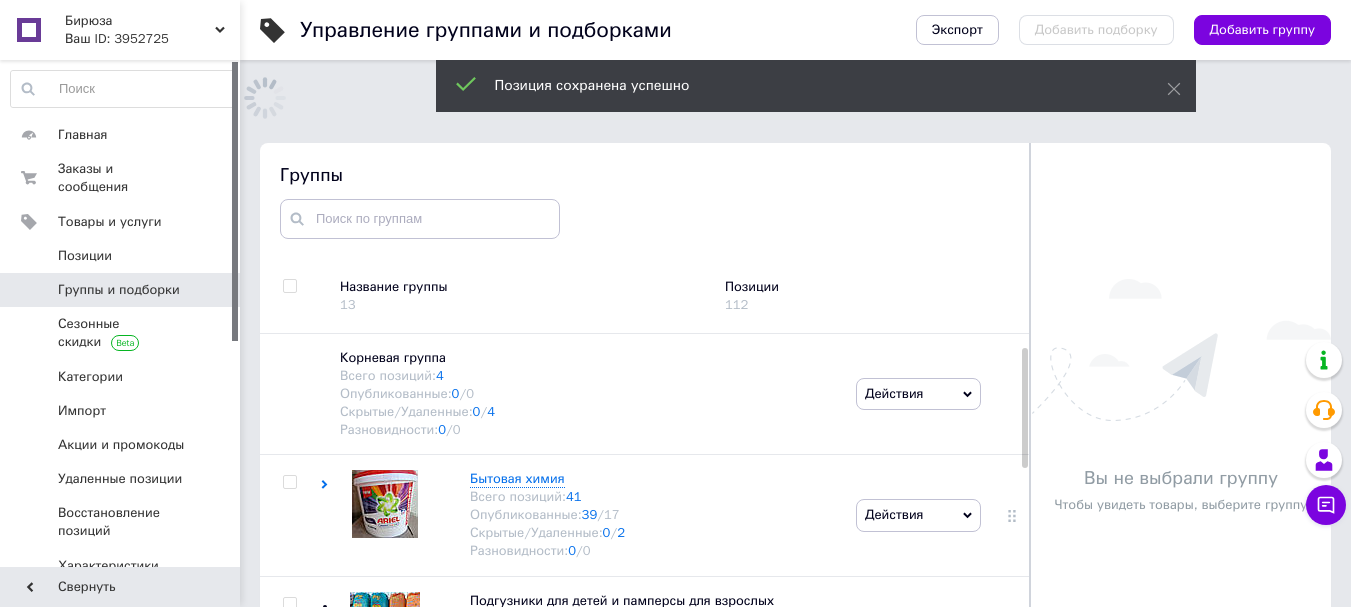 scroll, scrollTop: 113, scrollLeft: 0, axis: vertical 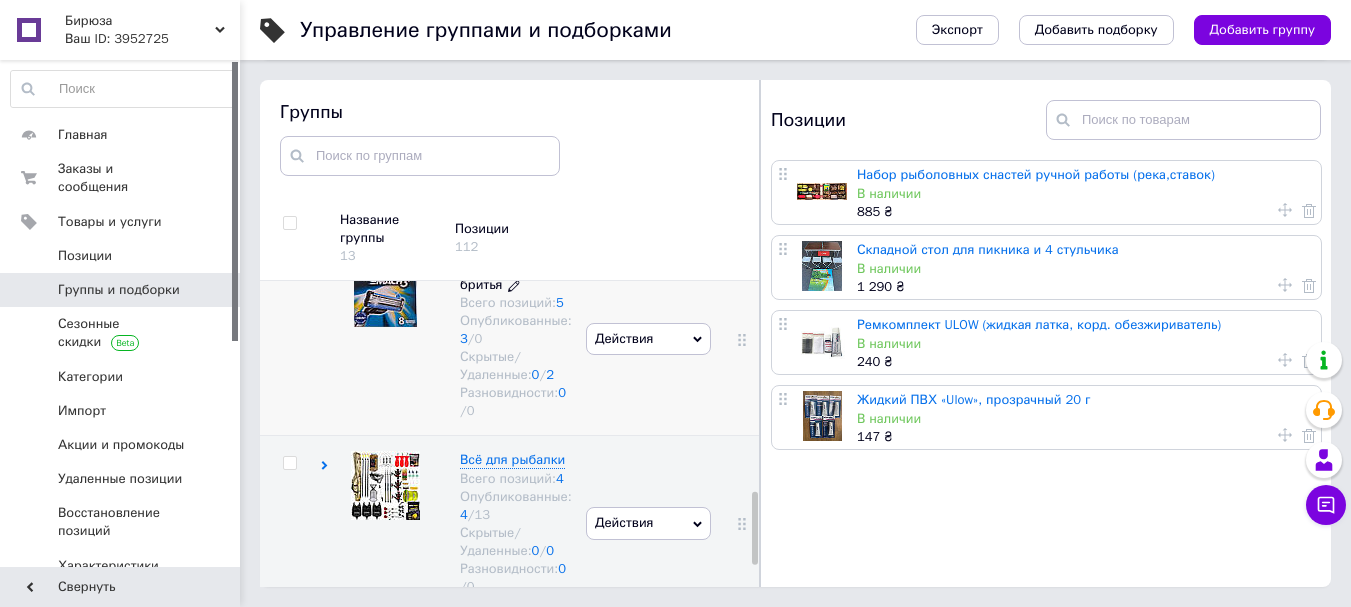 click on "Средства для бритья" at bounding box center (501, 275) 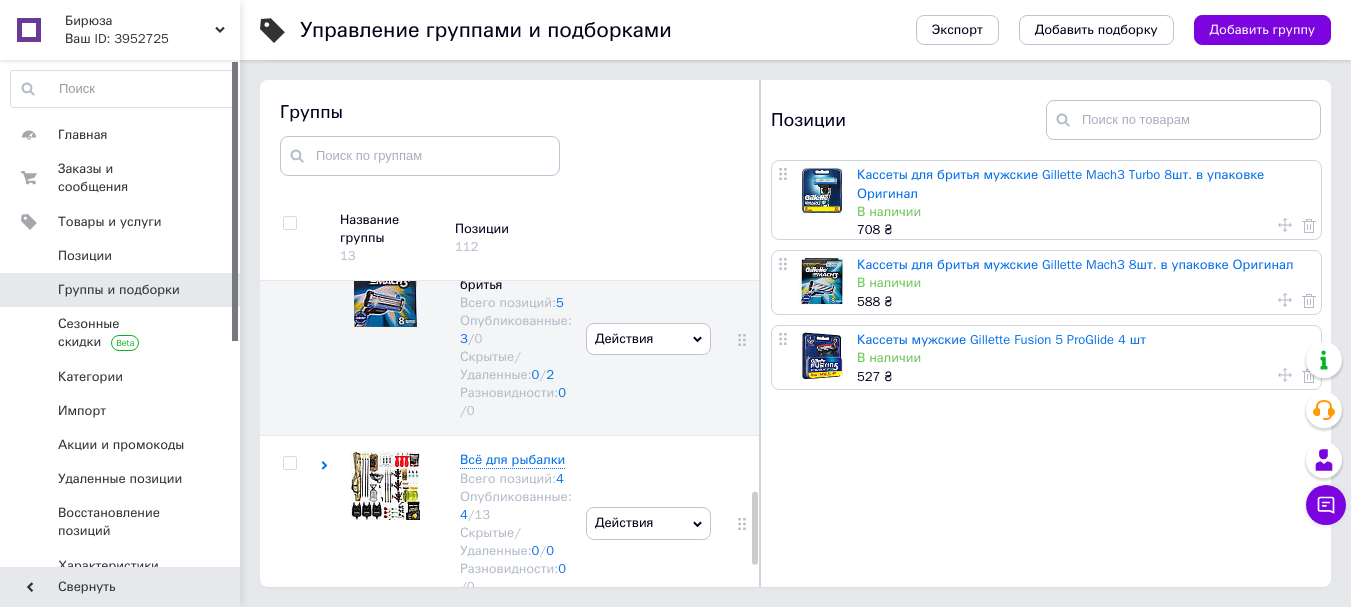 click on "Кассеты для бритья мужские Gillette Mach3 Turbo 8шт. в упаковке Оригинал" at bounding box center (1060, 183) 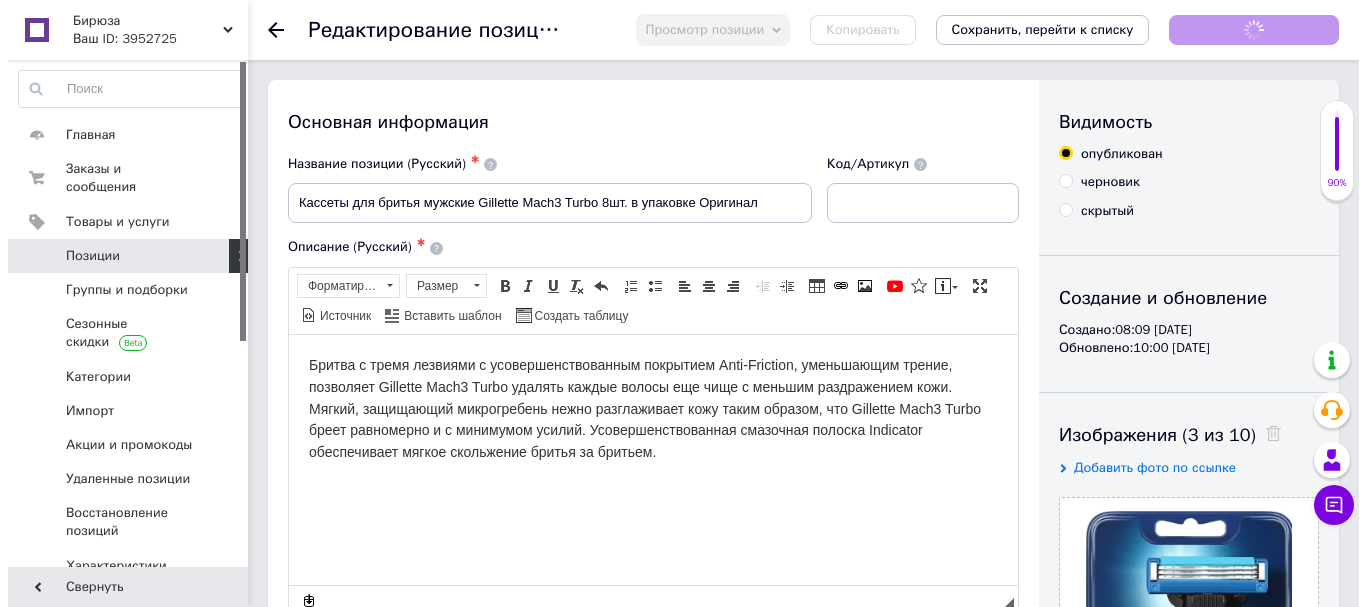 scroll, scrollTop: 0, scrollLeft: 0, axis: both 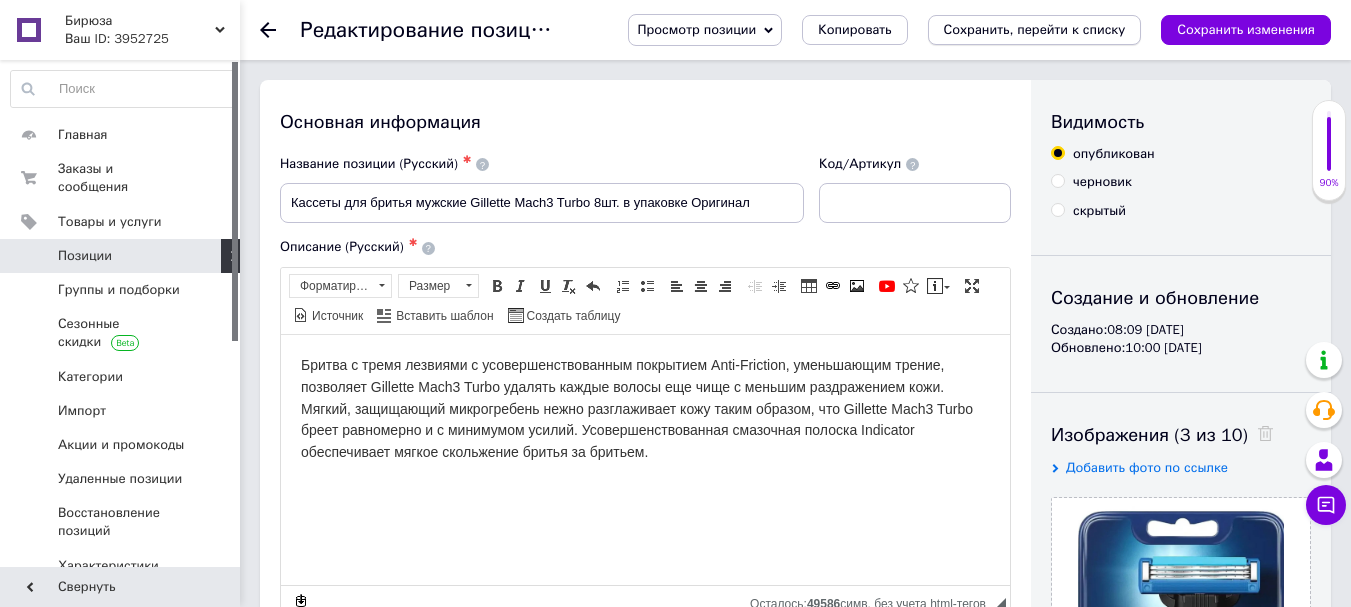 click on "Сохранить, перейти к списку" at bounding box center [1035, 29] 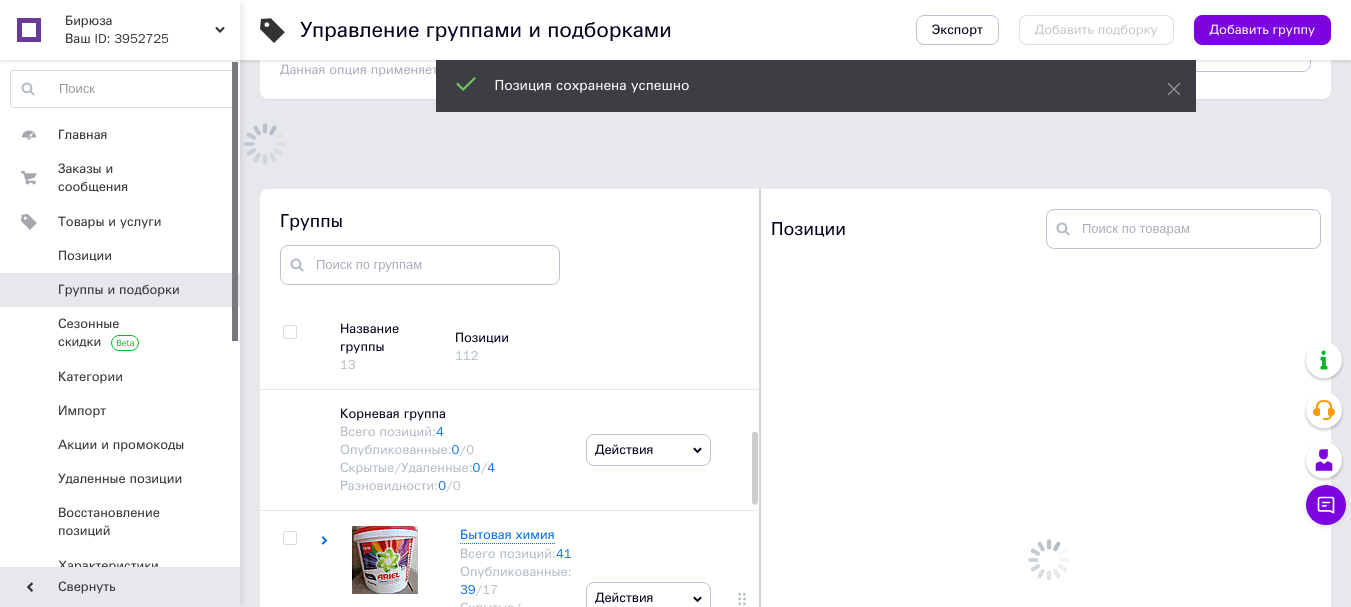 scroll, scrollTop: 113, scrollLeft: 0, axis: vertical 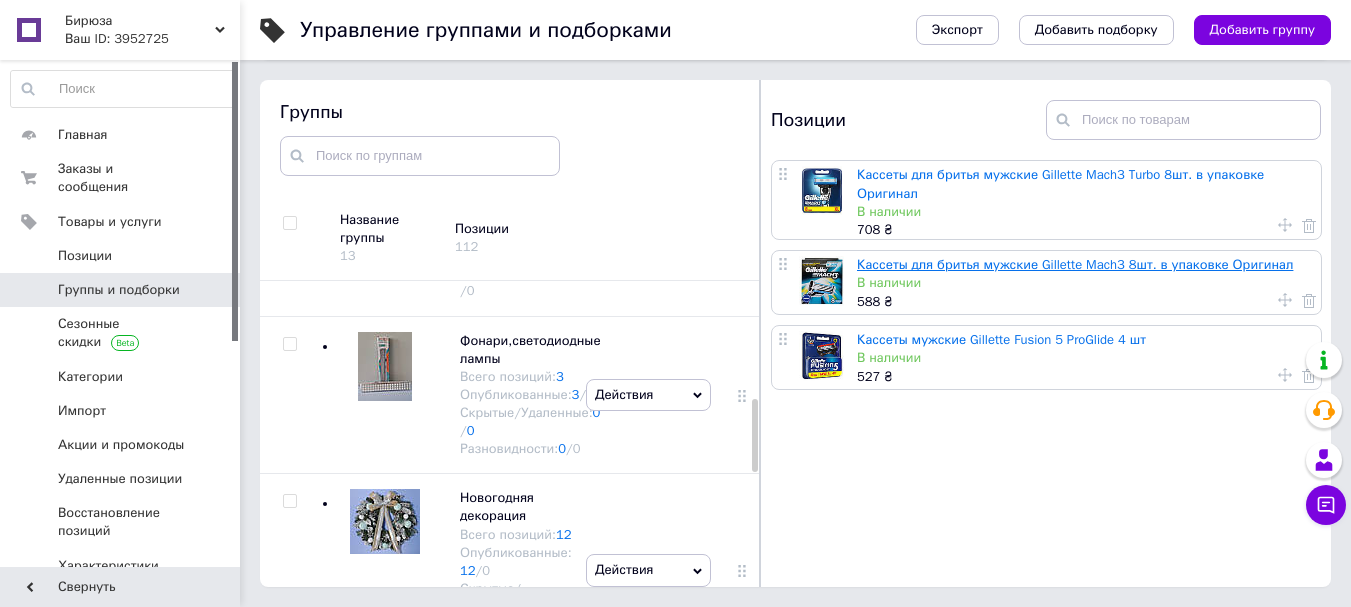 click on "Кассеты для бритья мужские Gillette Mach3 8шт. в упаковке Оригинал" at bounding box center [1075, 264] 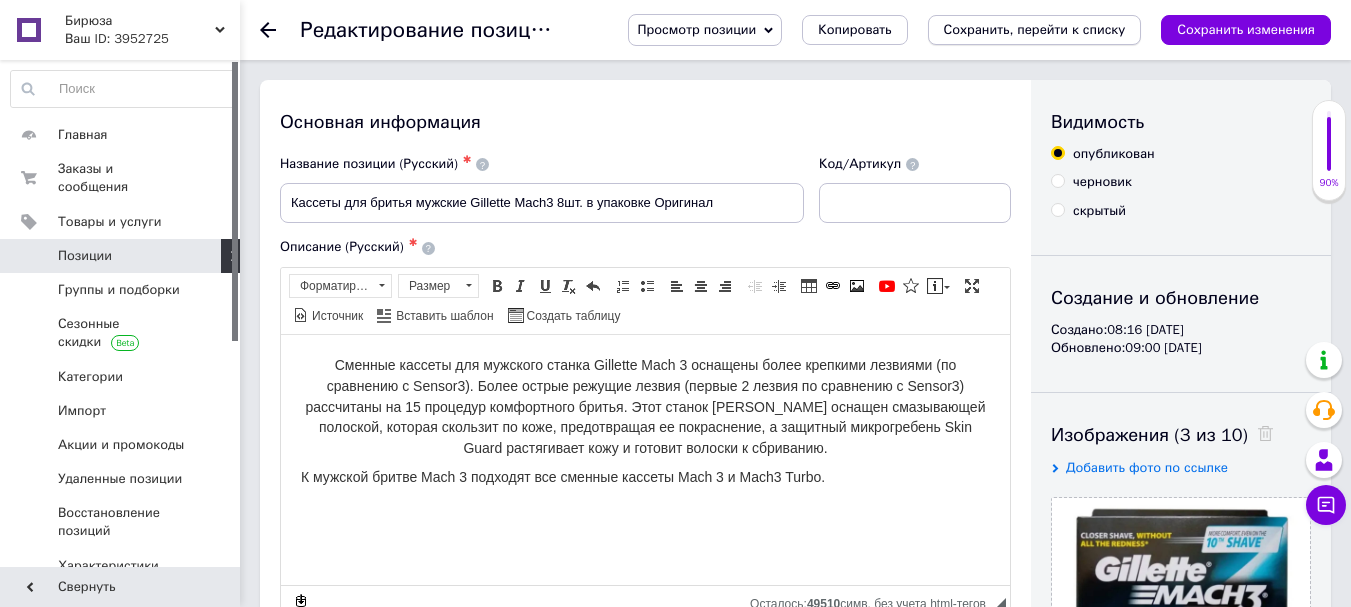 click on "Сохранить, перейти к списку" at bounding box center [1035, 29] 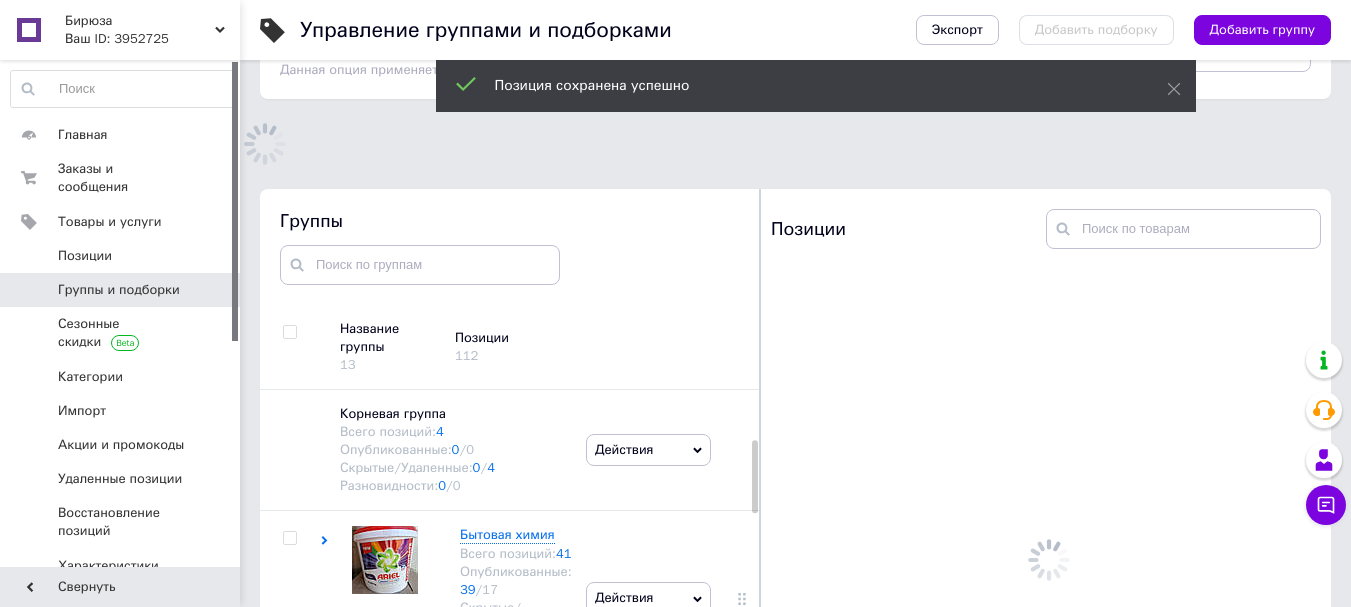 scroll, scrollTop: 157, scrollLeft: 0, axis: vertical 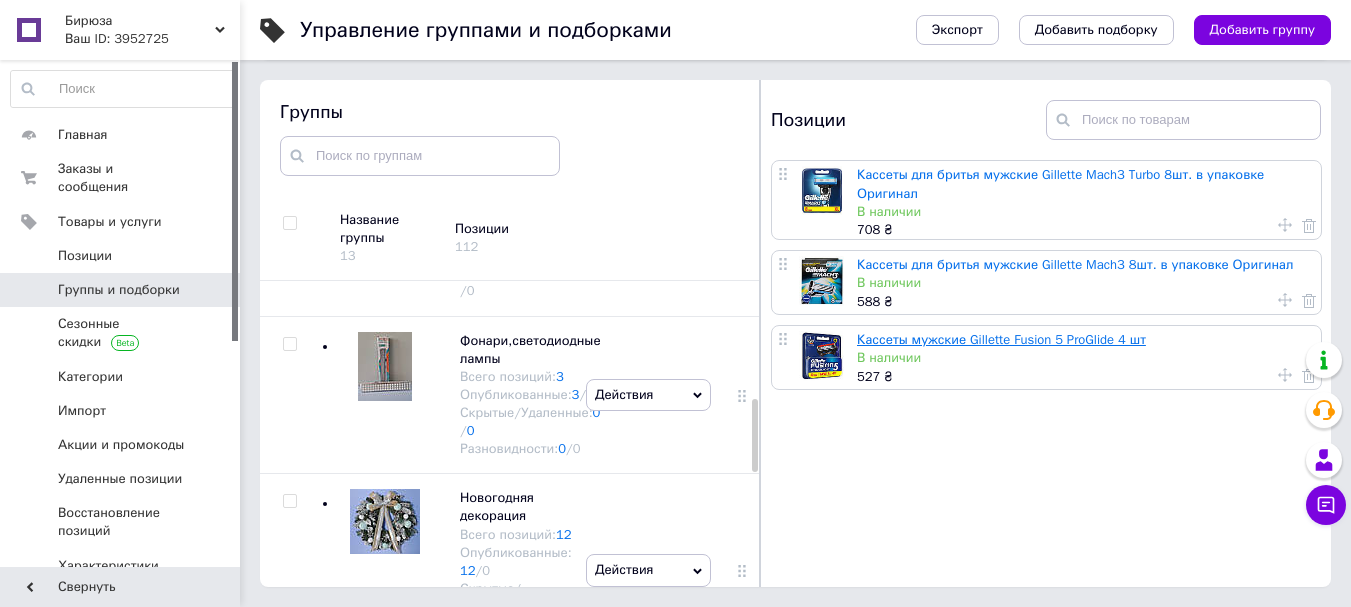 click on "Кассеты мужские Gillette Fusion 5 ProGlide 4 шт" at bounding box center [1001, 339] 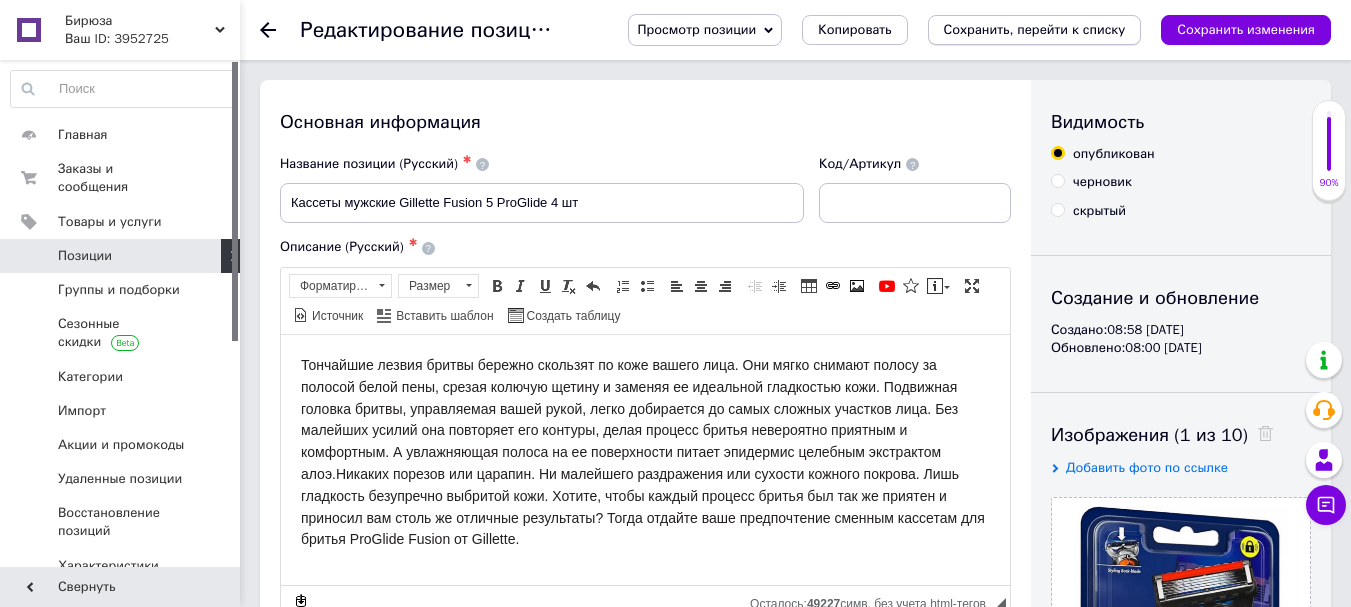 click on "Сохранить, перейти к списку" at bounding box center [1035, 29] 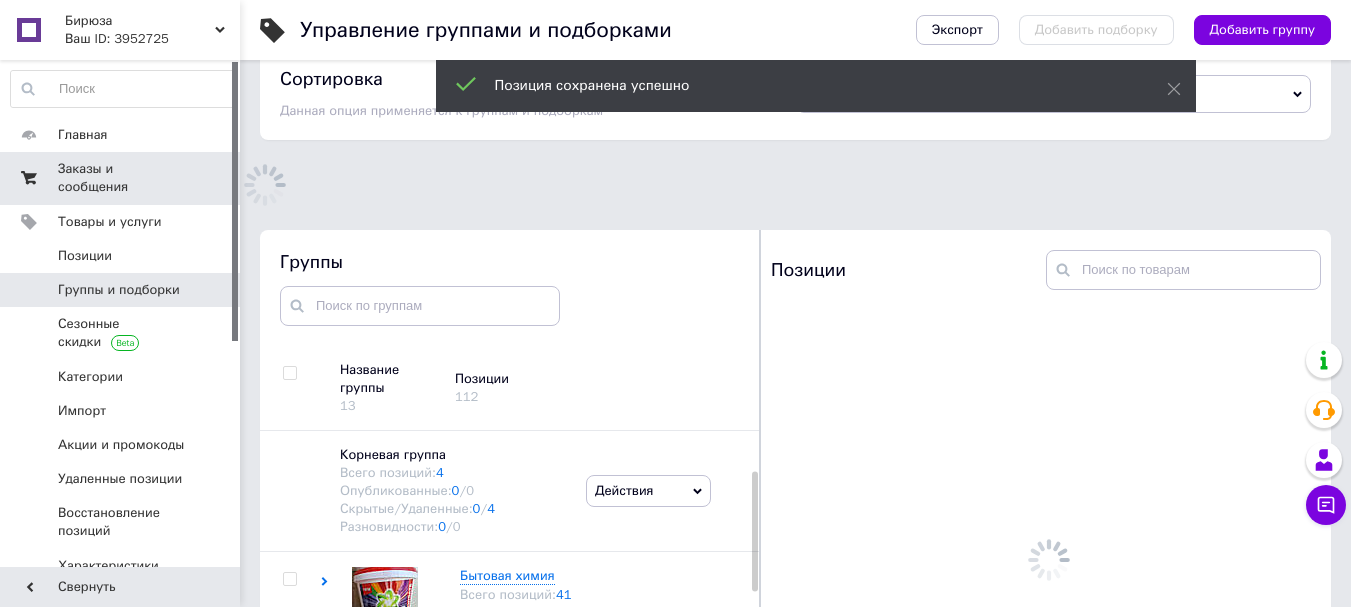 scroll, scrollTop: 113, scrollLeft: 0, axis: vertical 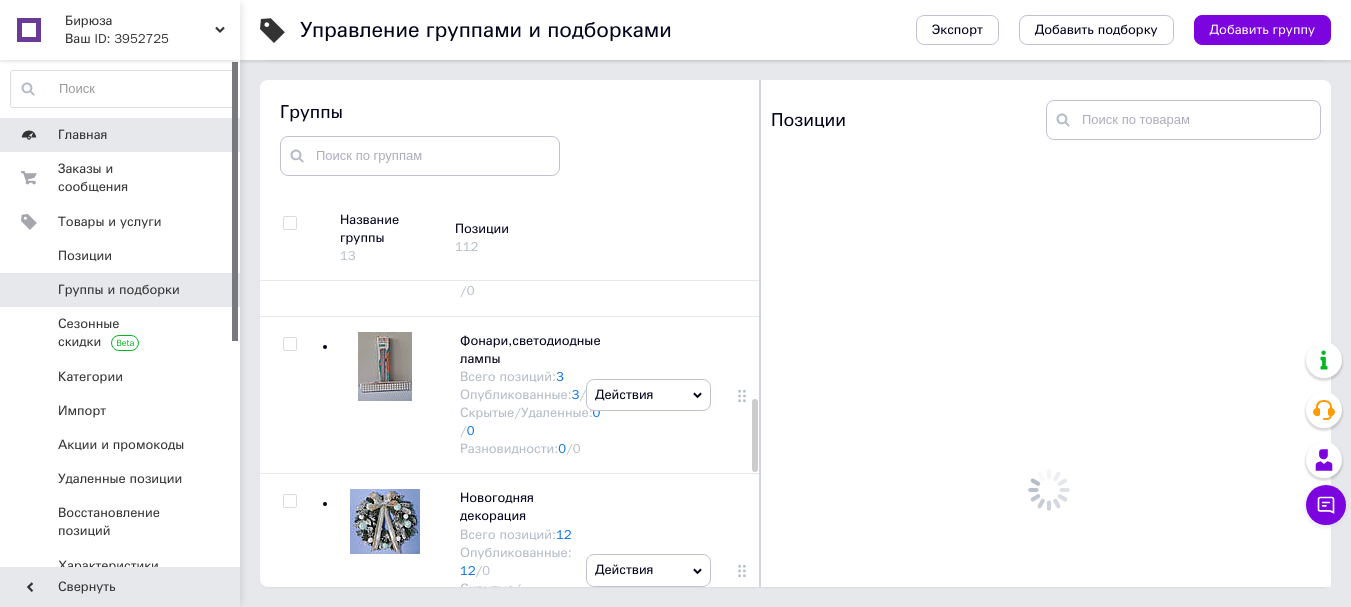 click on "Главная" at bounding box center (121, 135) 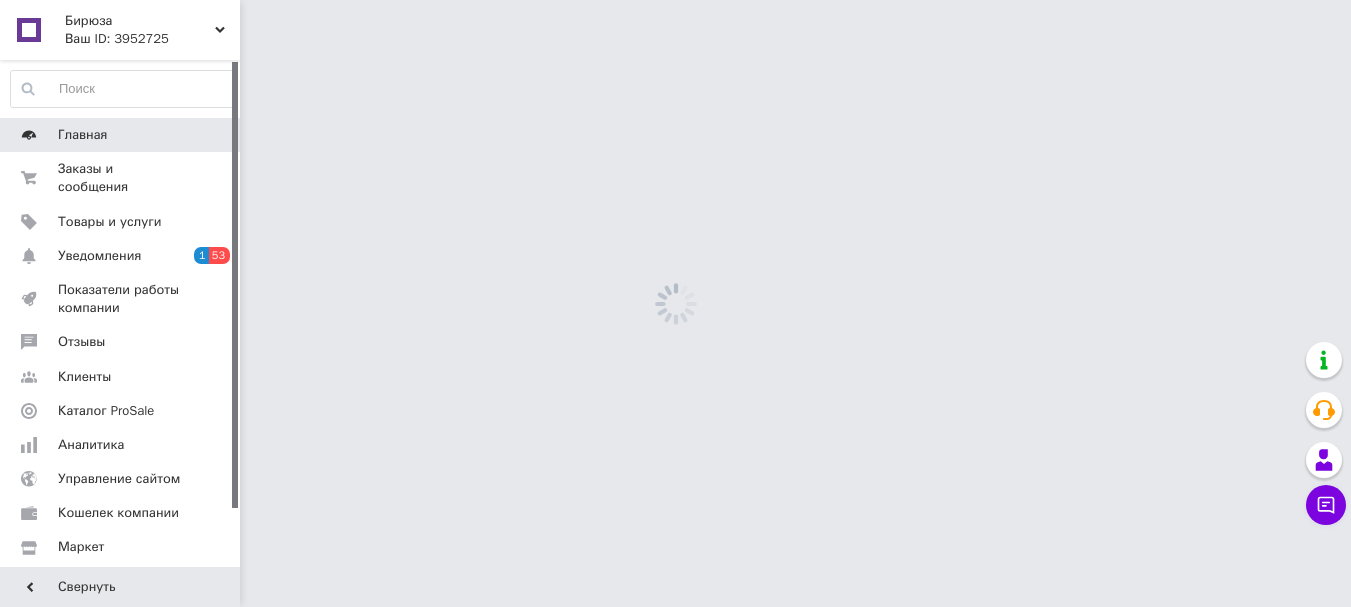 scroll, scrollTop: 0, scrollLeft: 0, axis: both 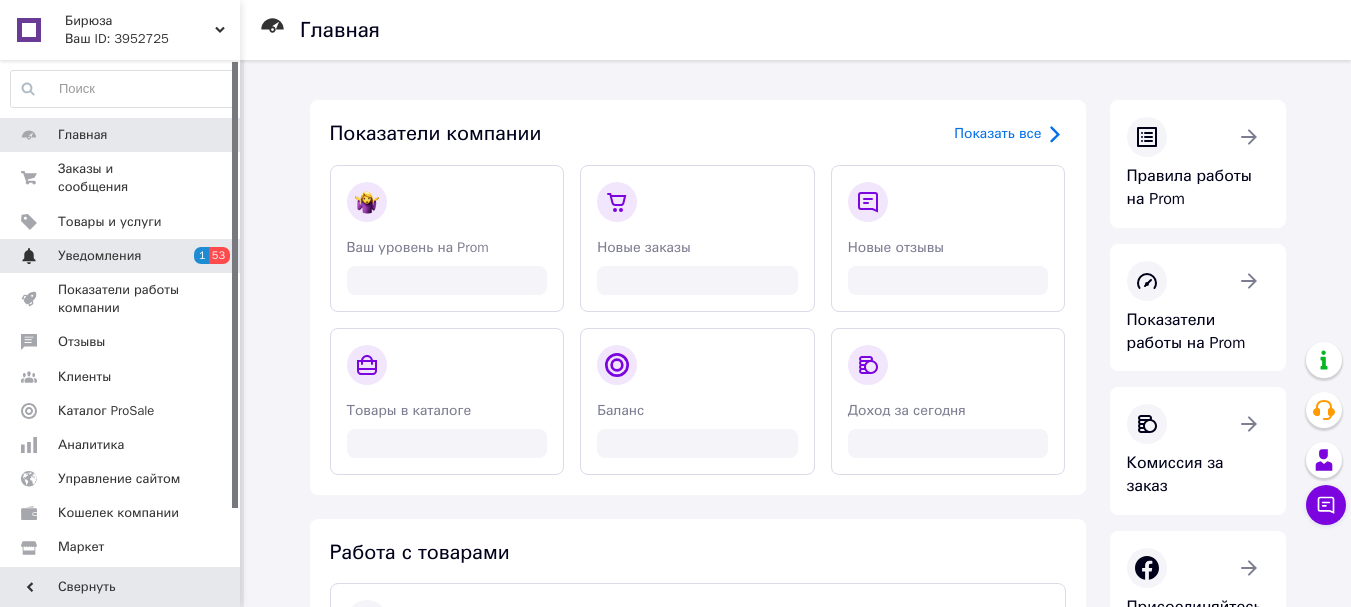 click on "Уведомления" at bounding box center [99, 256] 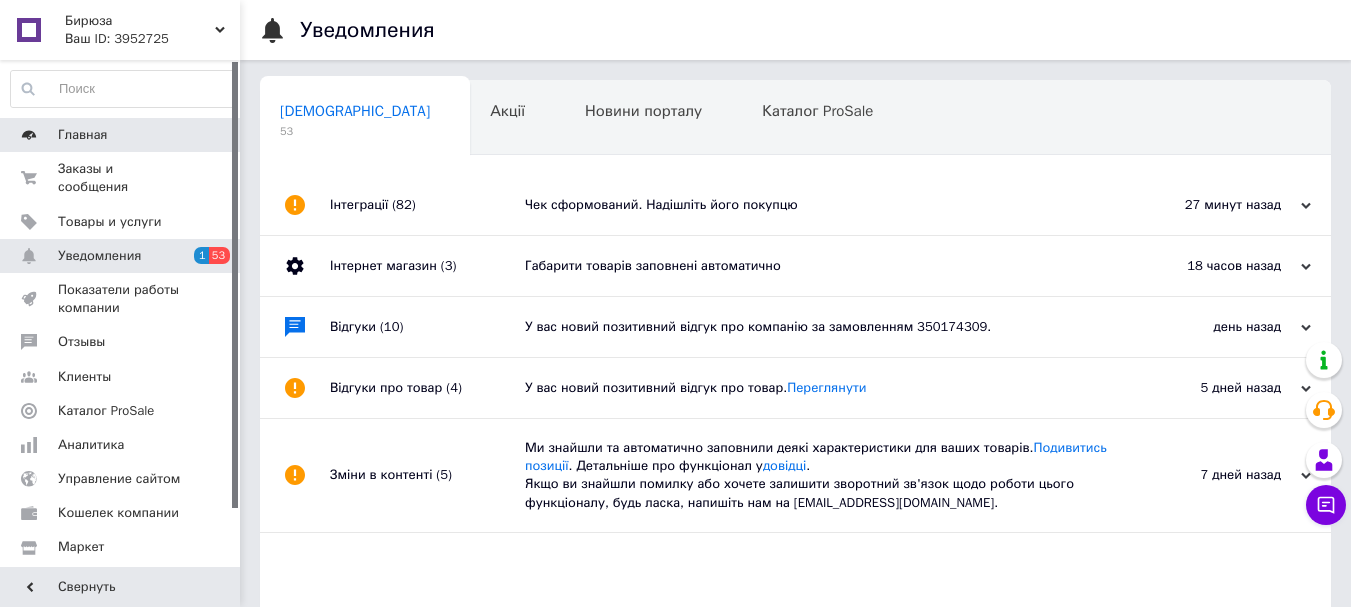 click on "Главная" at bounding box center (121, 135) 